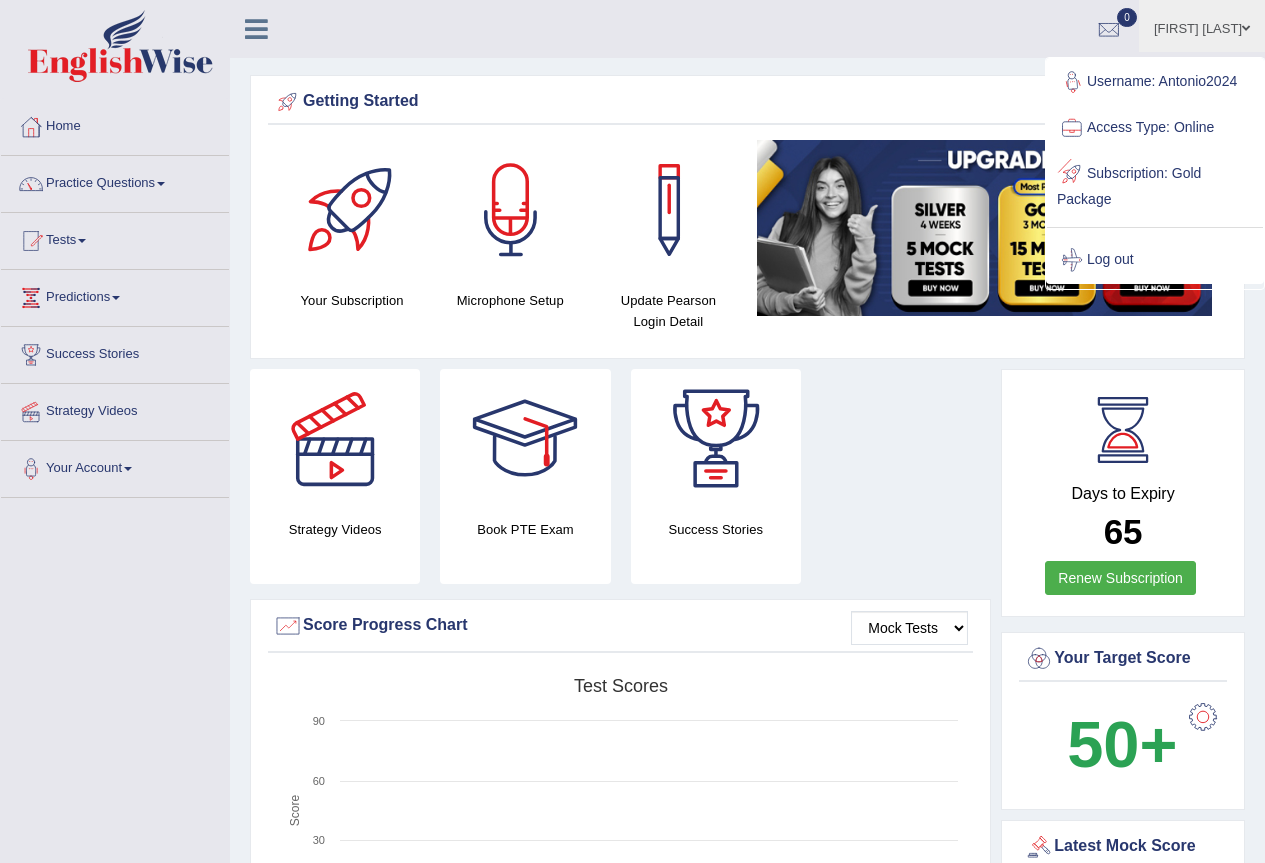 scroll, scrollTop: 0, scrollLeft: 0, axis: both 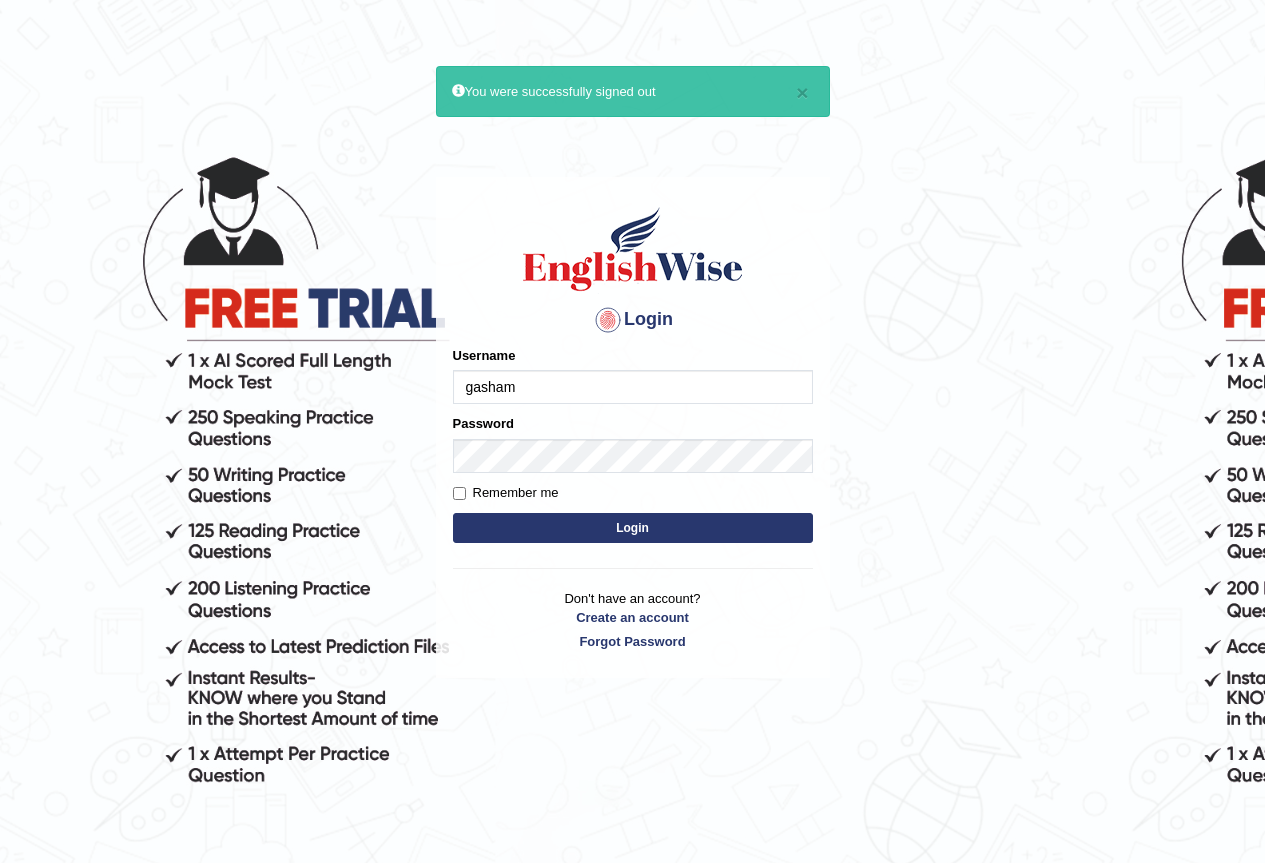 type on "gasham" 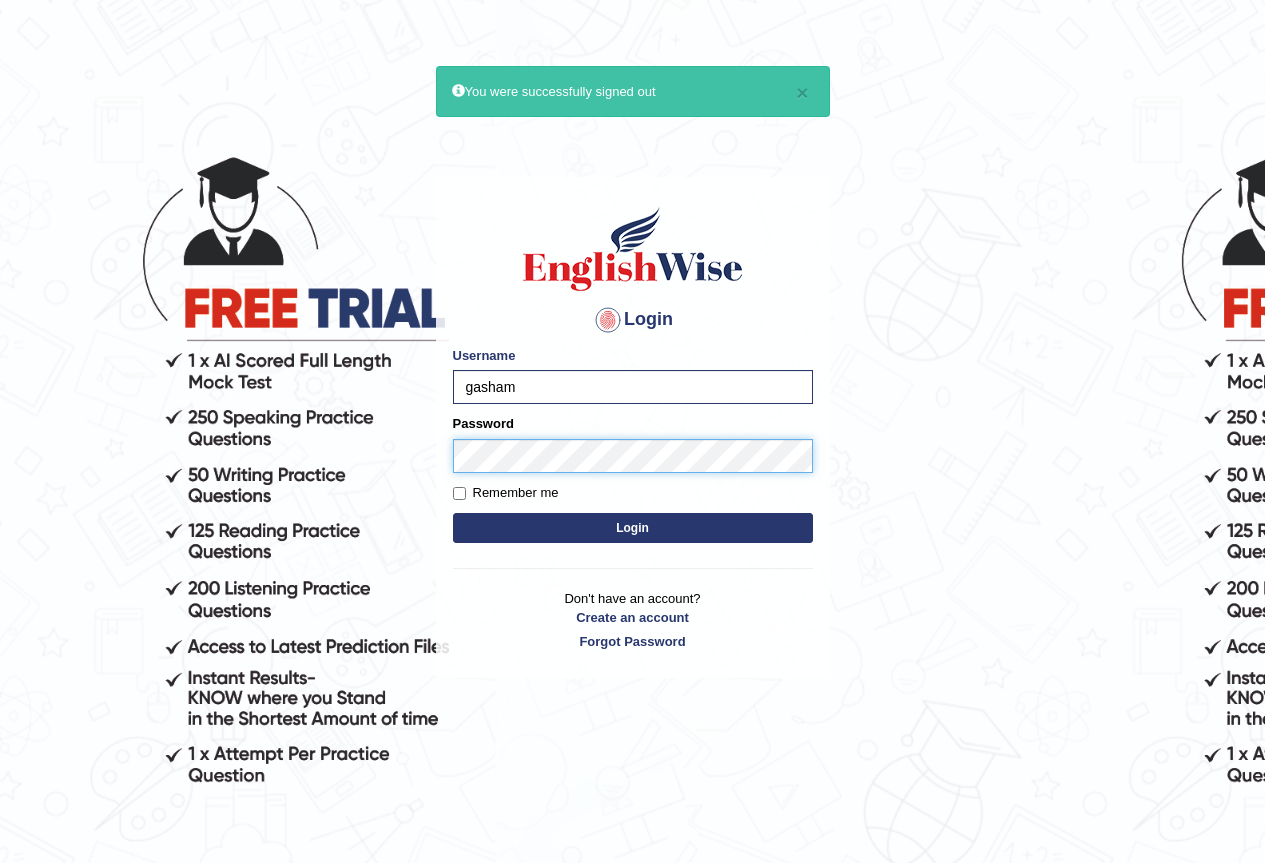 click on "Login" at bounding box center (633, 528) 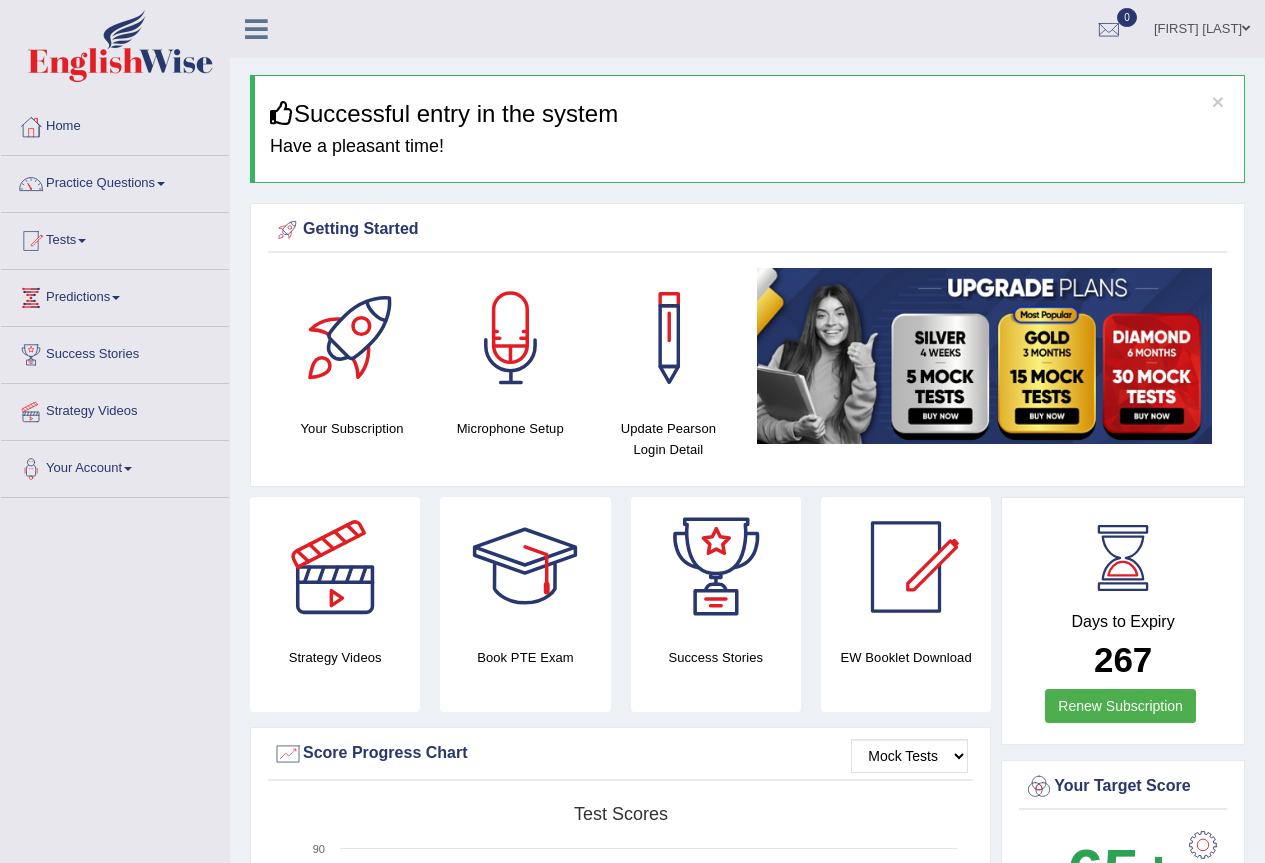 scroll, scrollTop: 0, scrollLeft: 0, axis: both 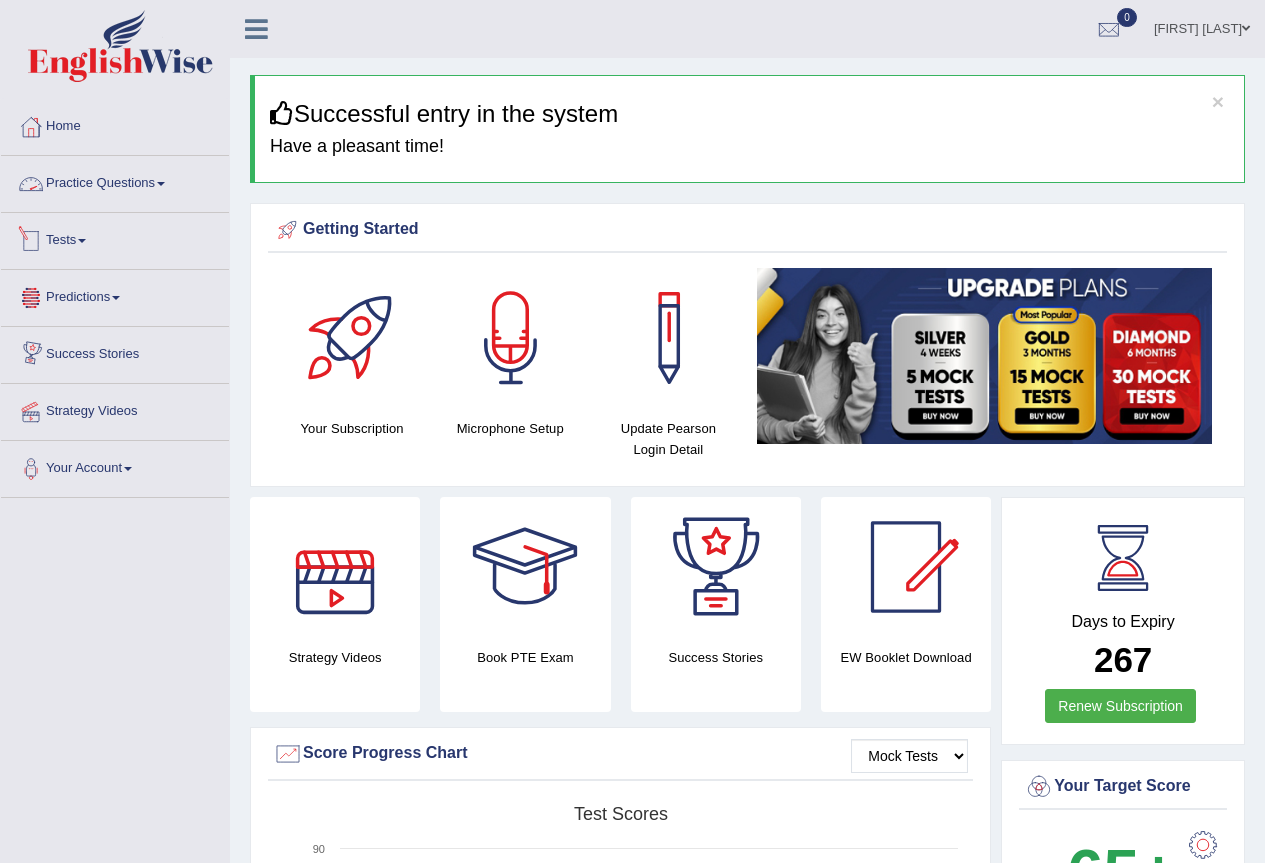 click on "Practice Questions" at bounding box center [115, 181] 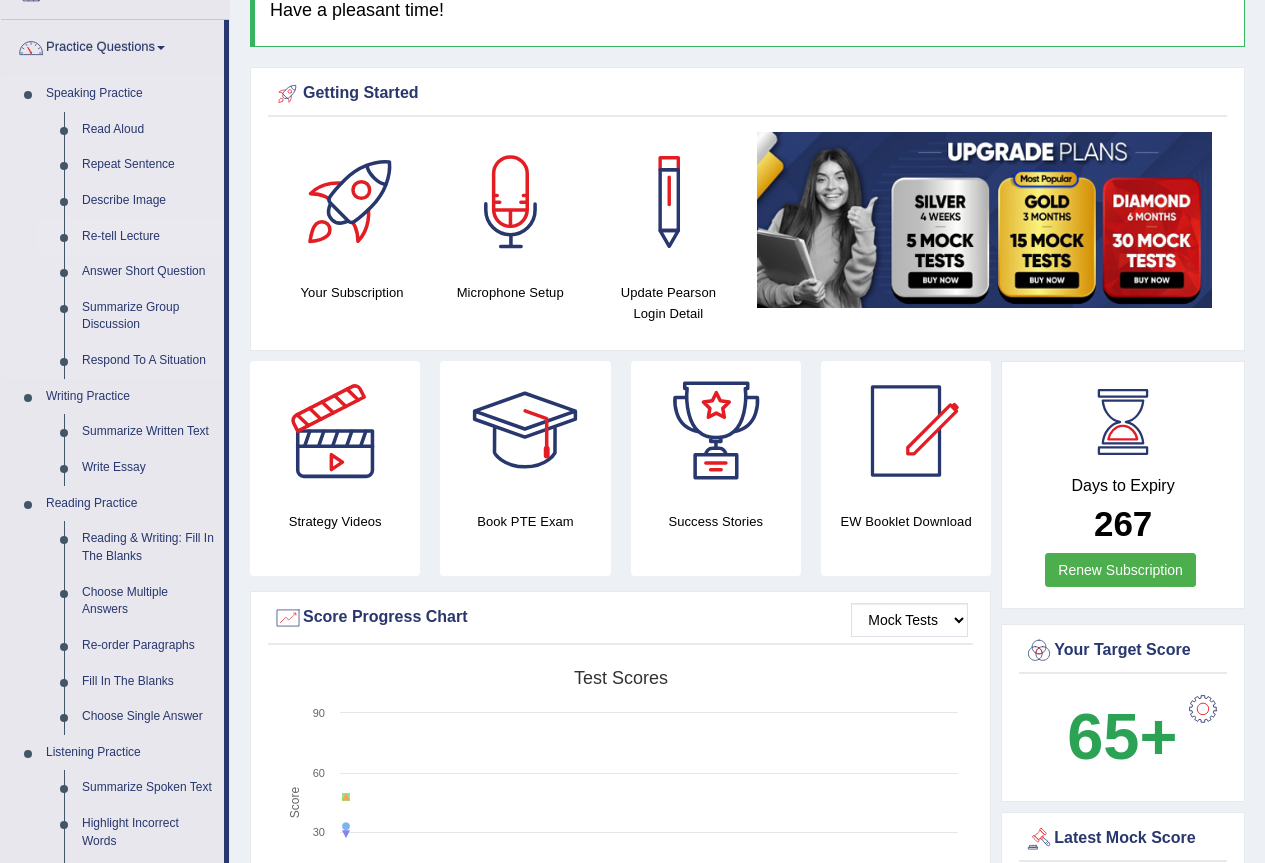 scroll, scrollTop: 100, scrollLeft: 0, axis: vertical 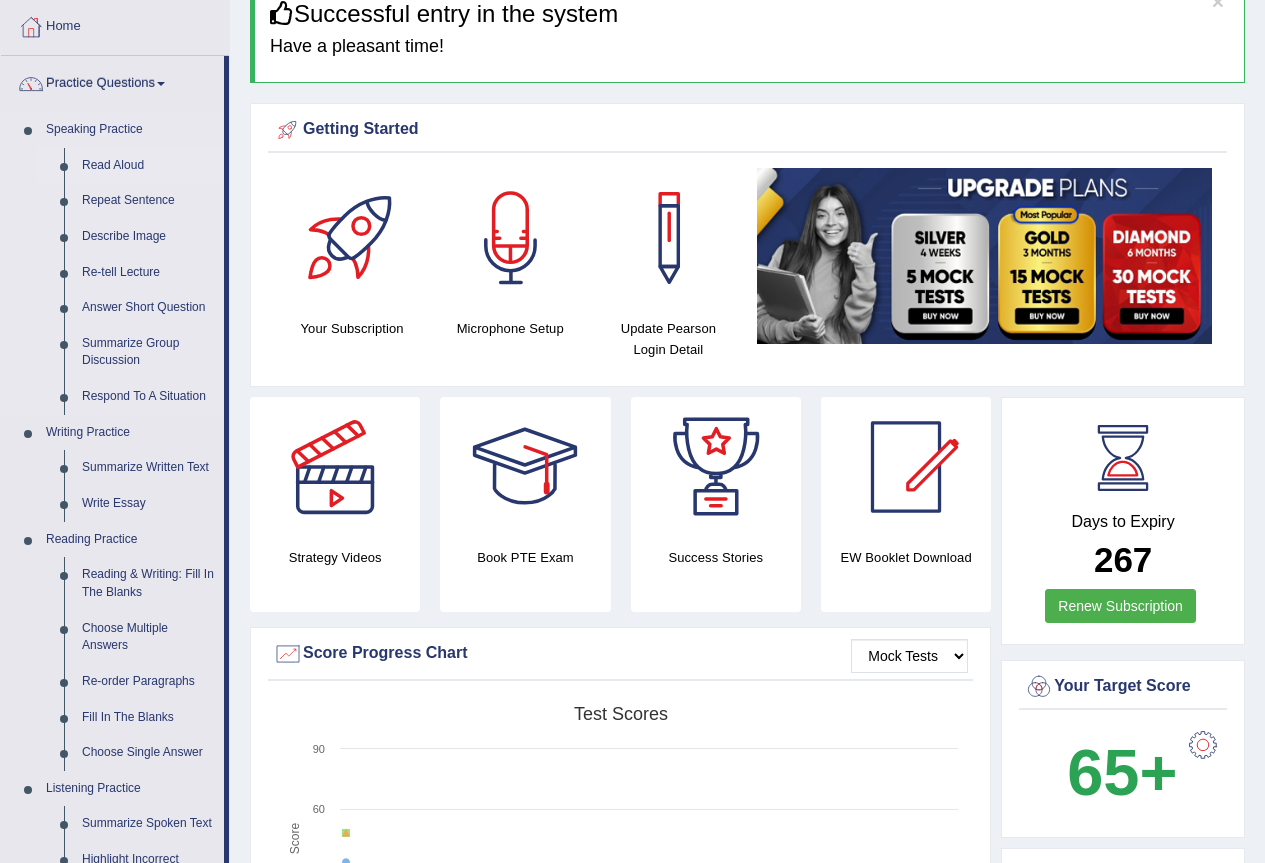 click on "Read Aloud" at bounding box center (148, 166) 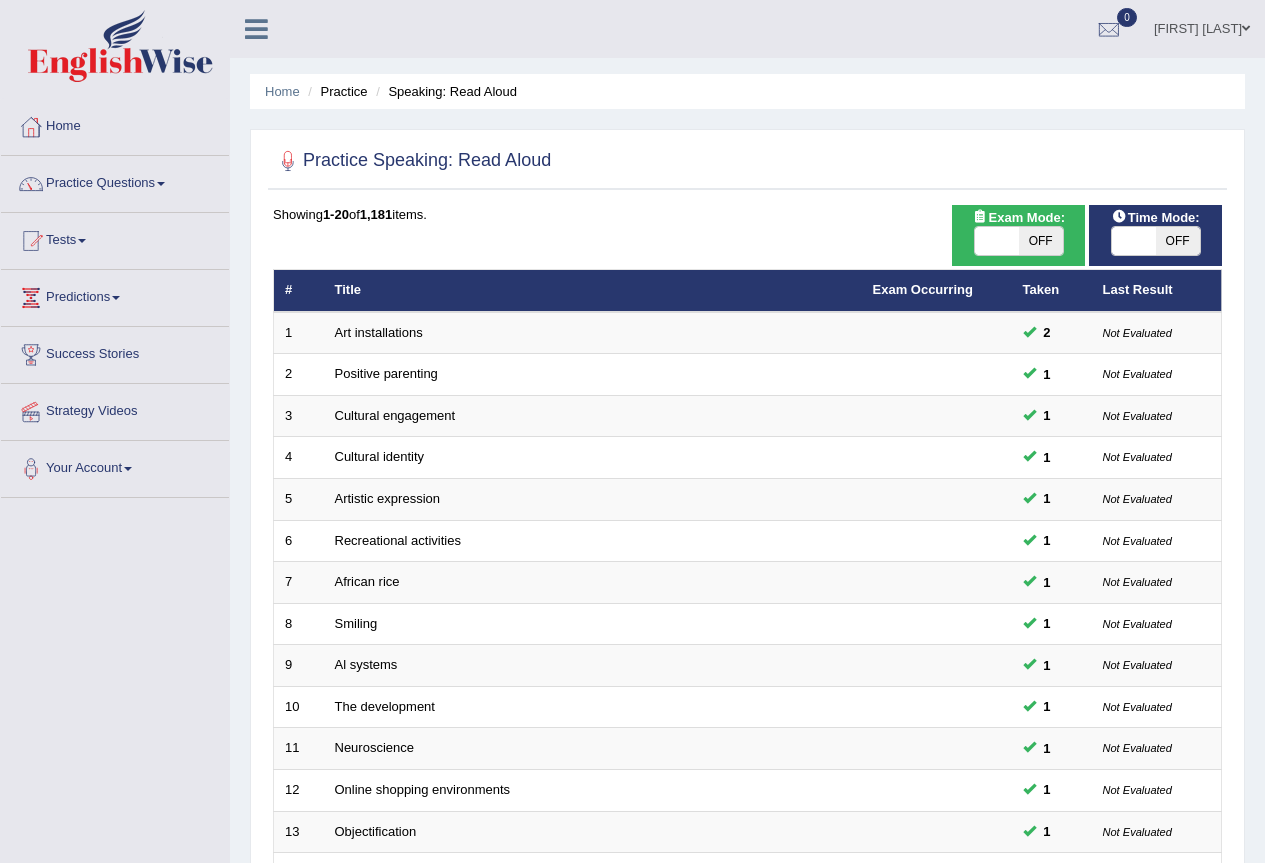 scroll, scrollTop: 0, scrollLeft: 0, axis: both 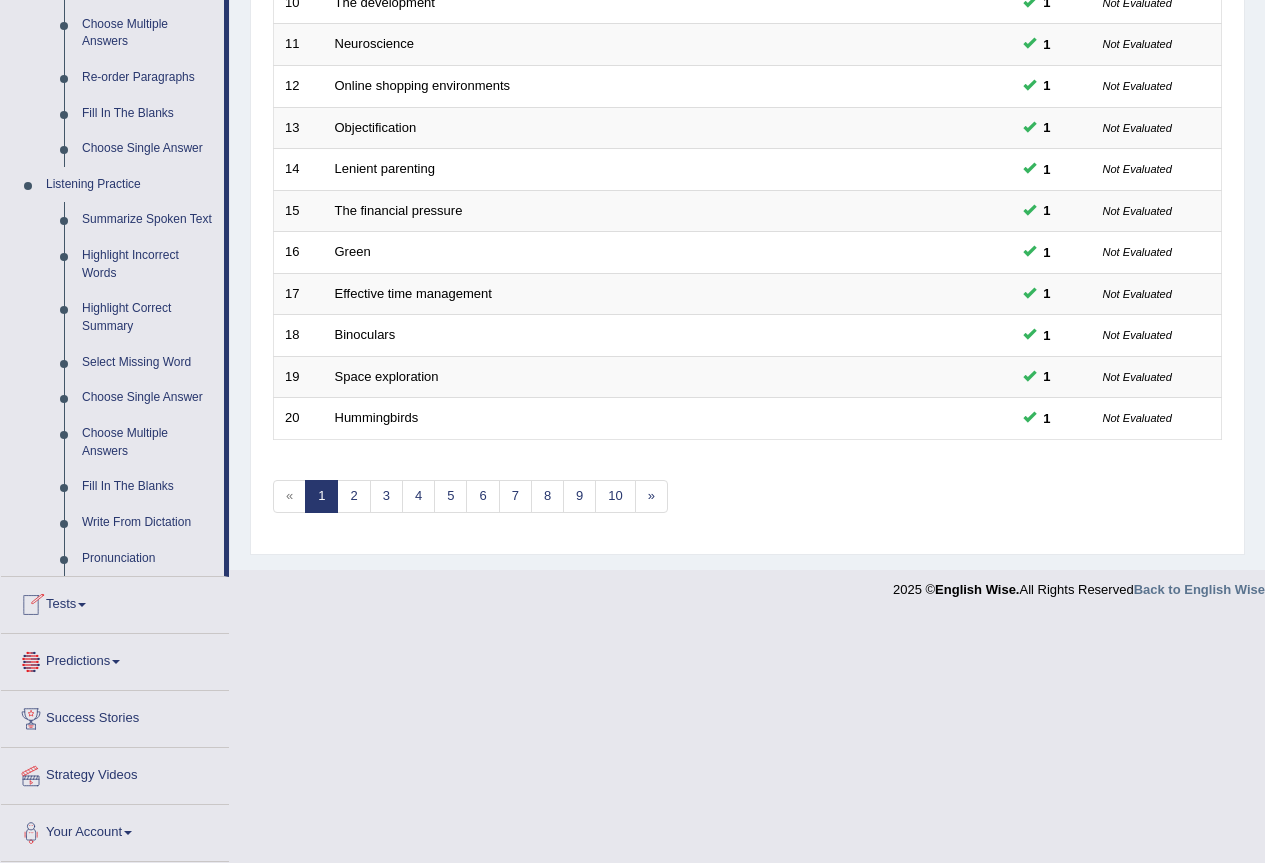 click on "Tests" at bounding box center [115, 602] 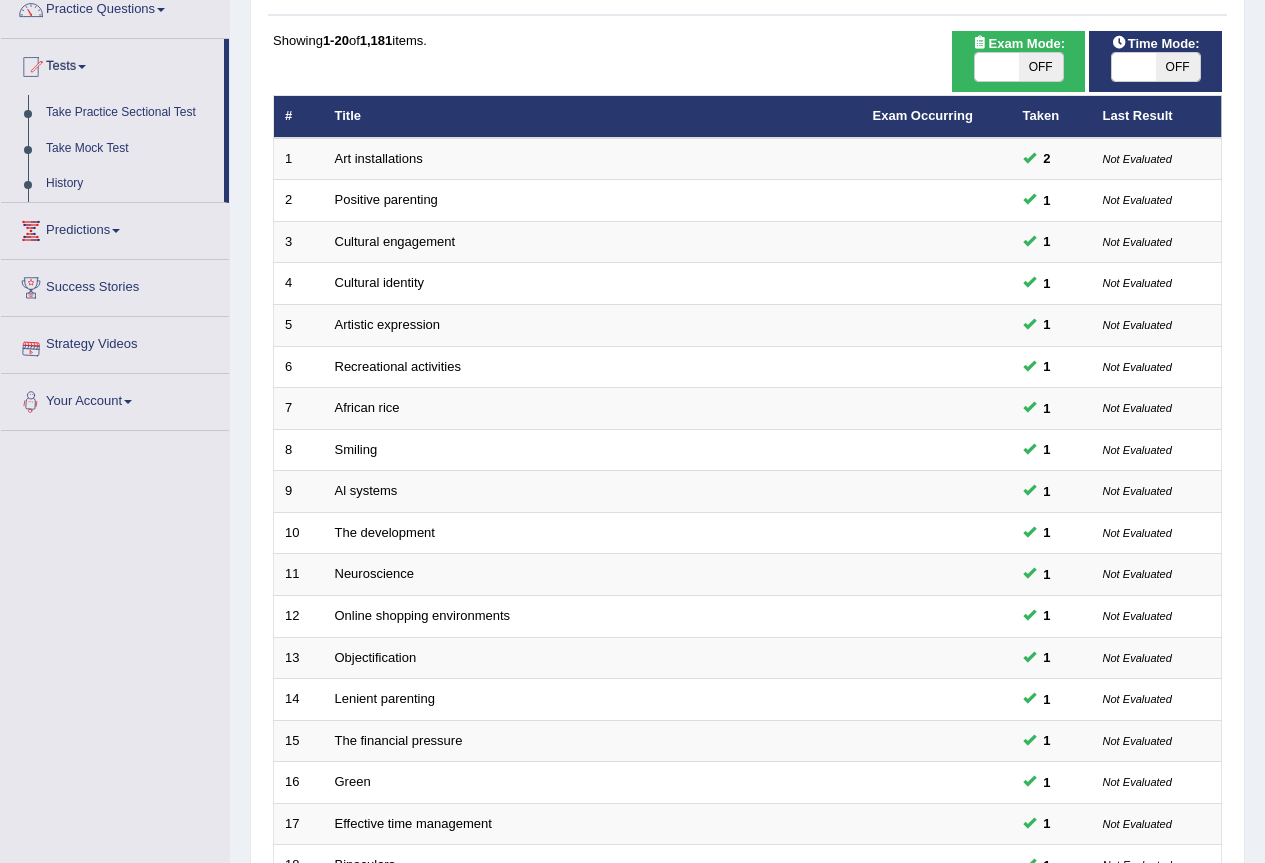 scroll, scrollTop: 0, scrollLeft: 0, axis: both 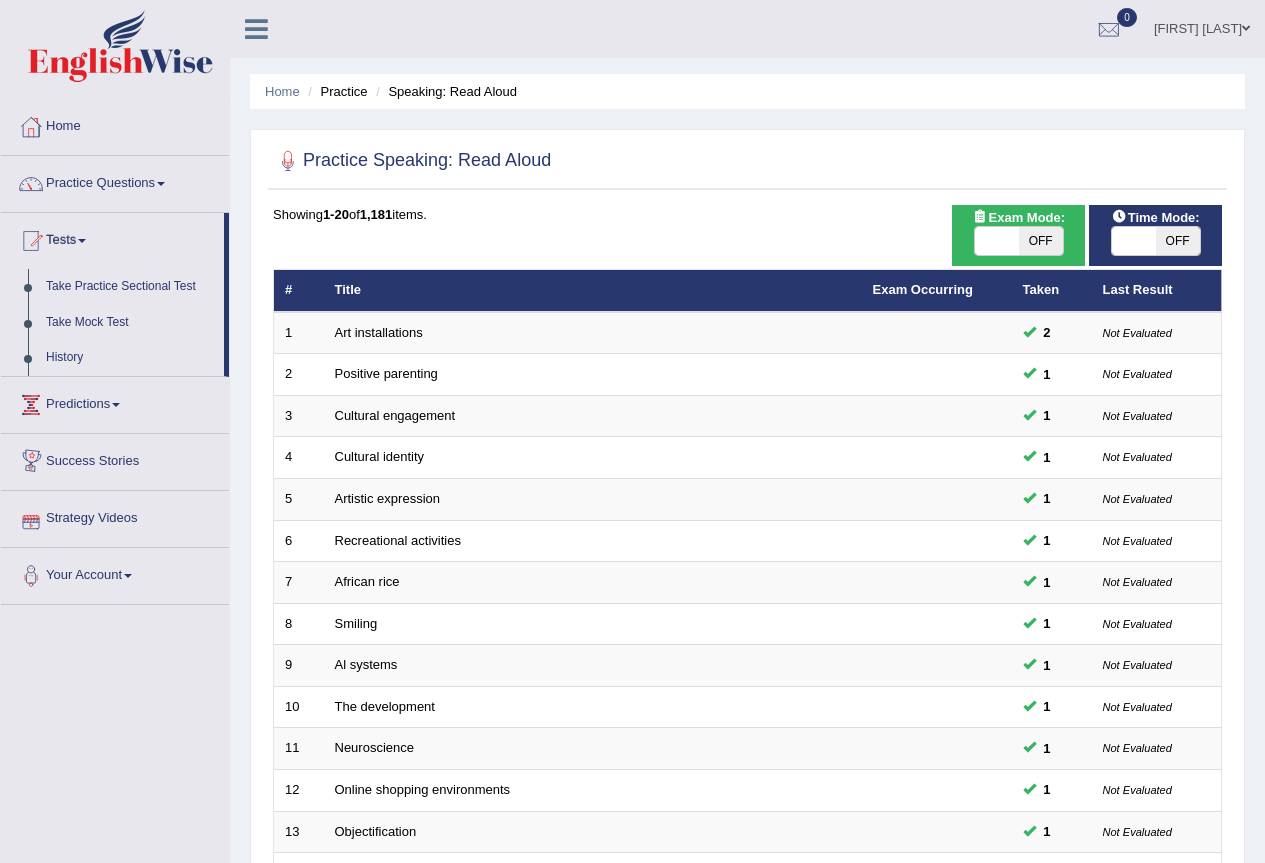 click on "Predictions" at bounding box center [115, 402] 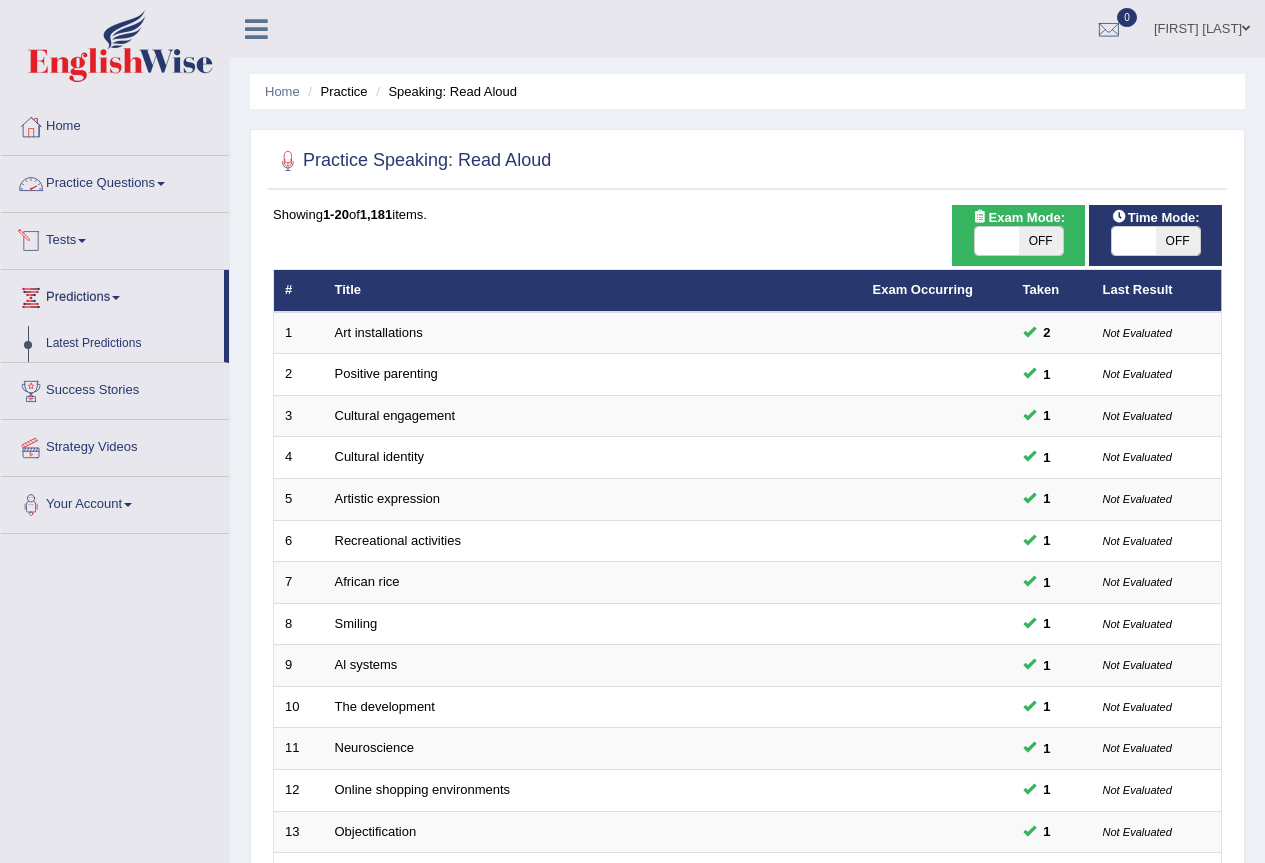 click on "Practice Questions" at bounding box center [115, 181] 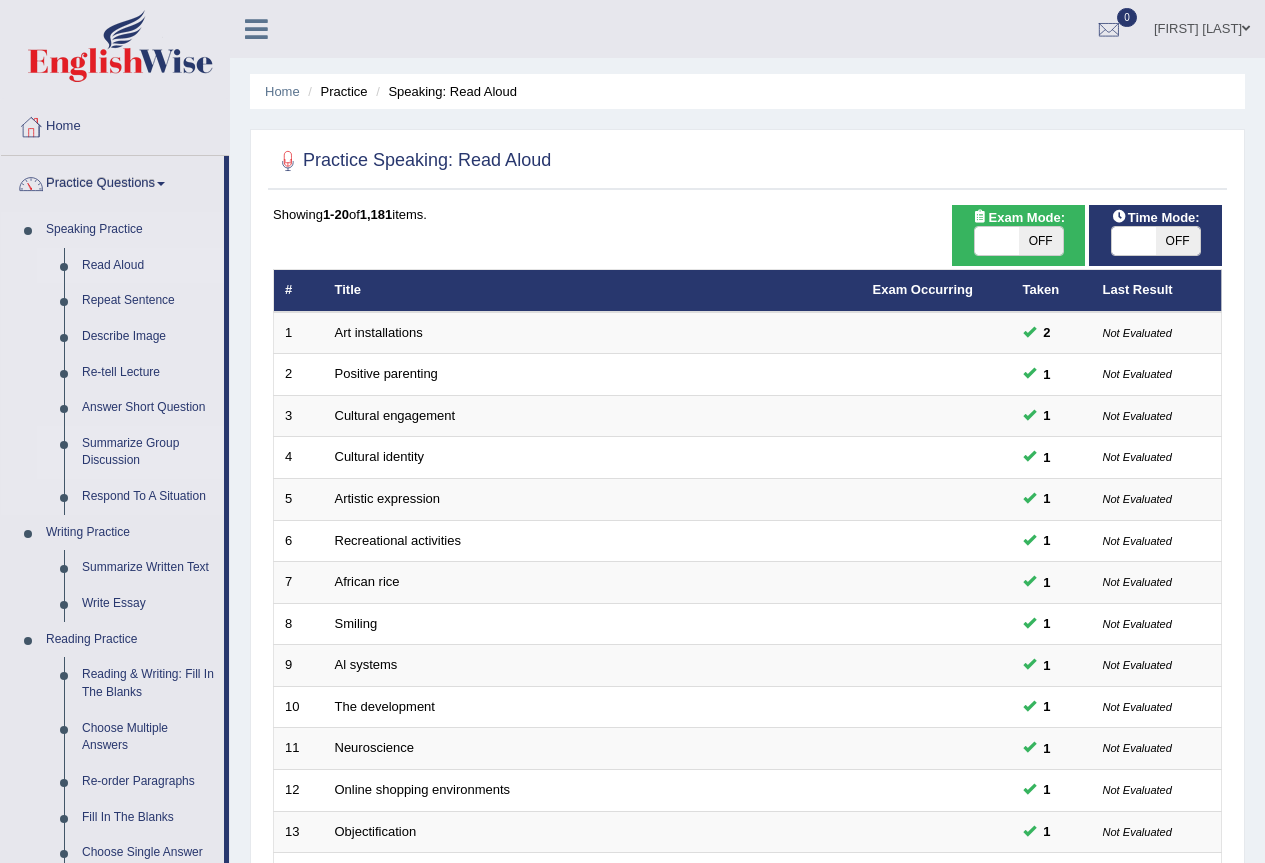 click on "Summarize Group Discussion" at bounding box center [148, 452] 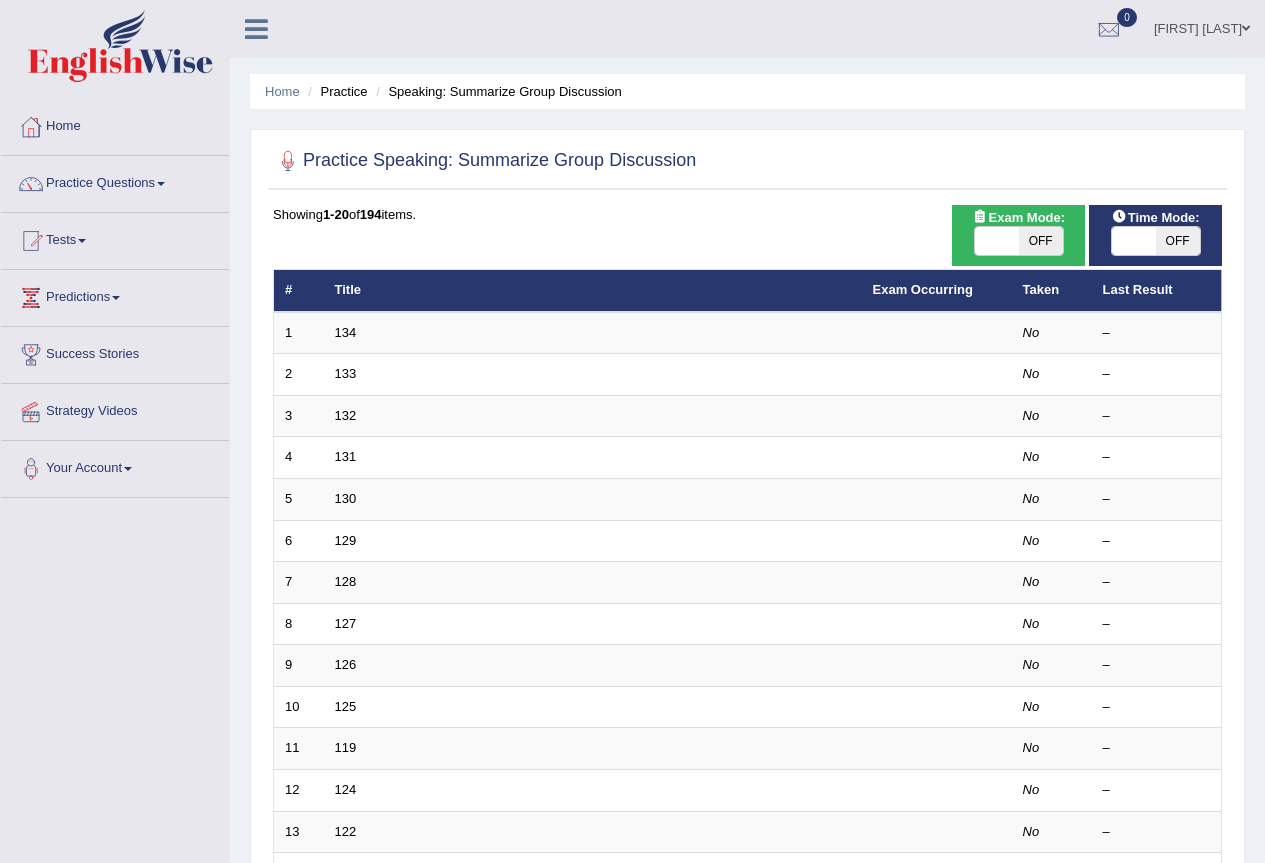 scroll, scrollTop: 0, scrollLeft: 0, axis: both 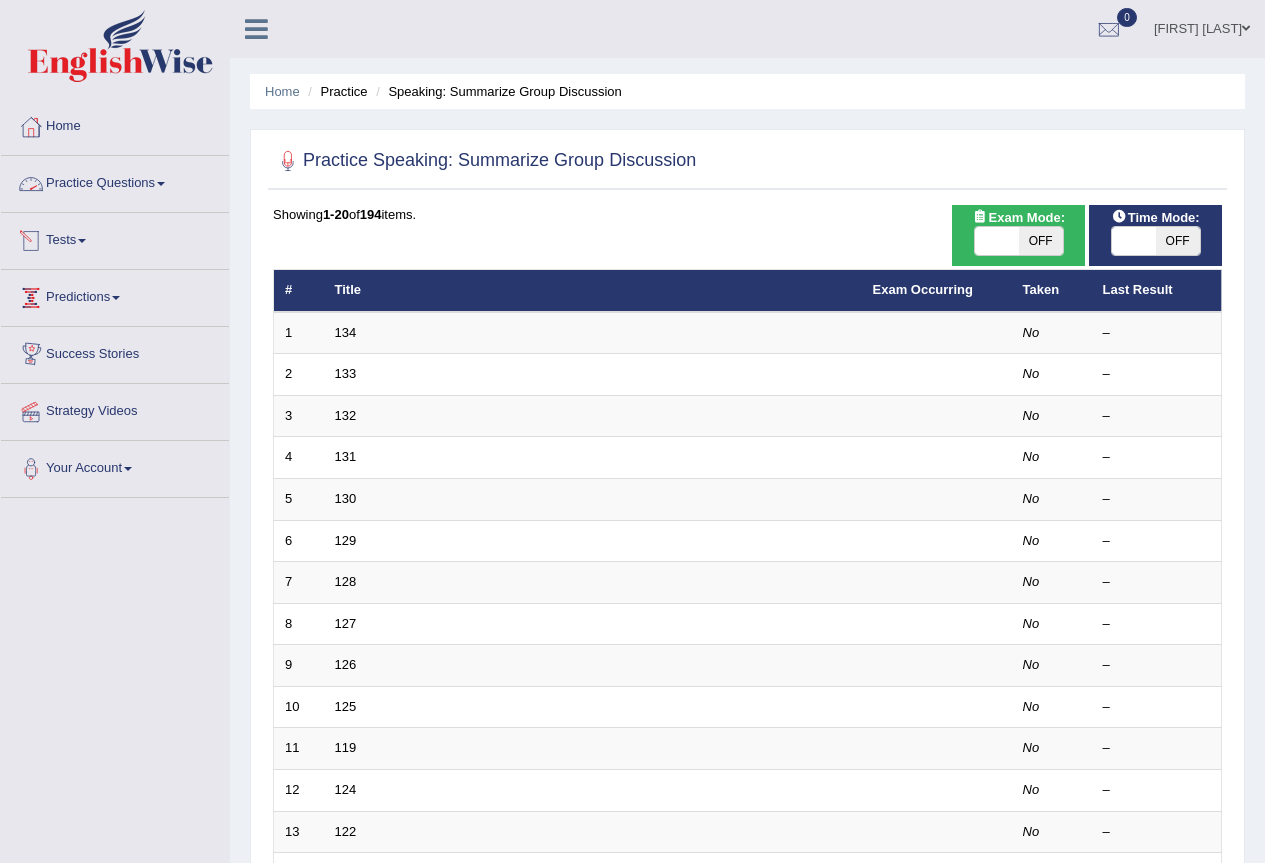 click on "Practice Questions" at bounding box center (115, 181) 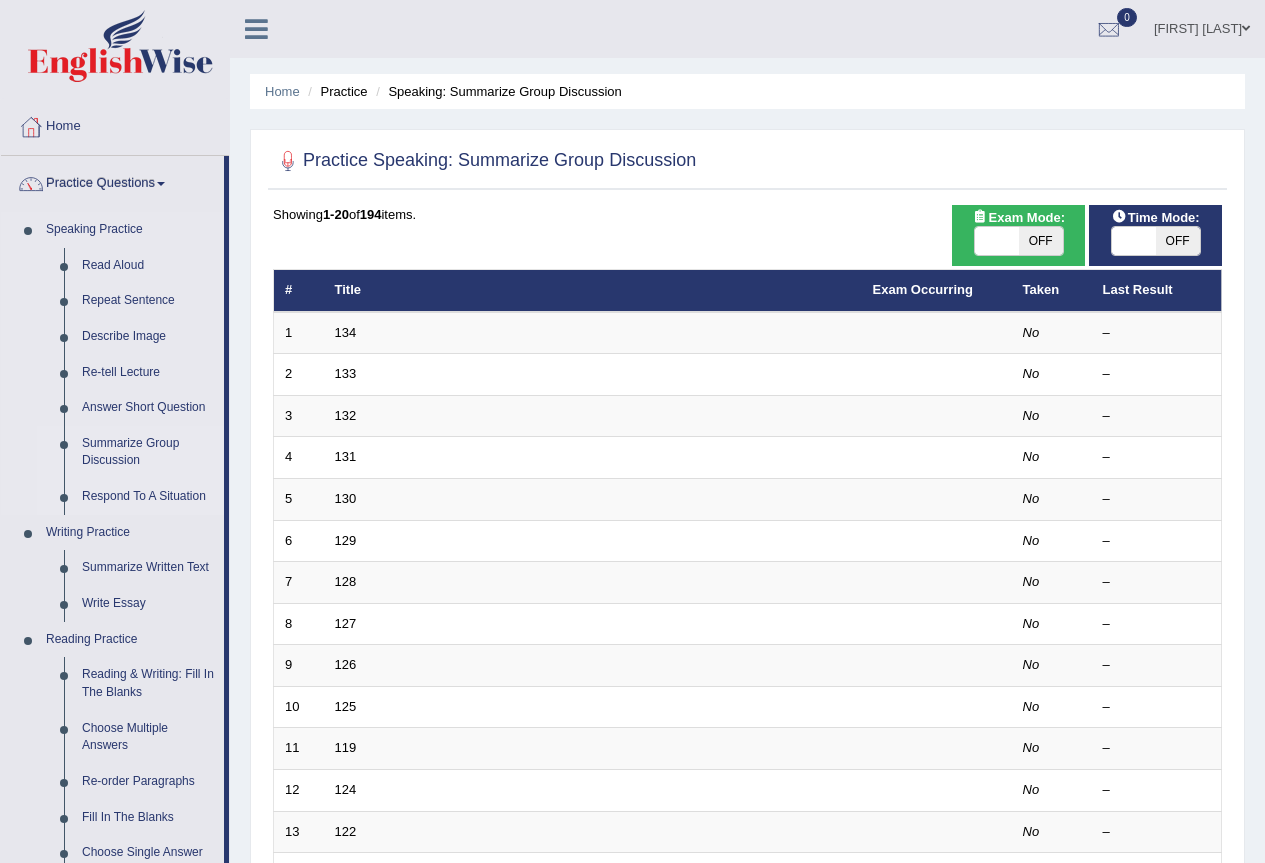 click on "Respond To A Situation" at bounding box center [148, 497] 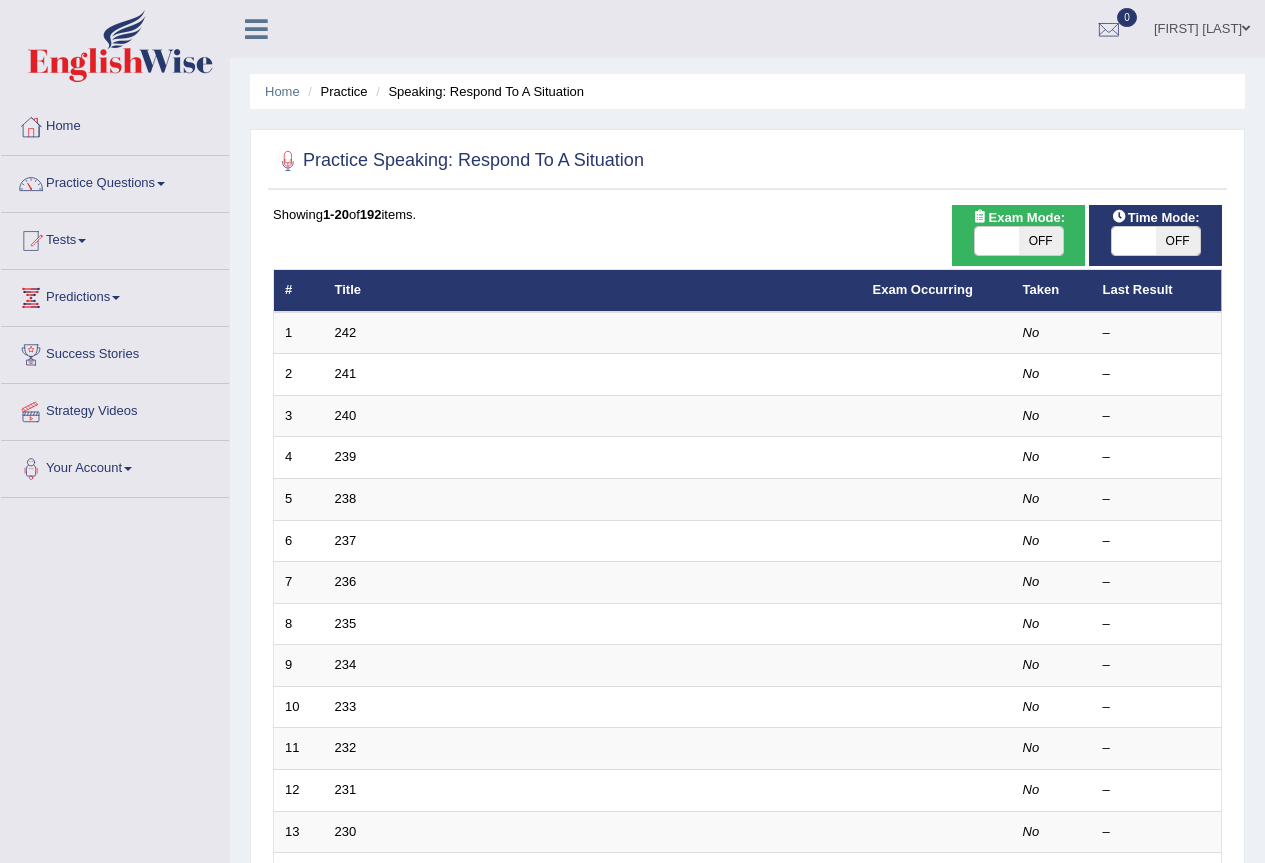 scroll, scrollTop: 0, scrollLeft: 0, axis: both 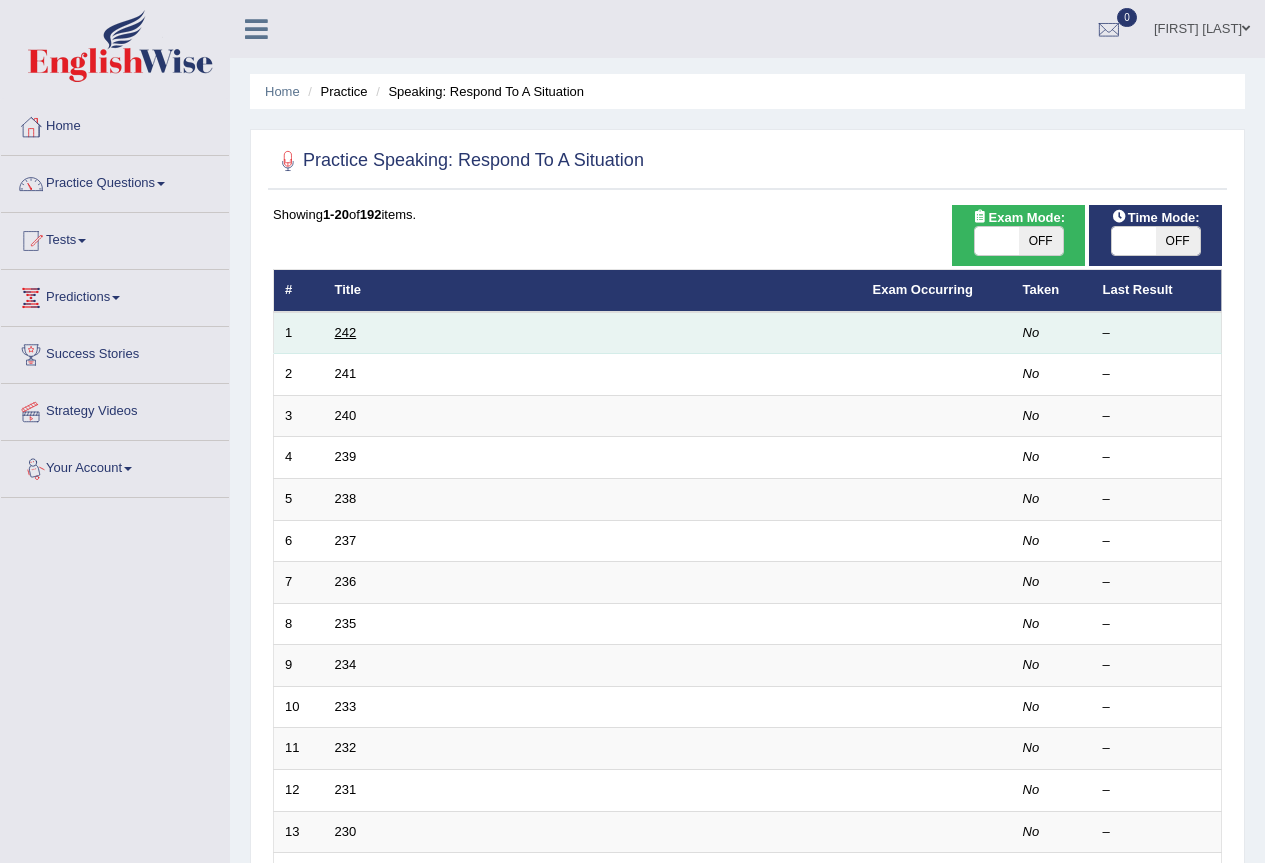 click on "242" at bounding box center (346, 332) 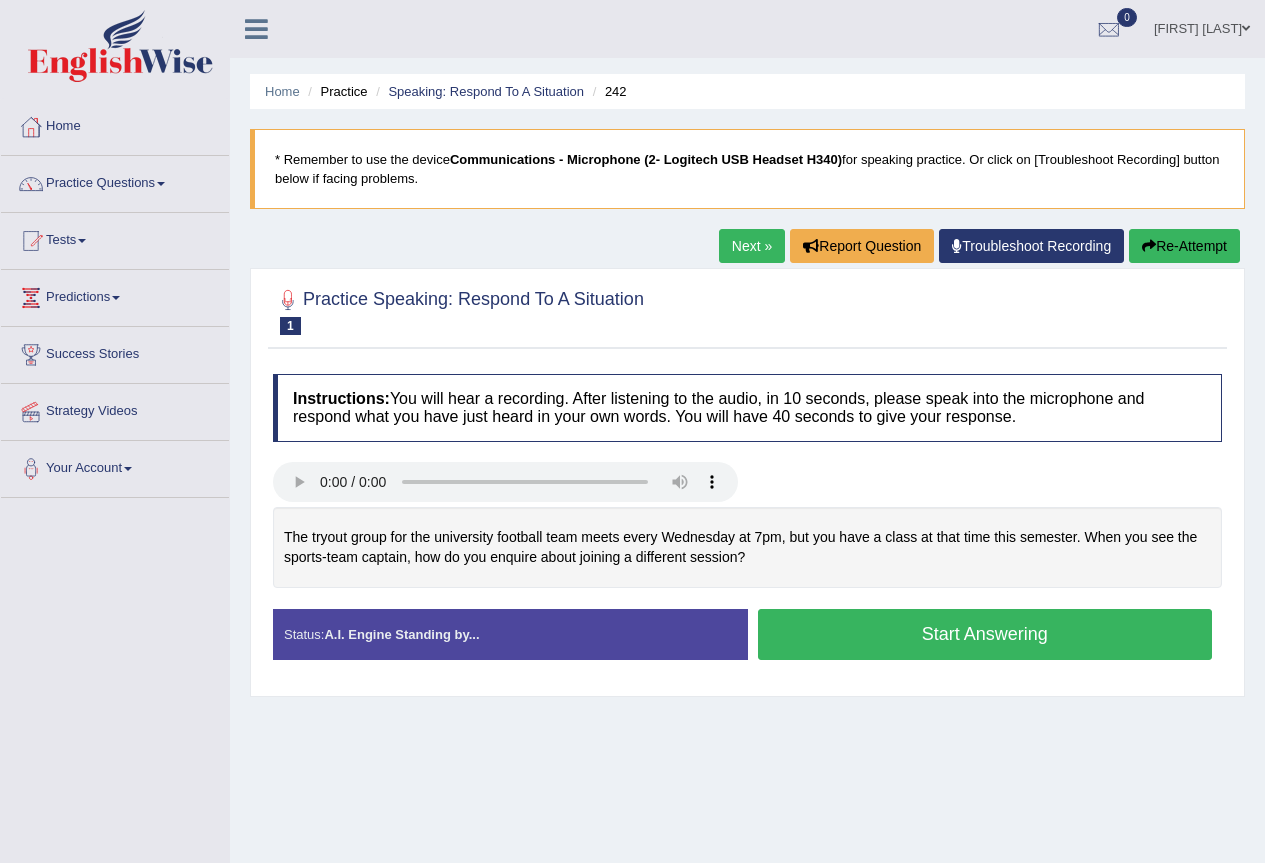 scroll, scrollTop: 0, scrollLeft: 0, axis: both 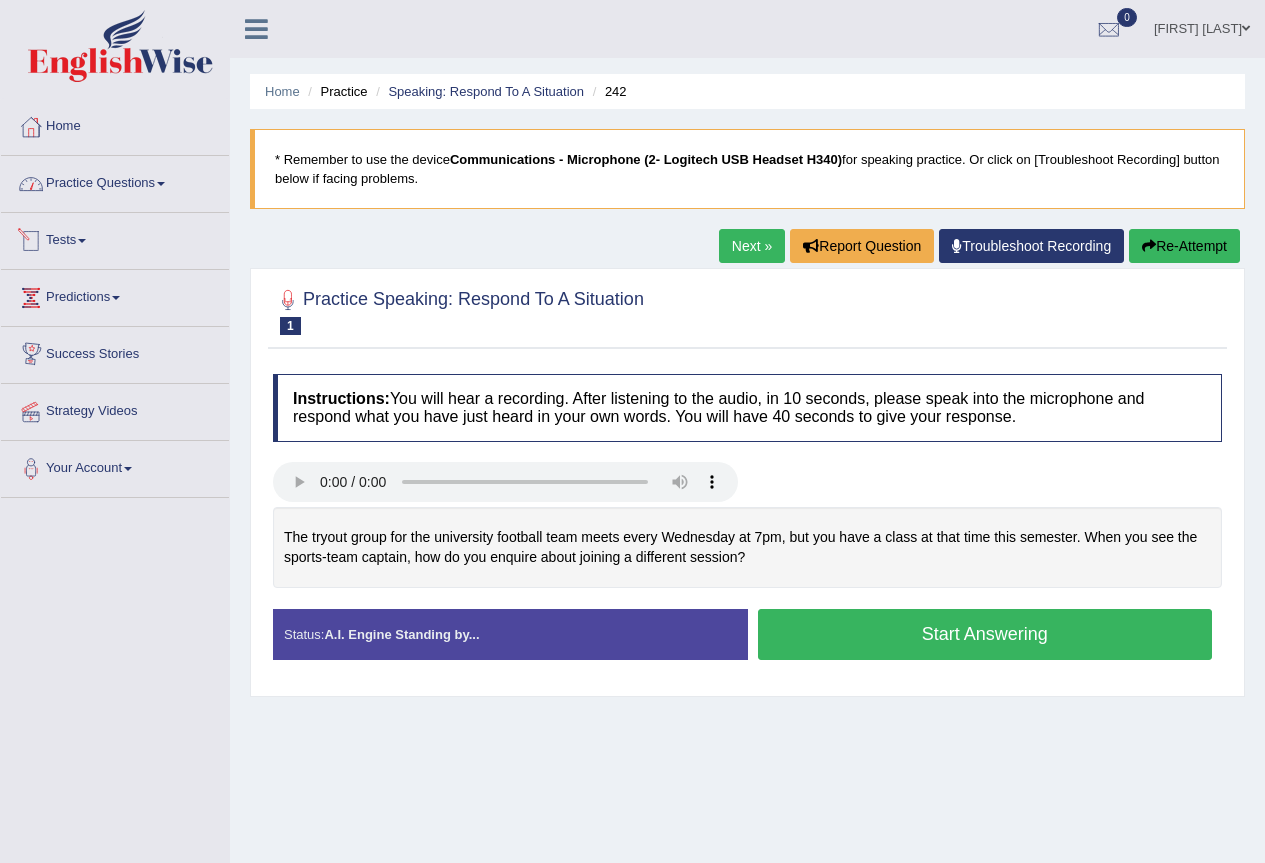 click on "Practice Questions" at bounding box center (115, 181) 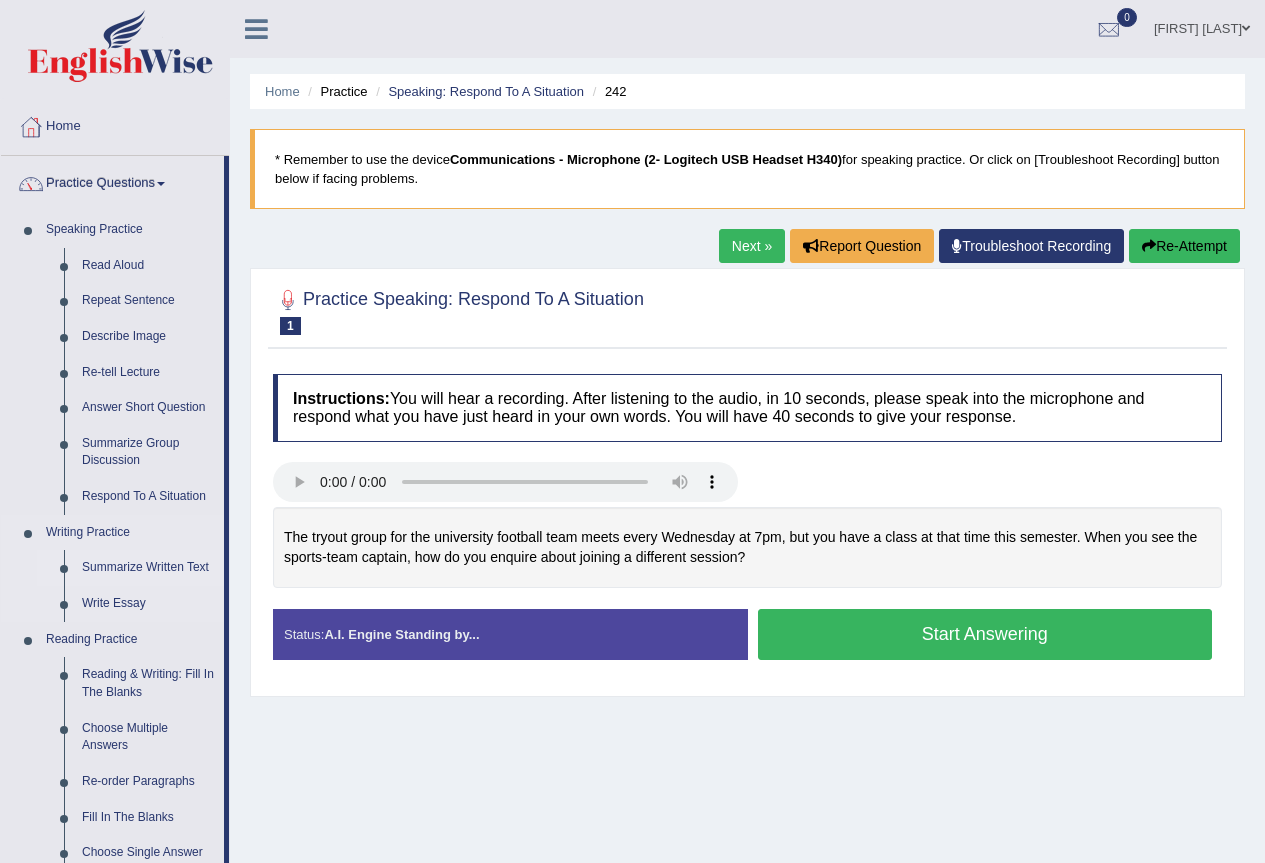 click on "Summarize Written Text" at bounding box center [148, 568] 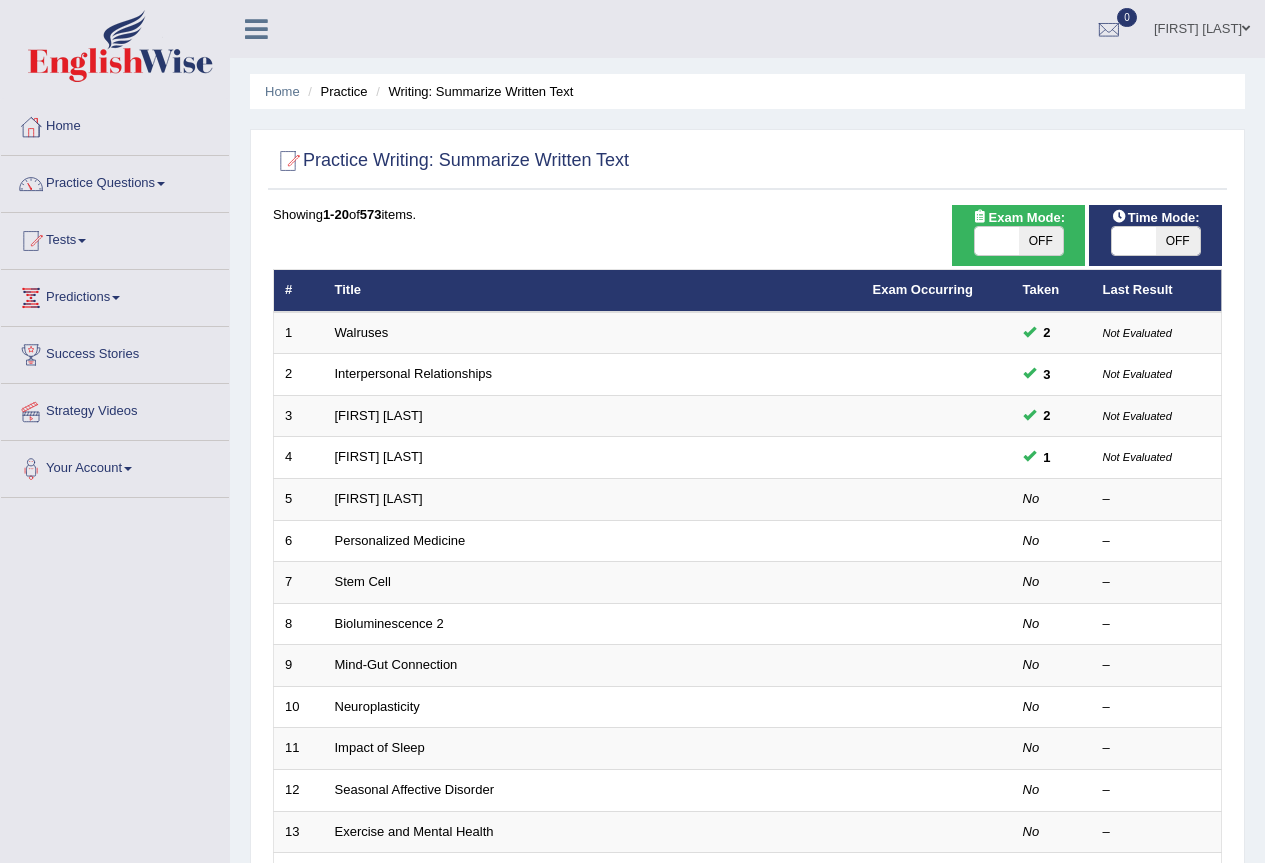 scroll, scrollTop: 0, scrollLeft: 0, axis: both 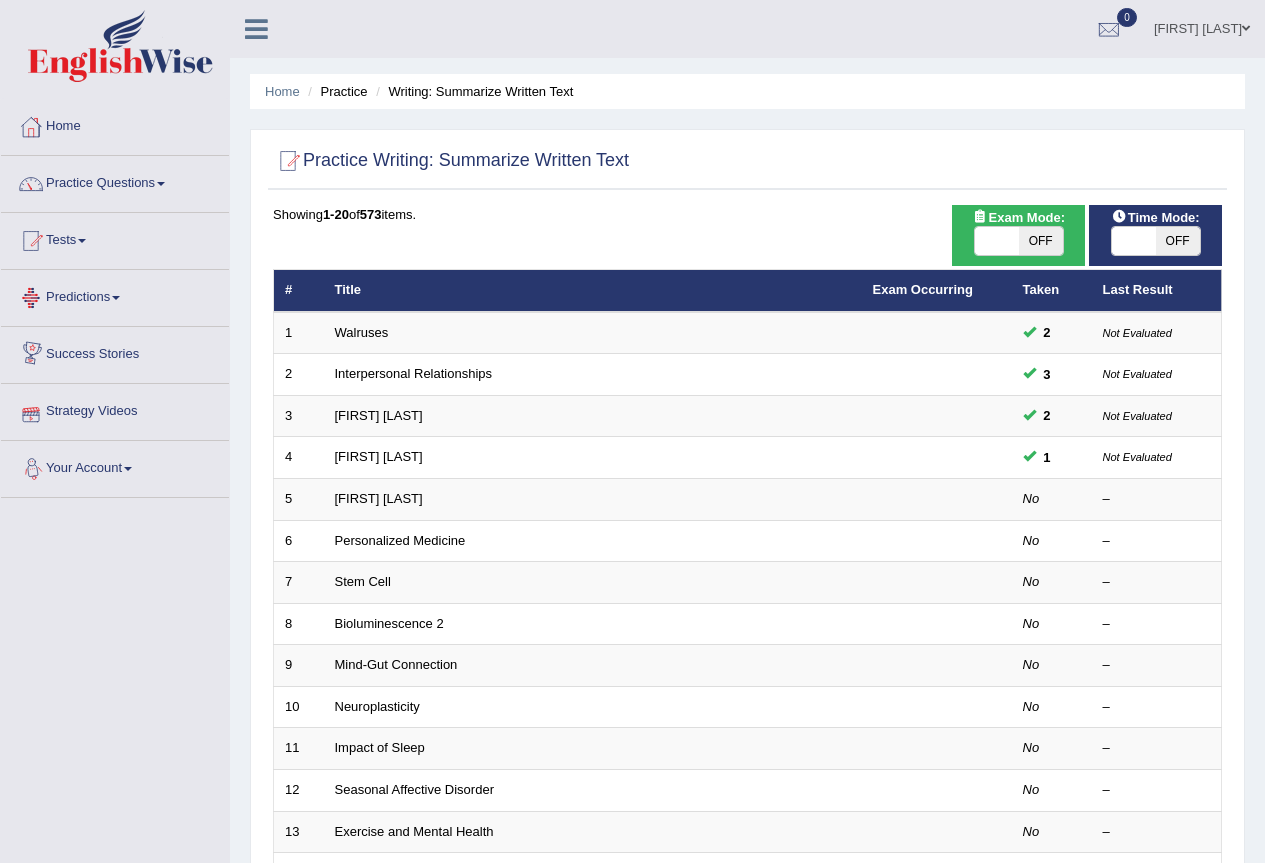 click on "Predictions" at bounding box center [115, 295] 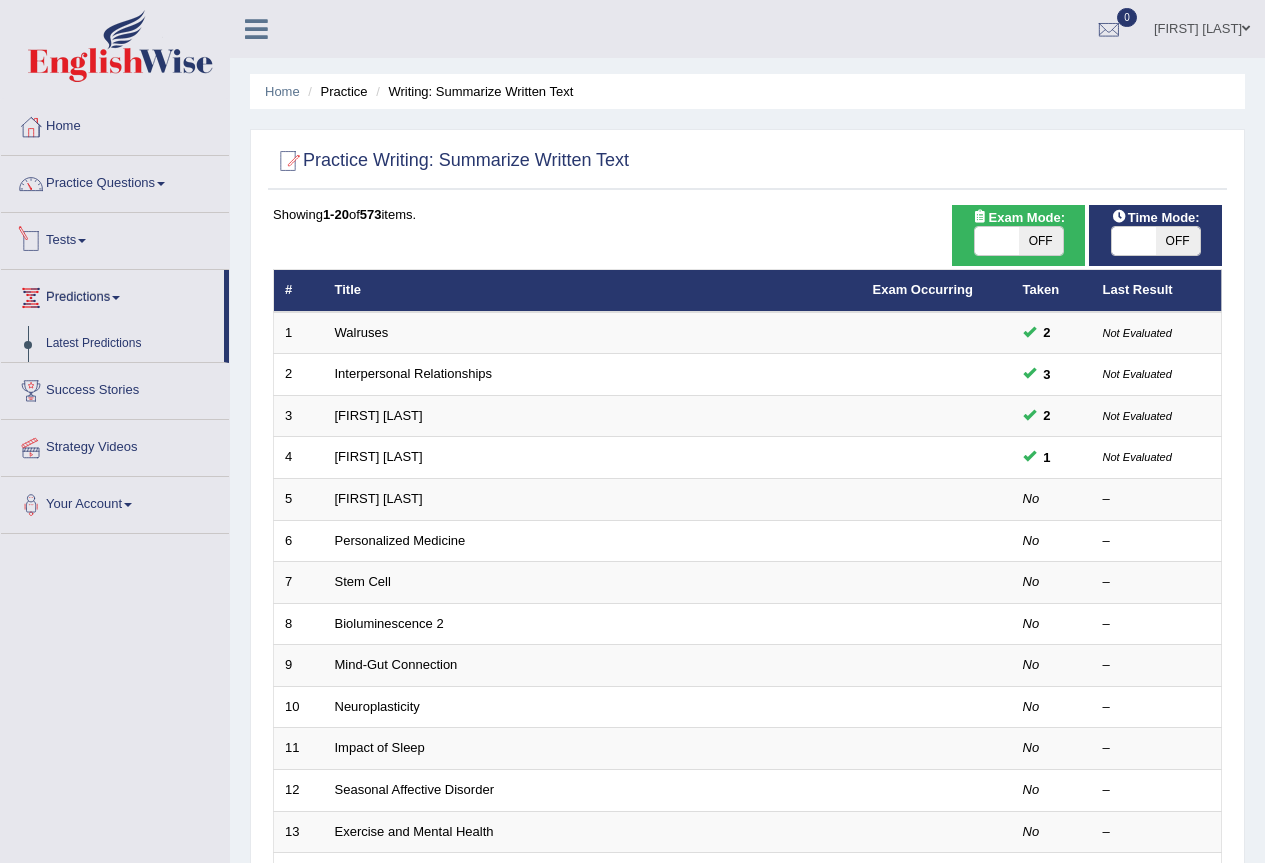 click on "Tests" at bounding box center [115, 238] 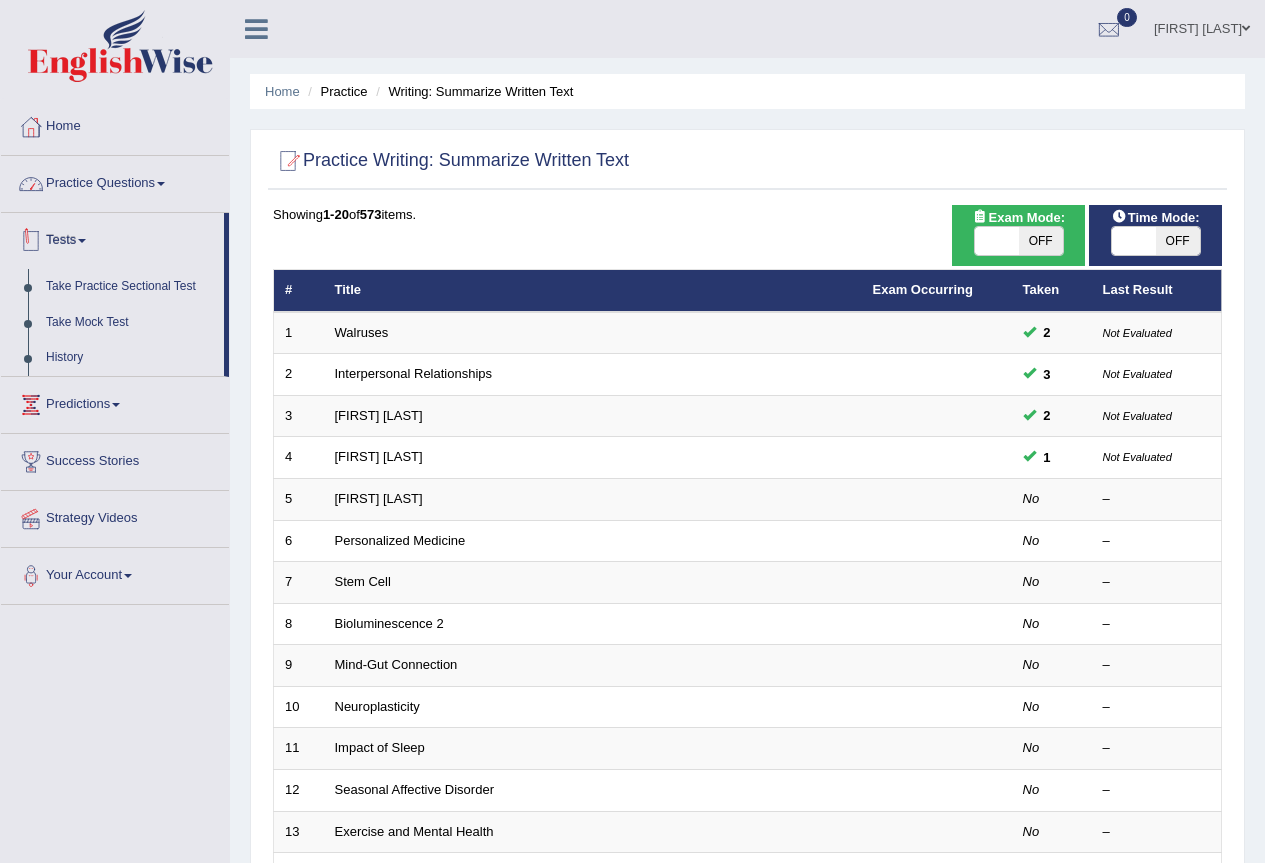 click on "Practice Questions" at bounding box center [115, 181] 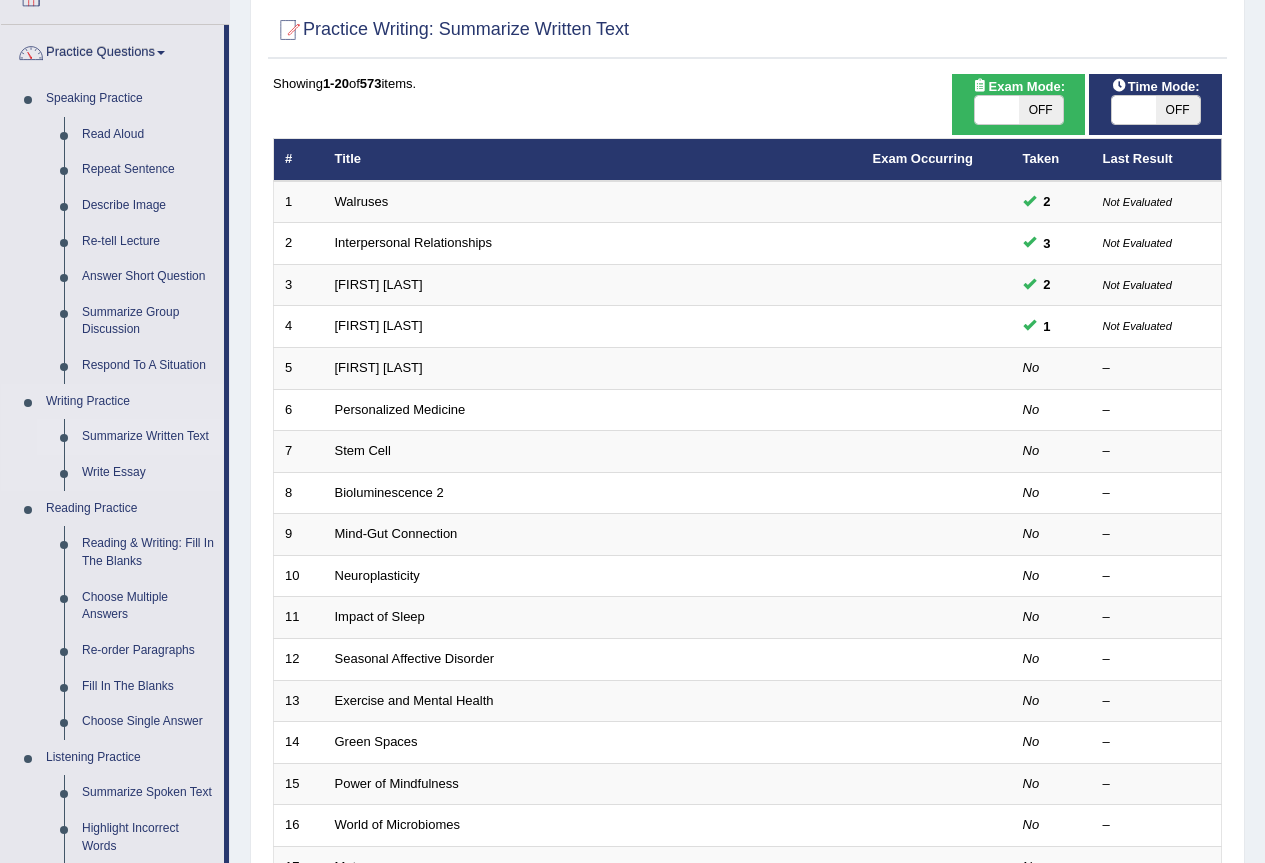 scroll, scrollTop: 100, scrollLeft: 0, axis: vertical 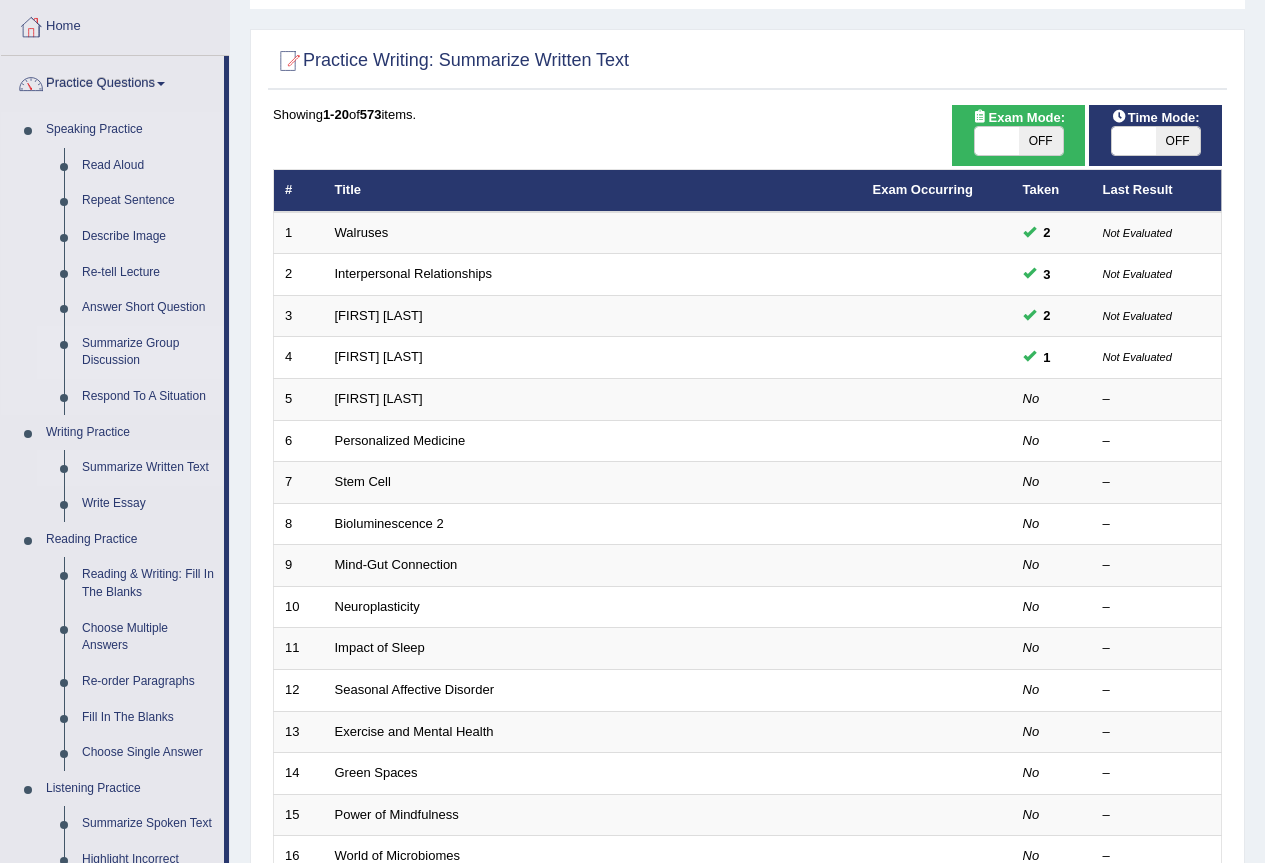 click on "Summarize Group Discussion" at bounding box center (148, 352) 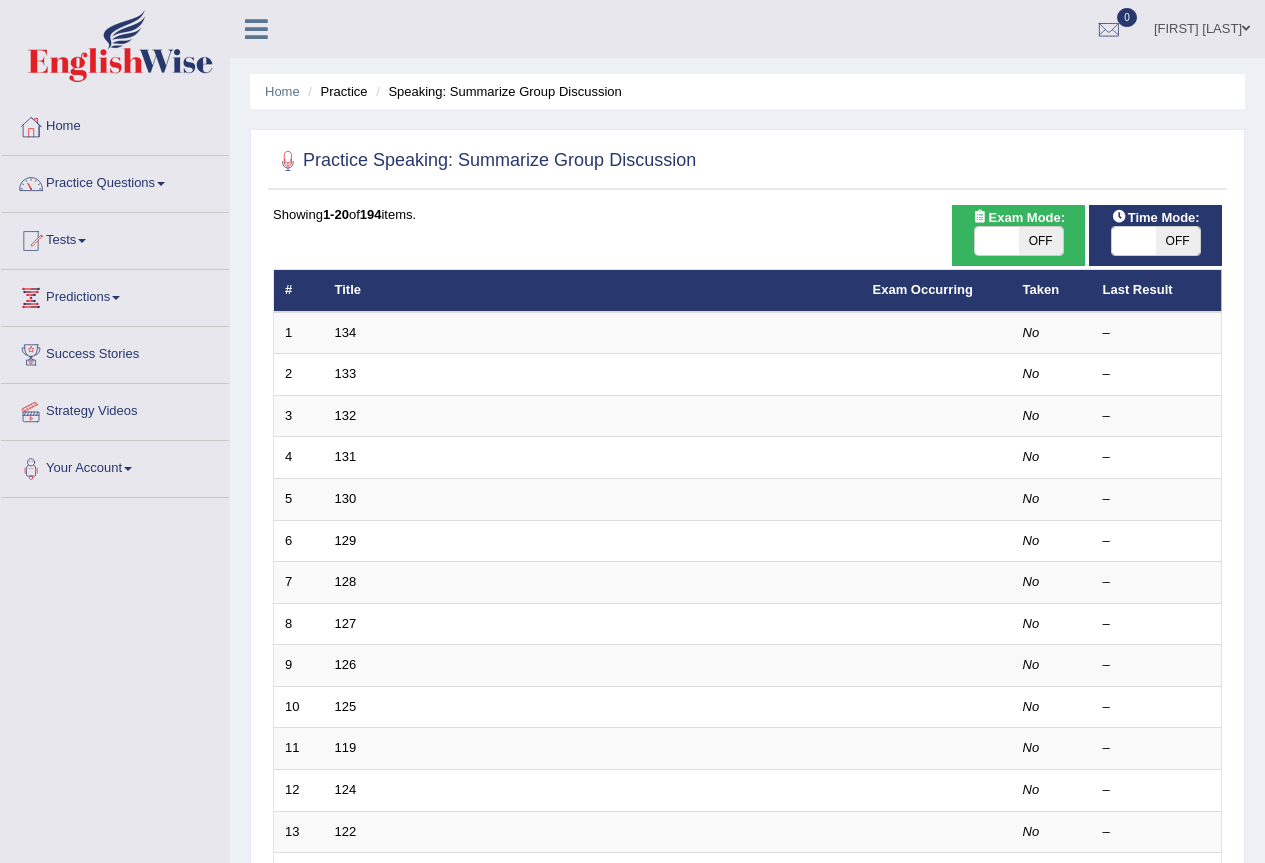 scroll, scrollTop: 0, scrollLeft: 0, axis: both 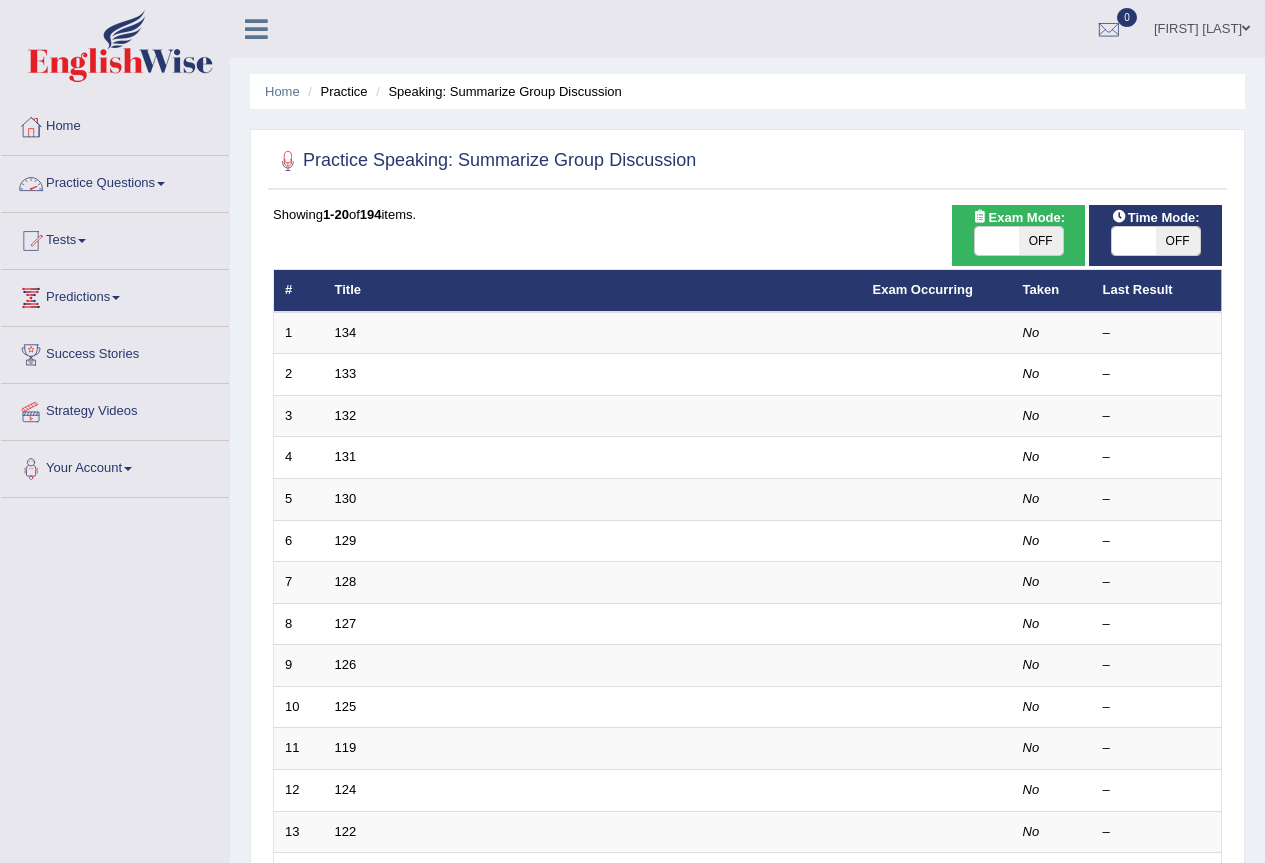click on "Practice Questions" at bounding box center (115, 181) 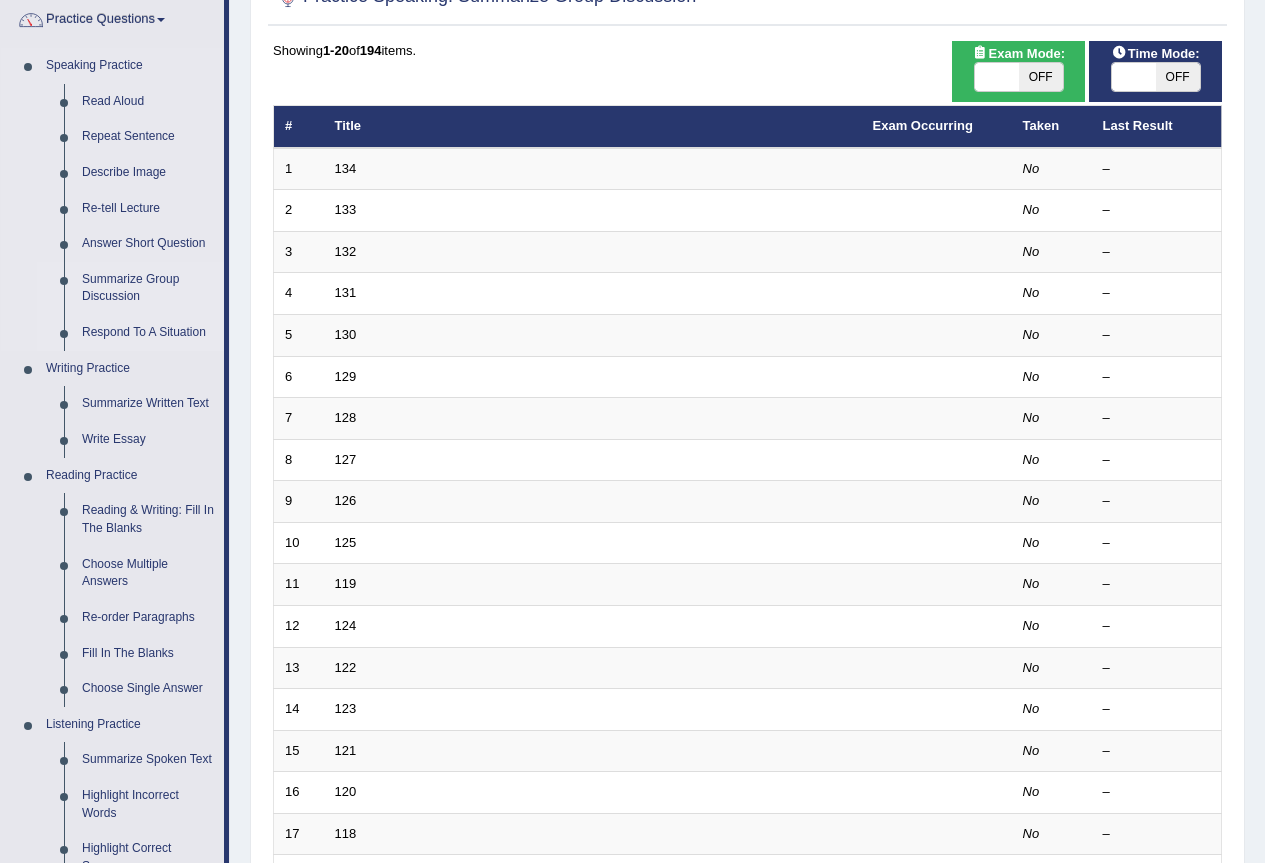 scroll, scrollTop: 200, scrollLeft: 0, axis: vertical 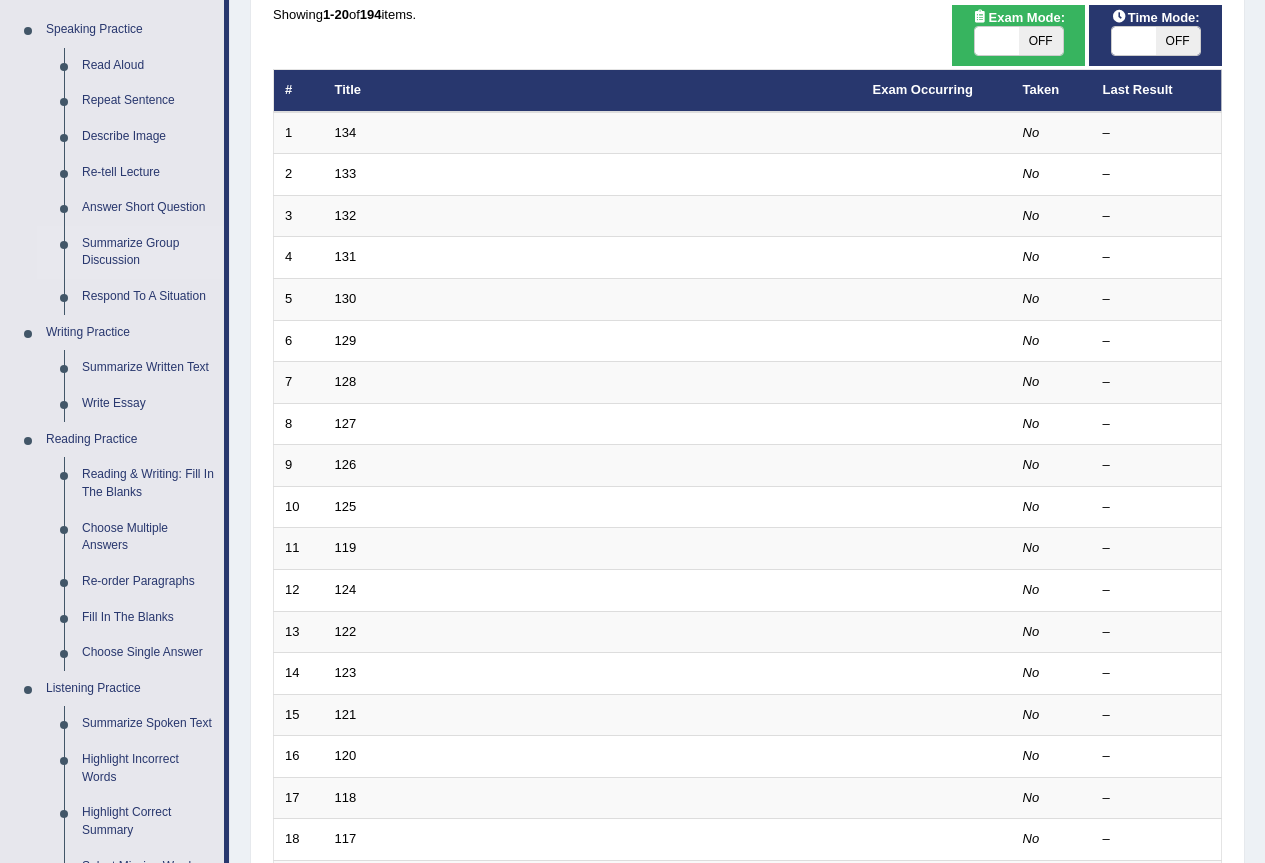 drag, startPoint x: 1247, startPoint y: 334, endPoint x: 1271, endPoint y: 299, distance: 42.43819 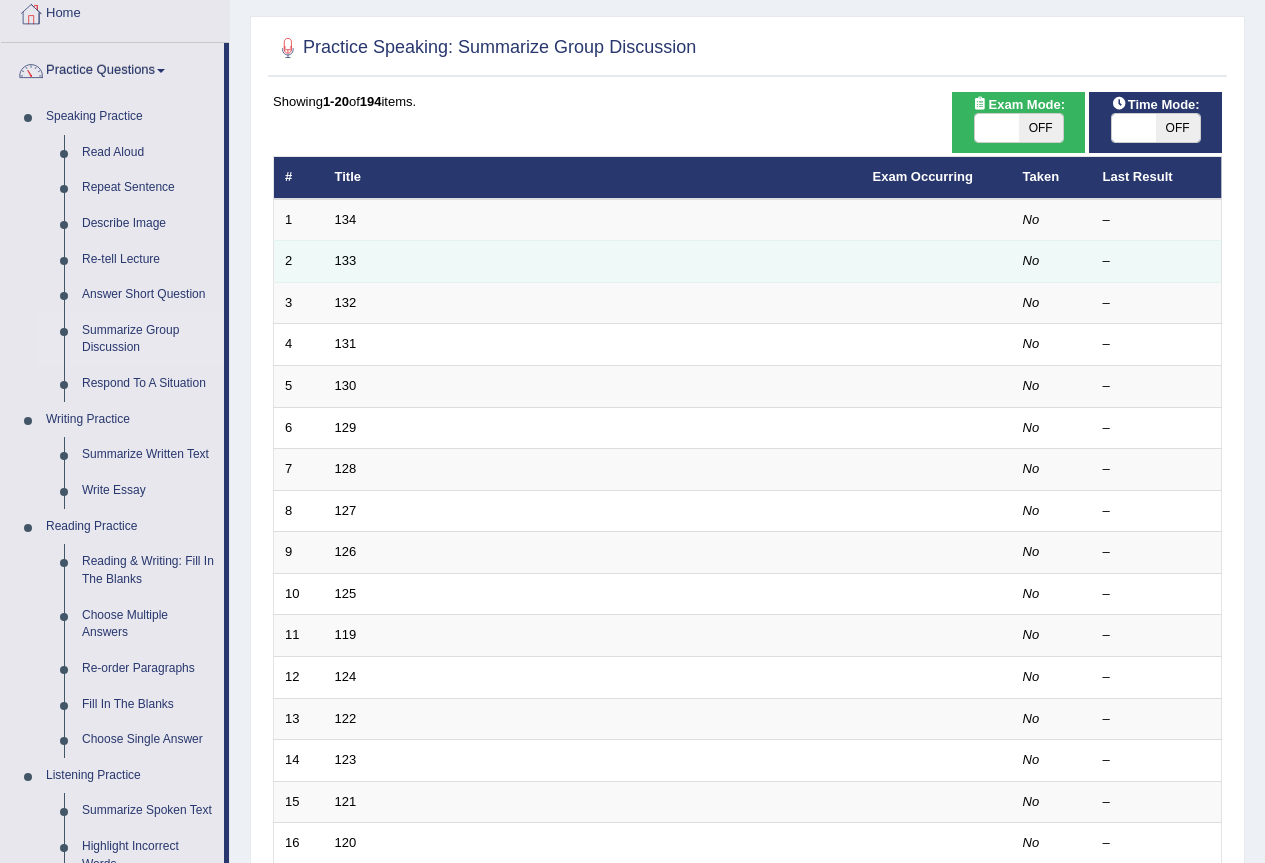 scroll, scrollTop: 100, scrollLeft: 0, axis: vertical 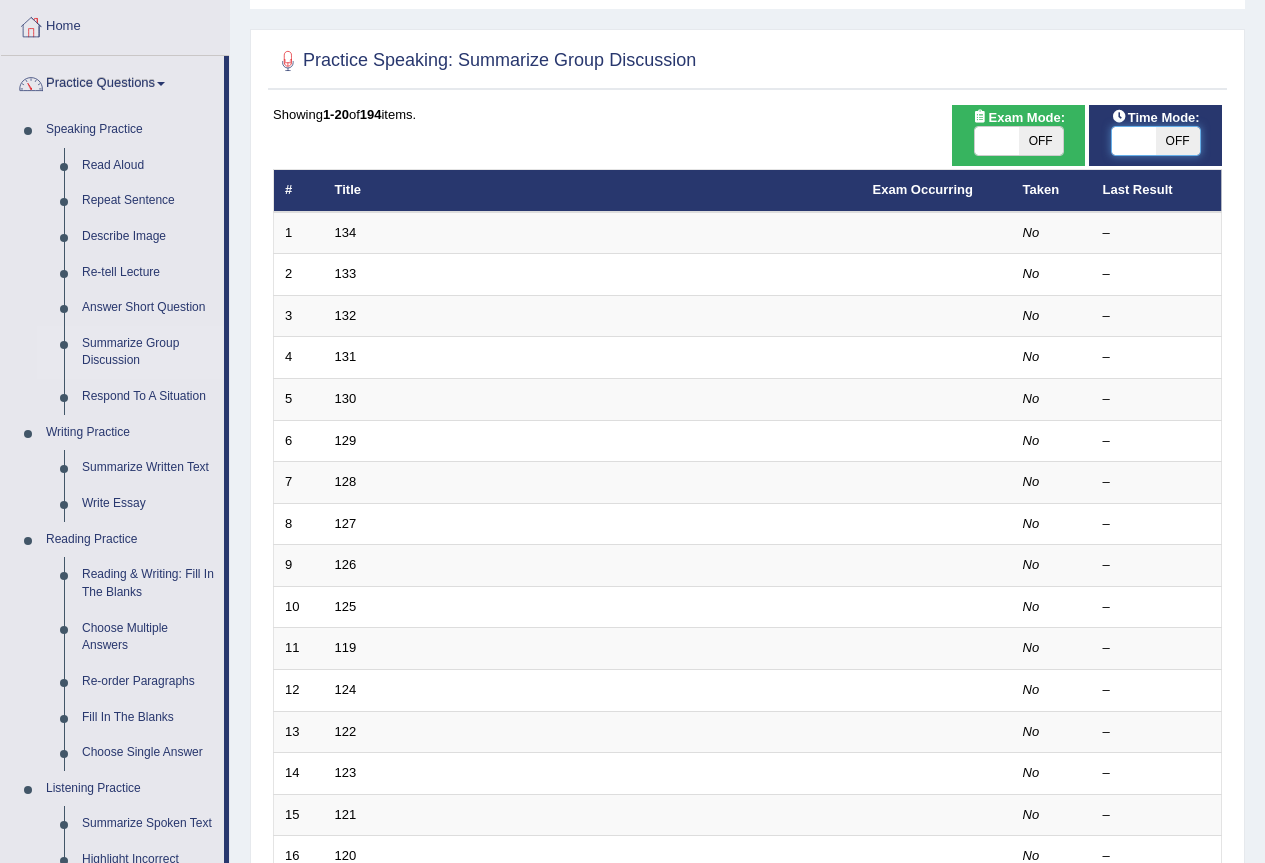 click at bounding box center (1134, 141) 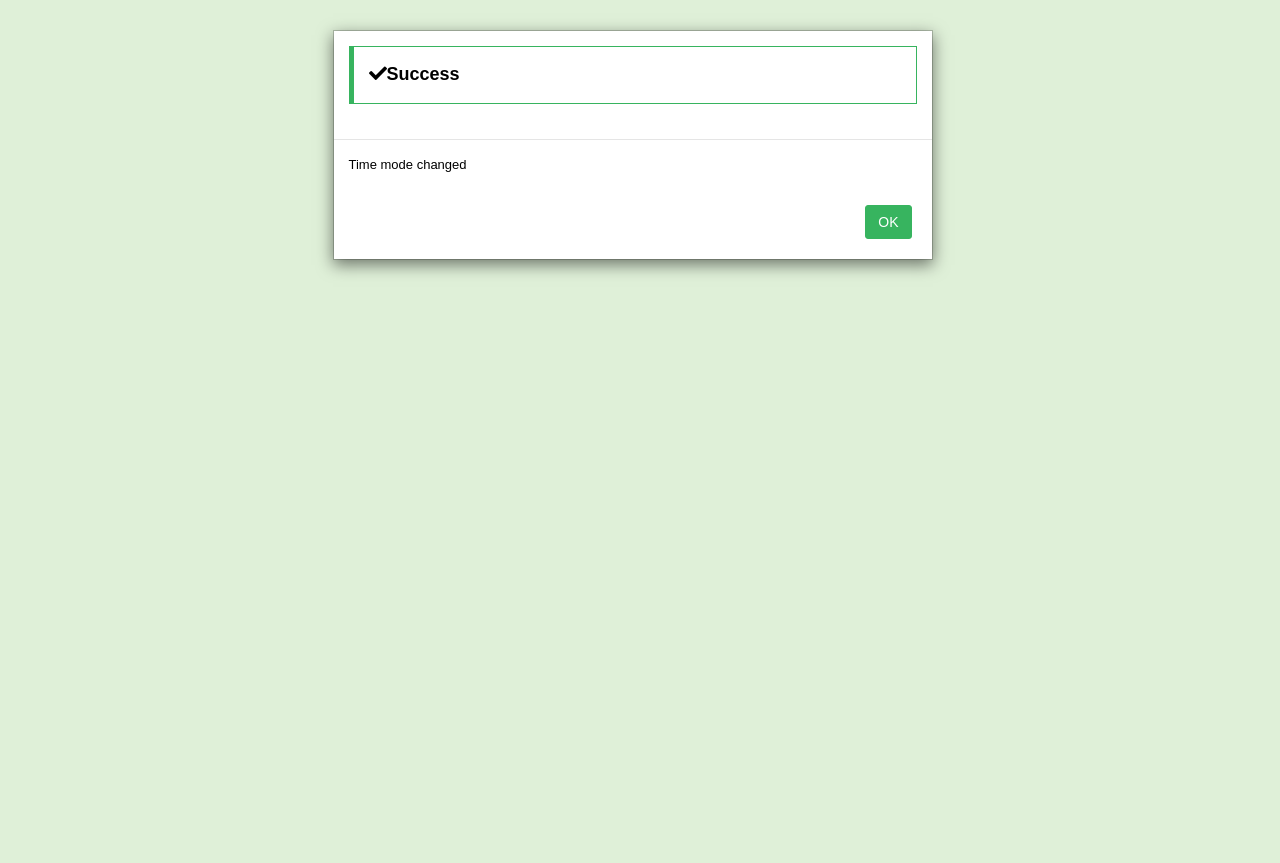click on "OK" at bounding box center (888, 222) 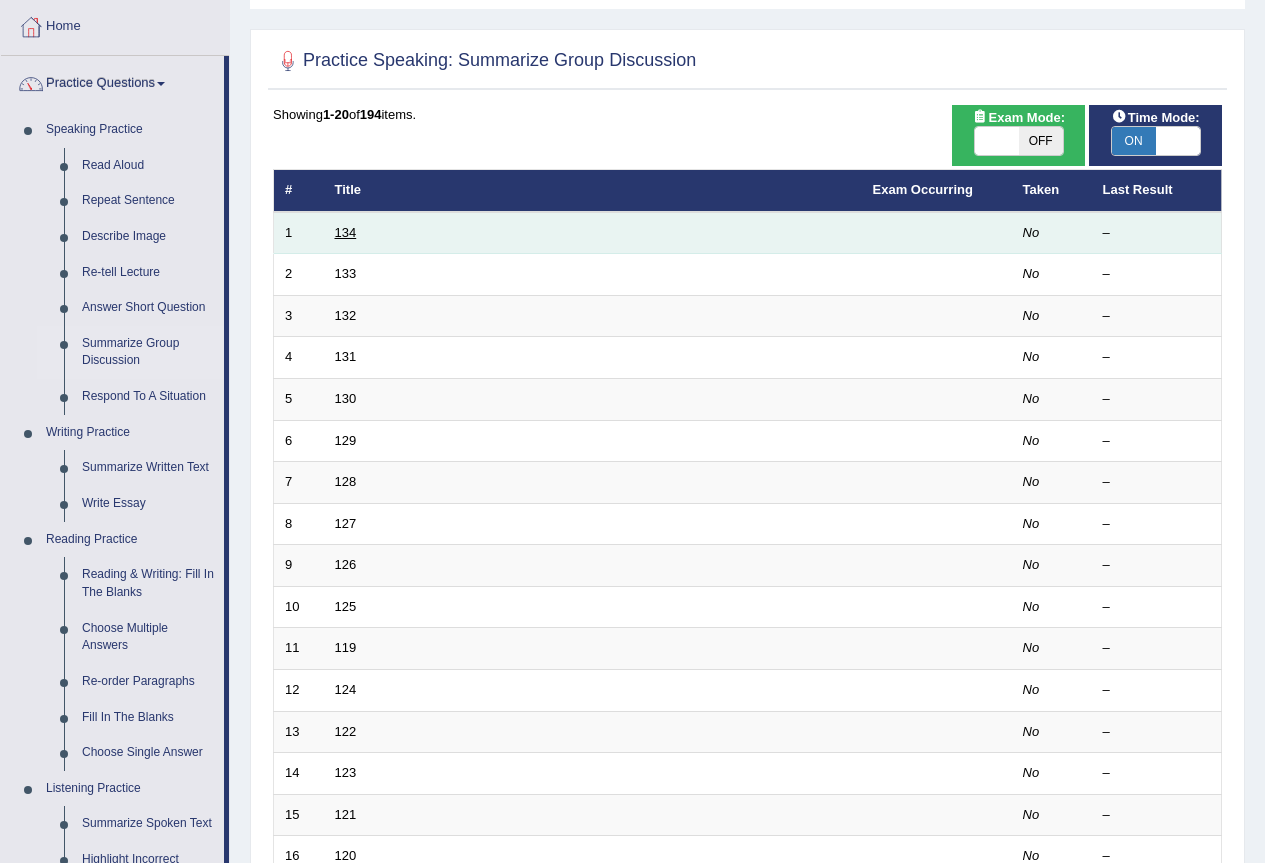 click on "134" at bounding box center [346, 232] 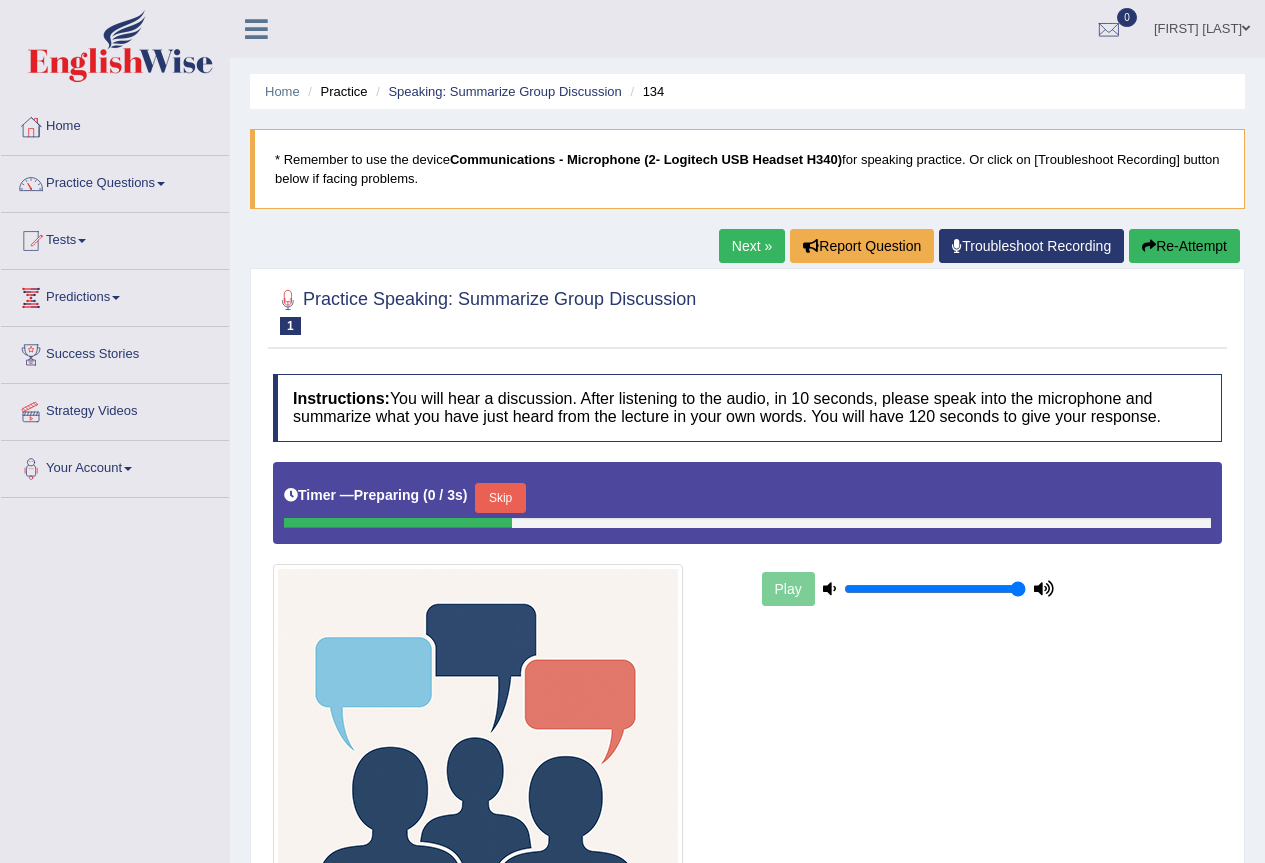 scroll, scrollTop: 0, scrollLeft: 0, axis: both 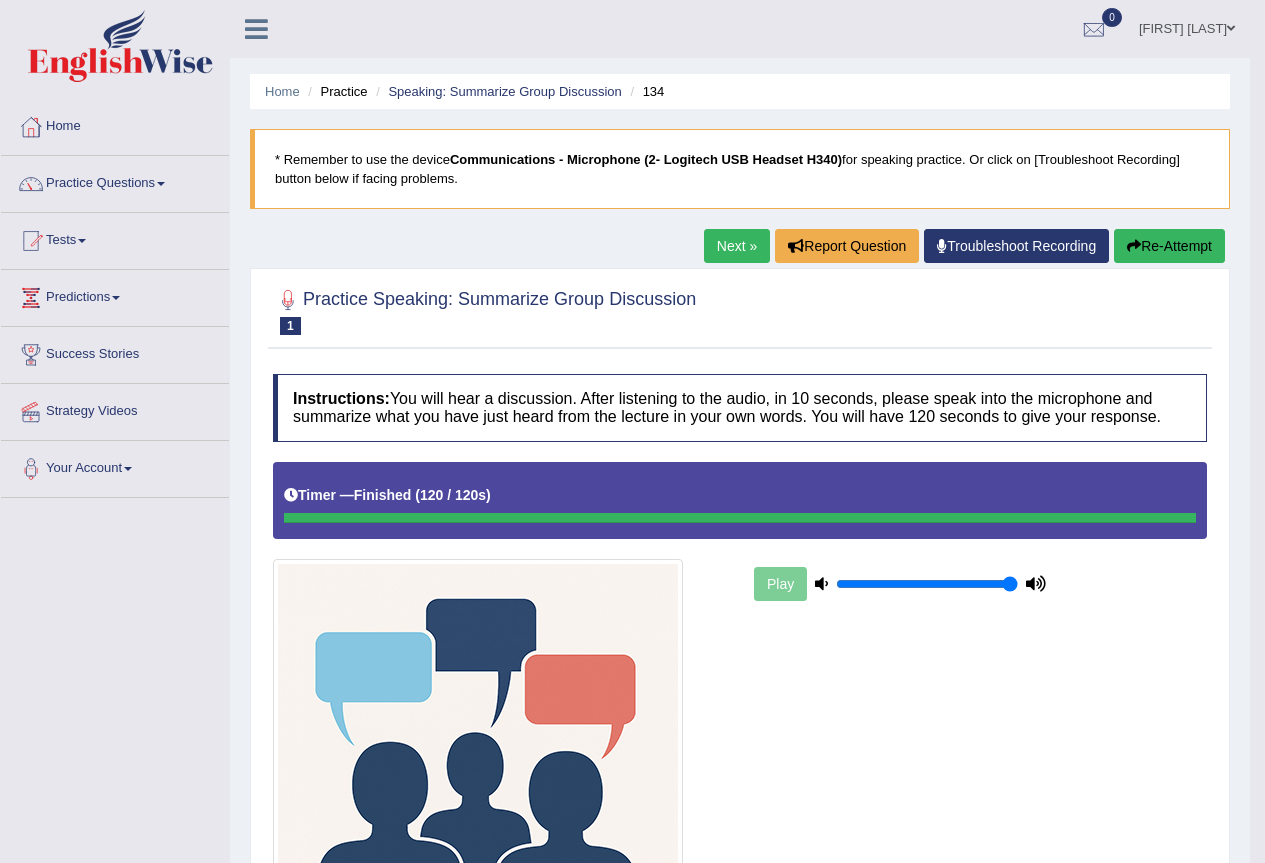 click on "Next »" at bounding box center [737, 246] 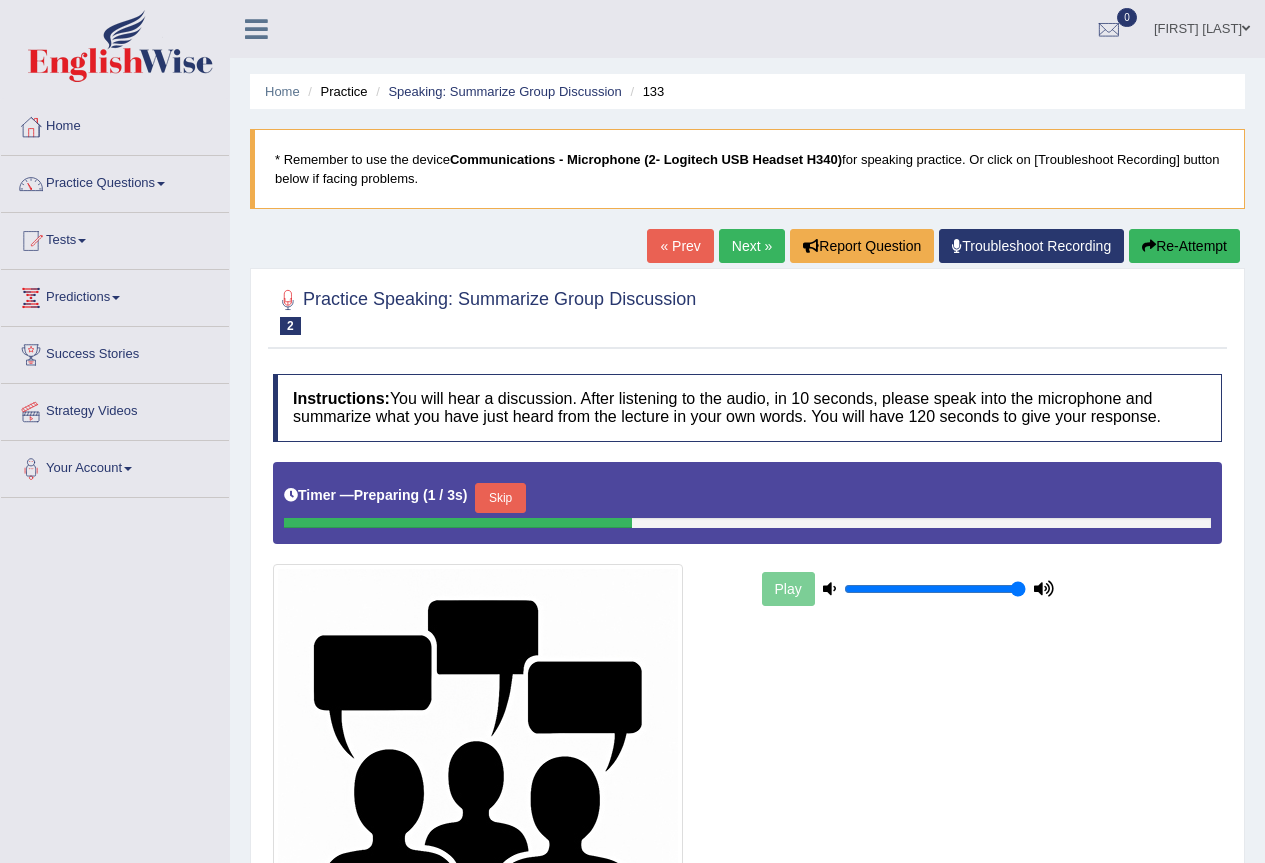 scroll, scrollTop: 265, scrollLeft: 0, axis: vertical 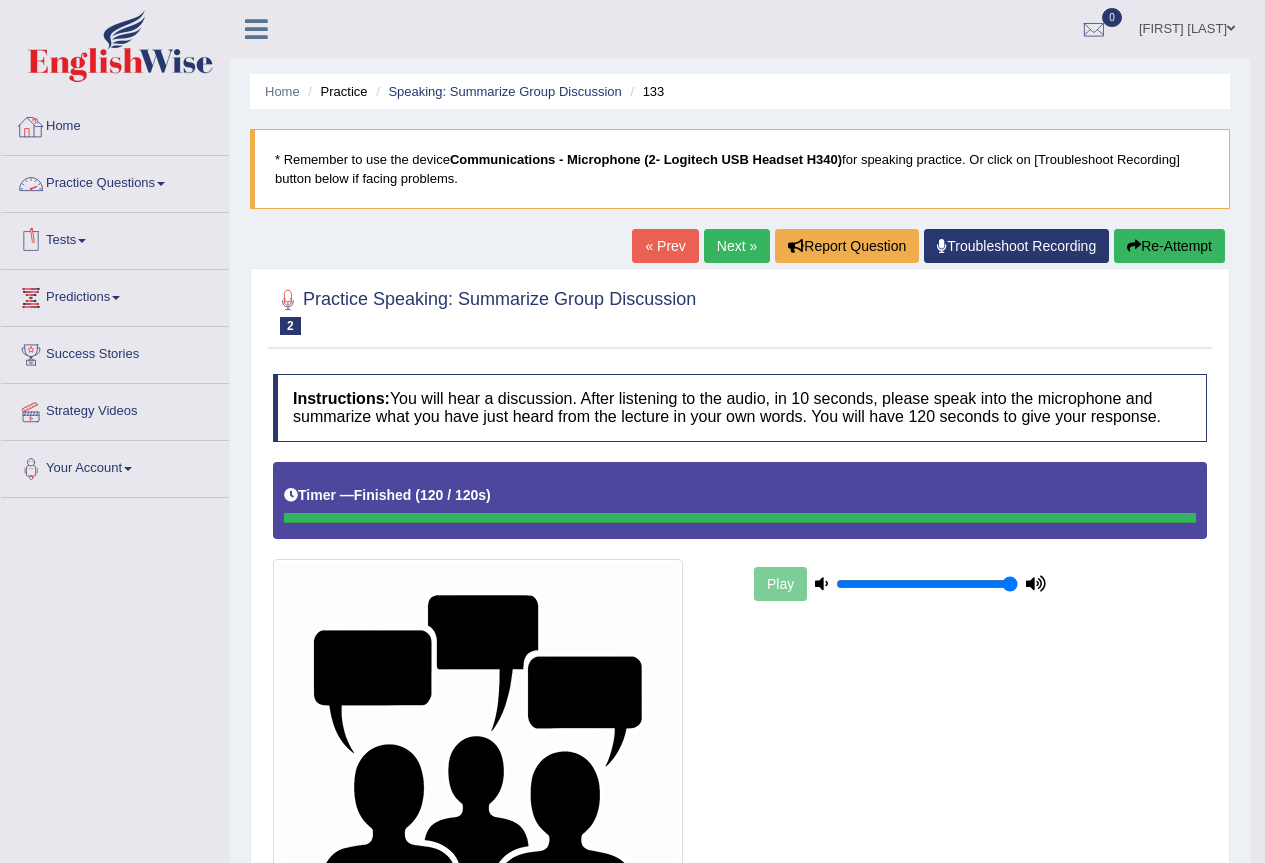 click on "Practice Questions" at bounding box center (115, 181) 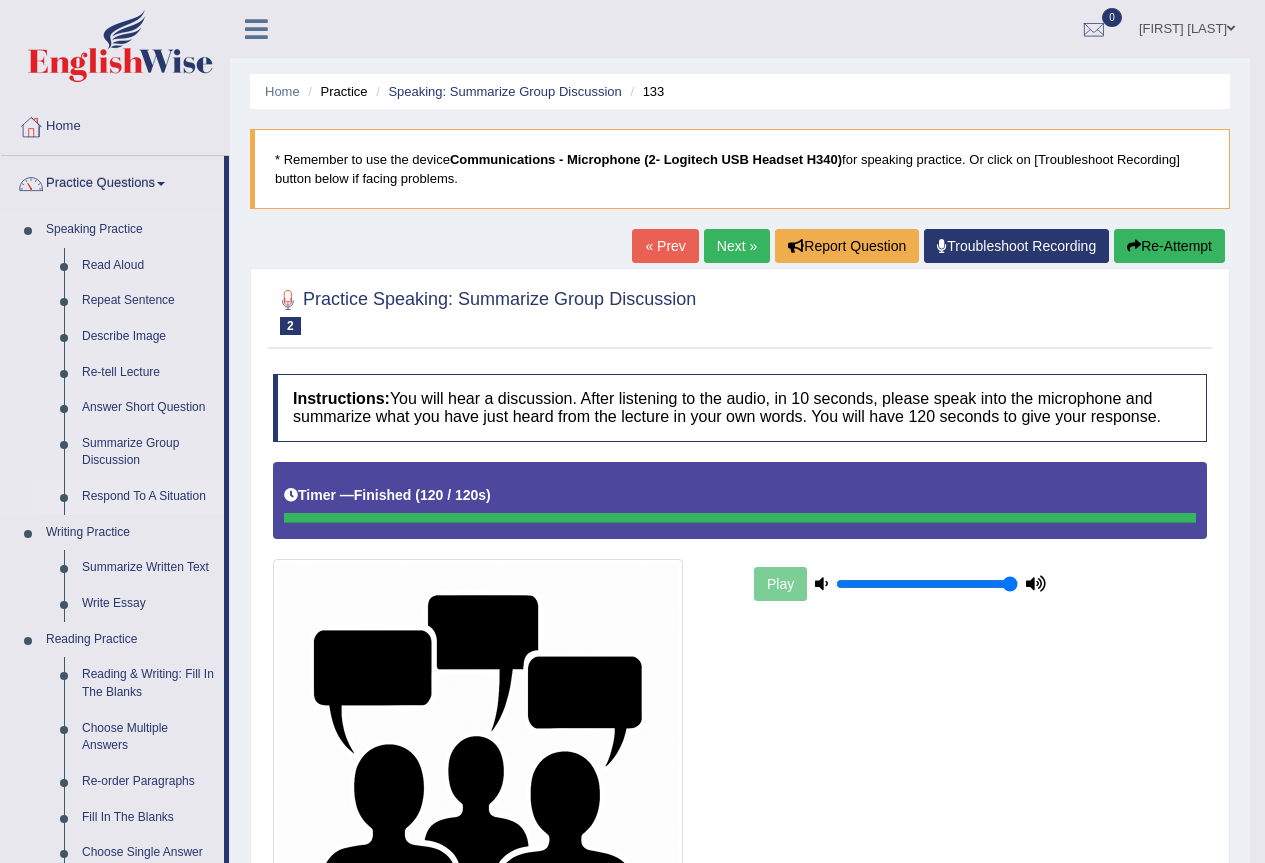 click on "Respond To A Situation" at bounding box center (148, 497) 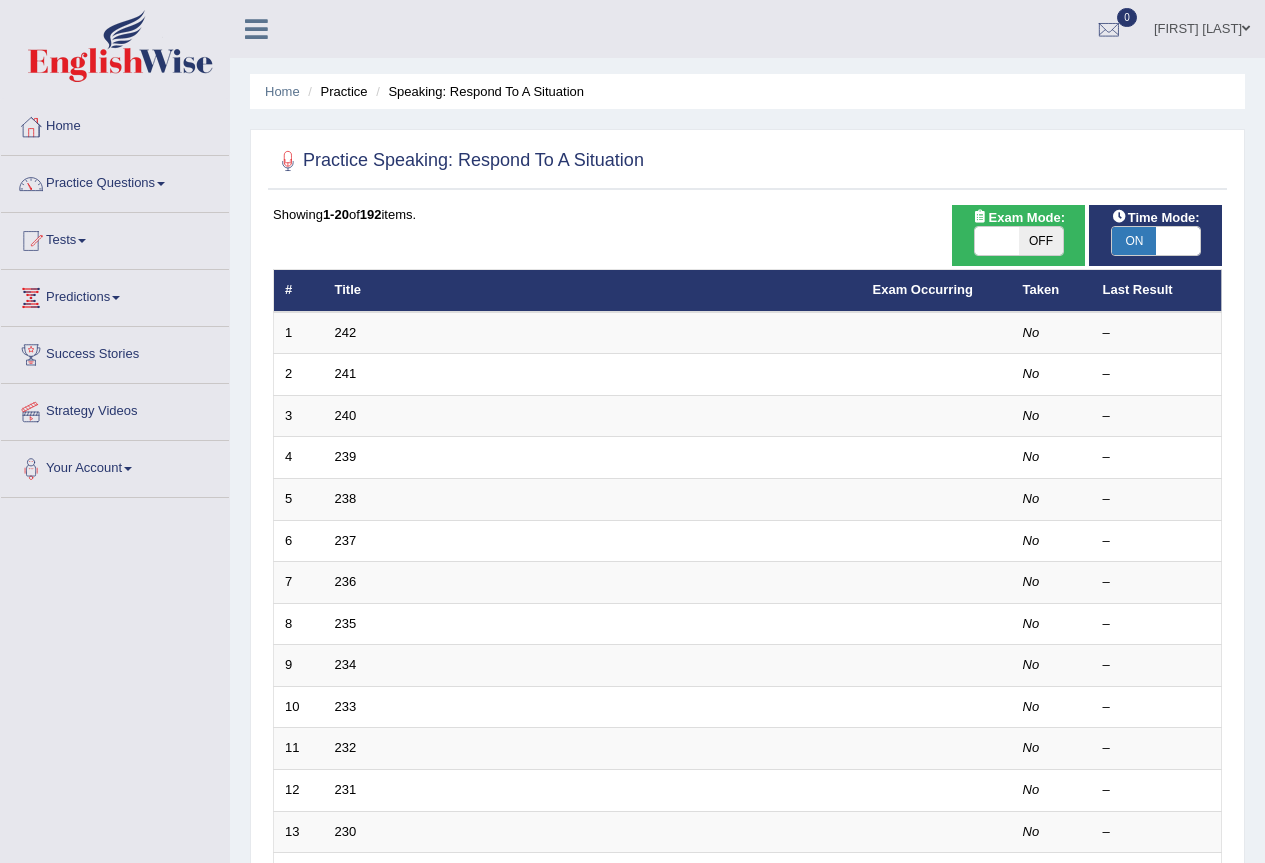 scroll, scrollTop: 0, scrollLeft: 0, axis: both 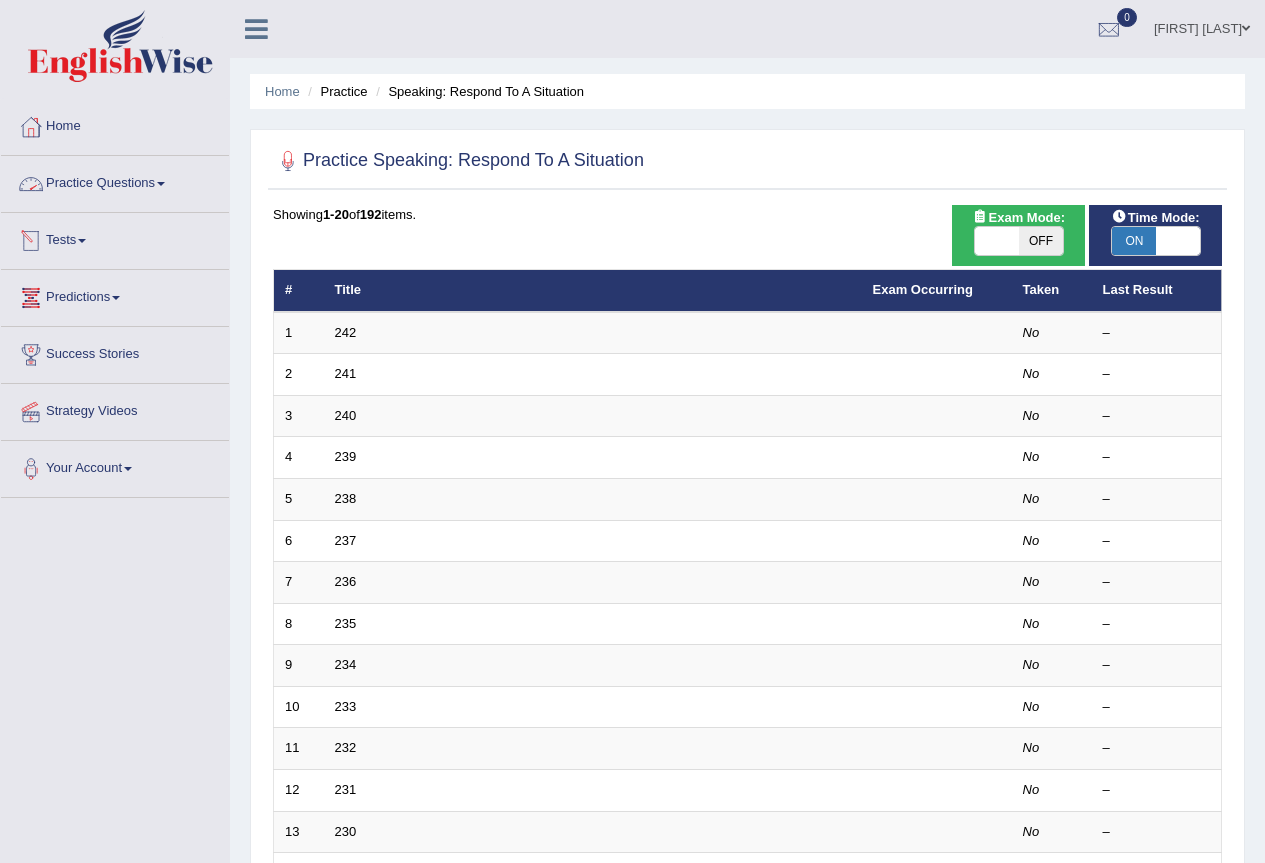 click on "Practice Questions" at bounding box center (115, 181) 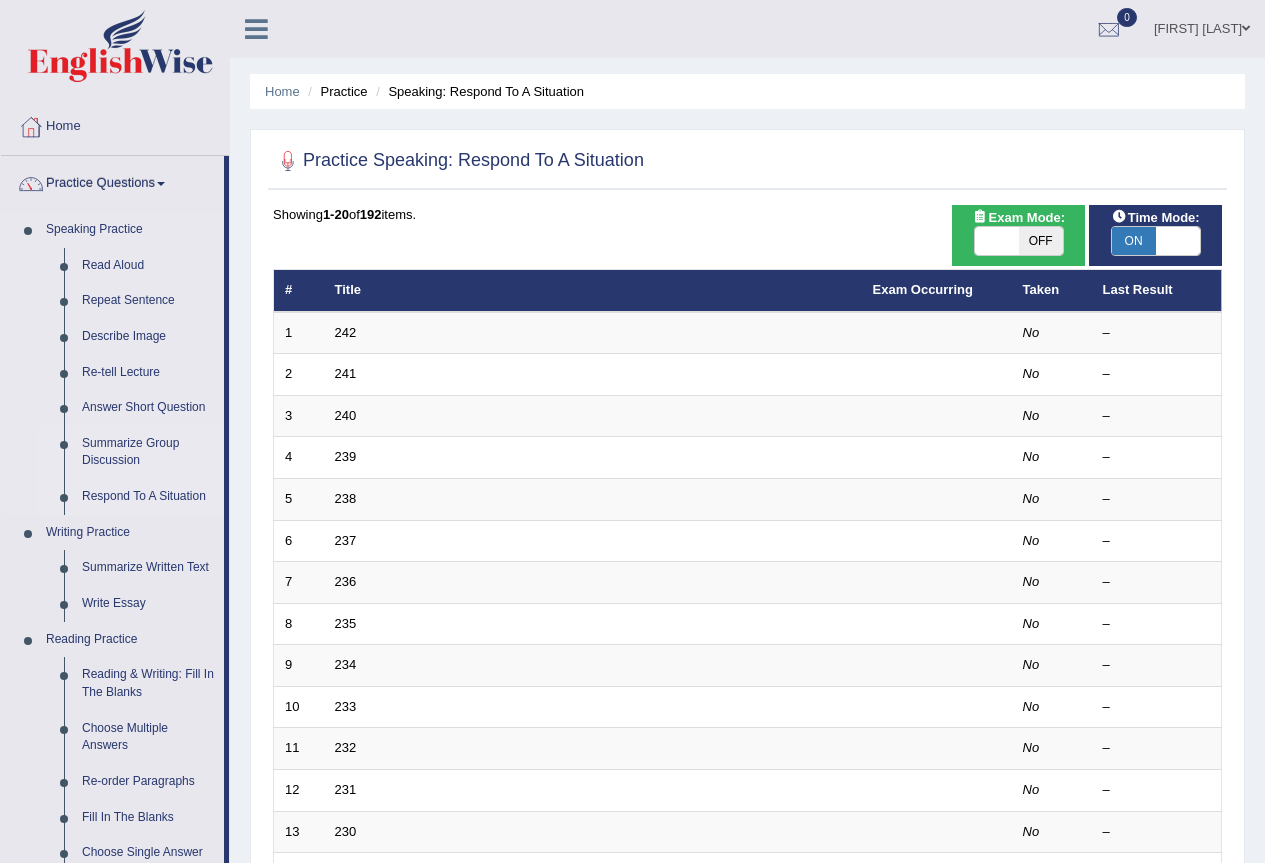 click on "Summarize Group Discussion" at bounding box center [148, 452] 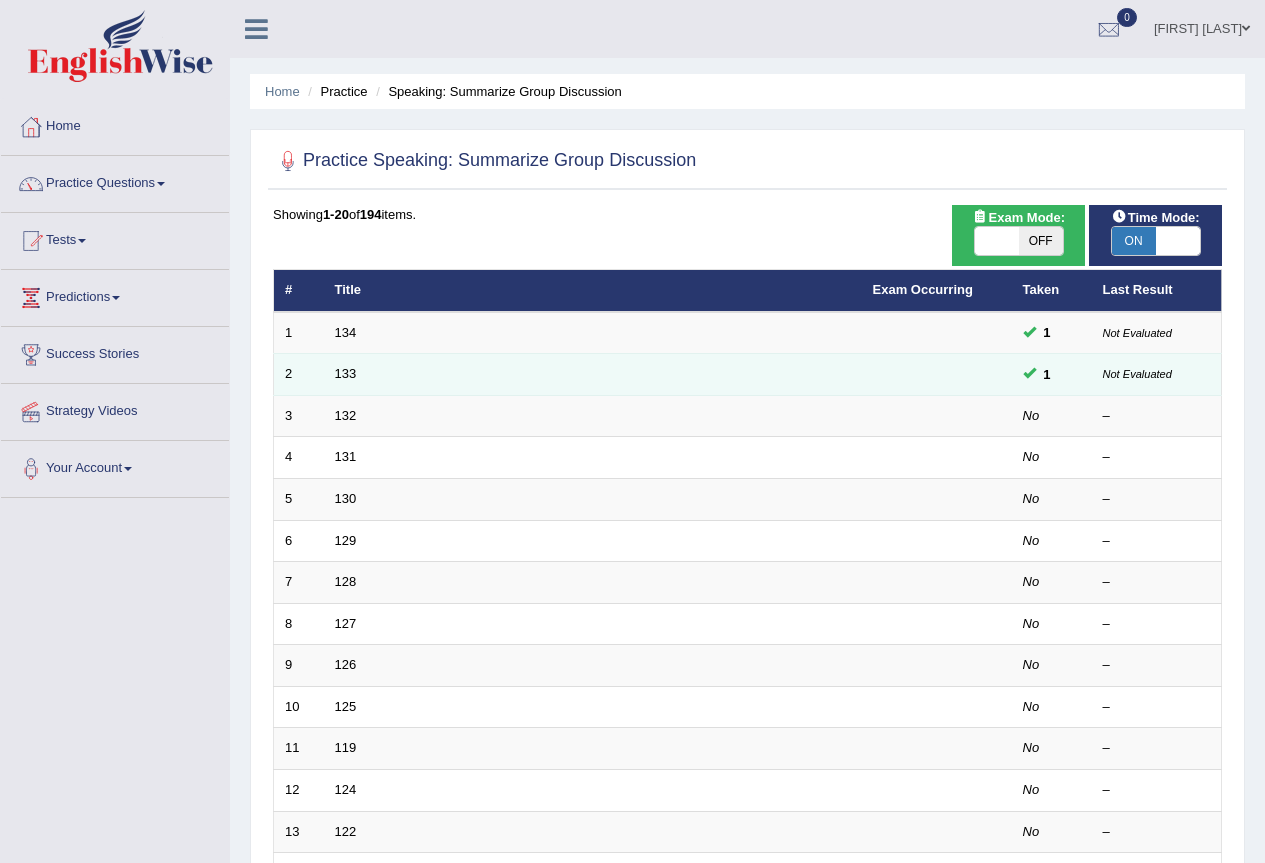 scroll, scrollTop: 0, scrollLeft: 0, axis: both 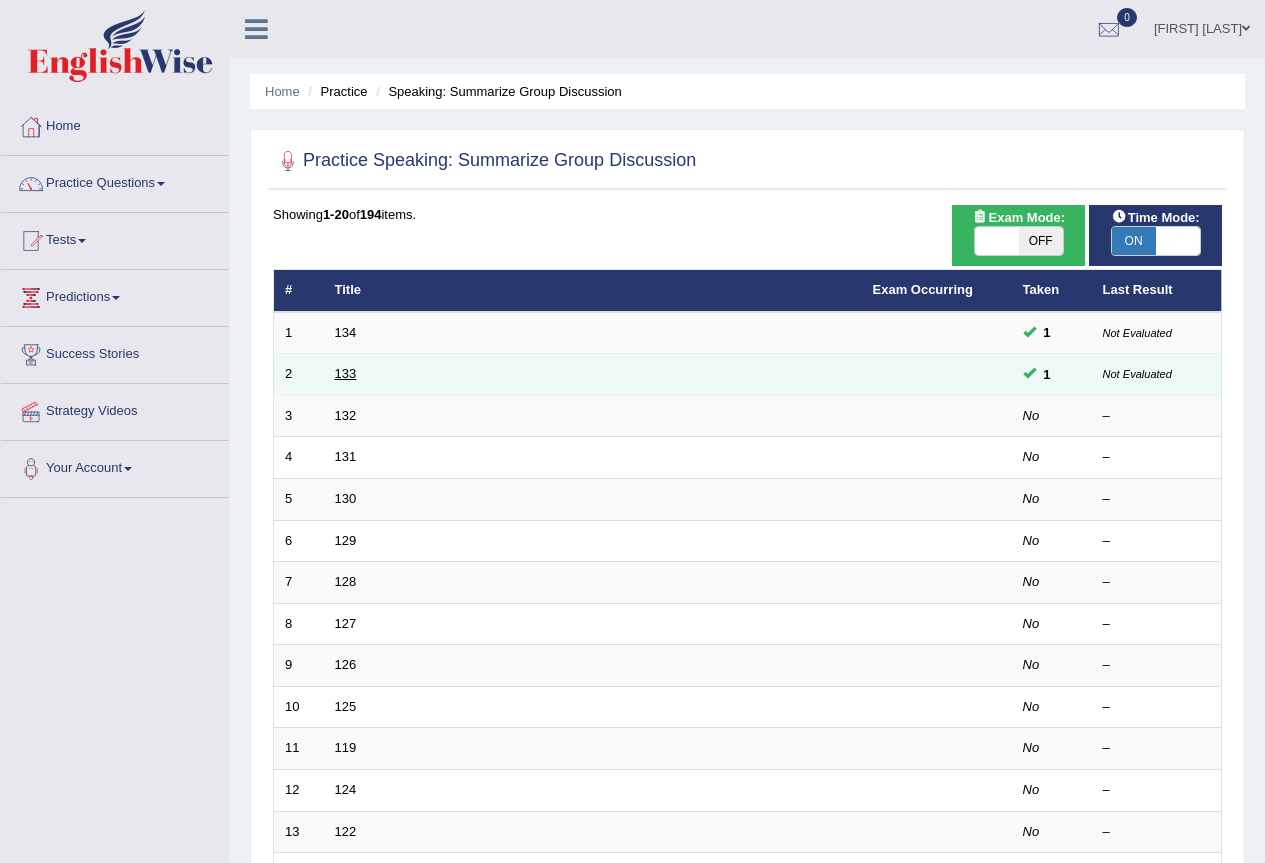 click on "133" at bounding box center [346, 373] 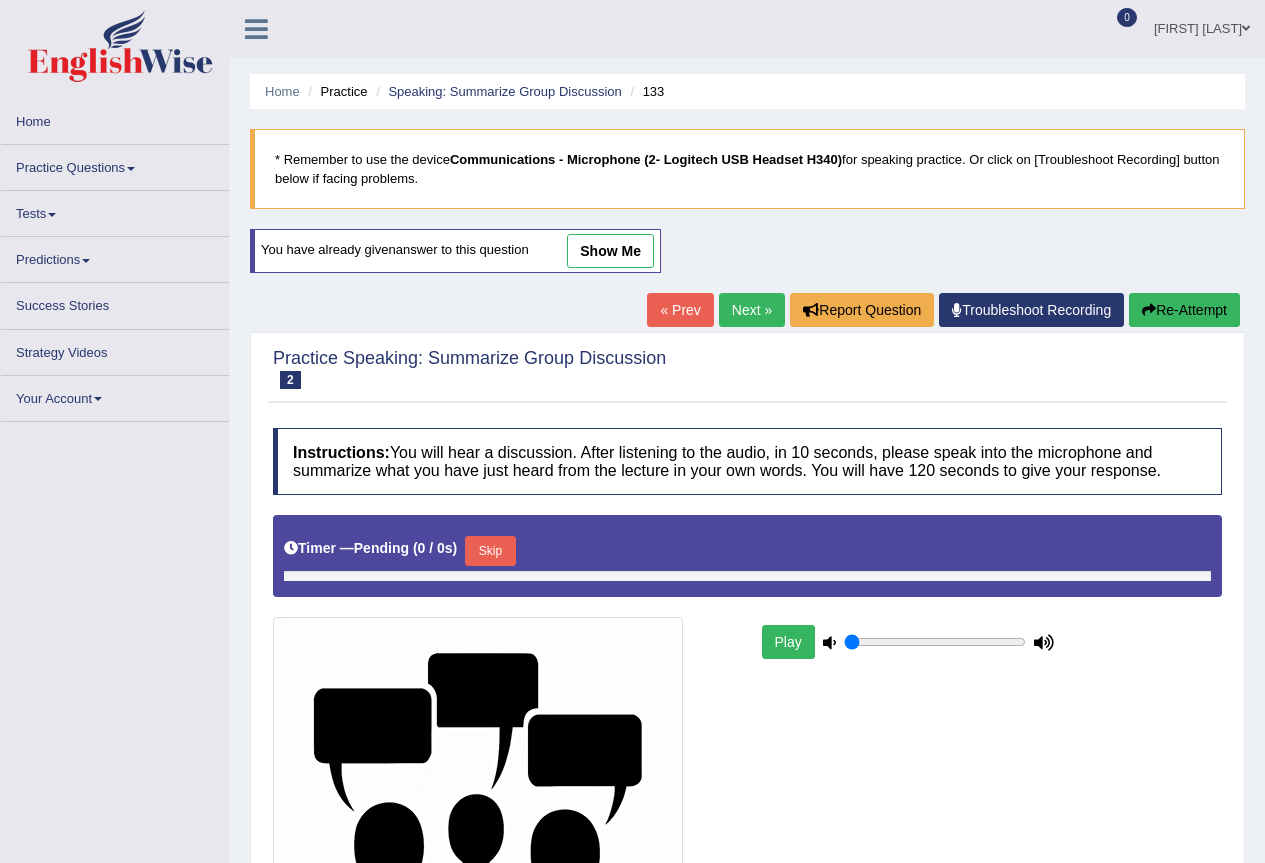 scroll, scrollTop: 0, scrollLeft: 0, axis: both 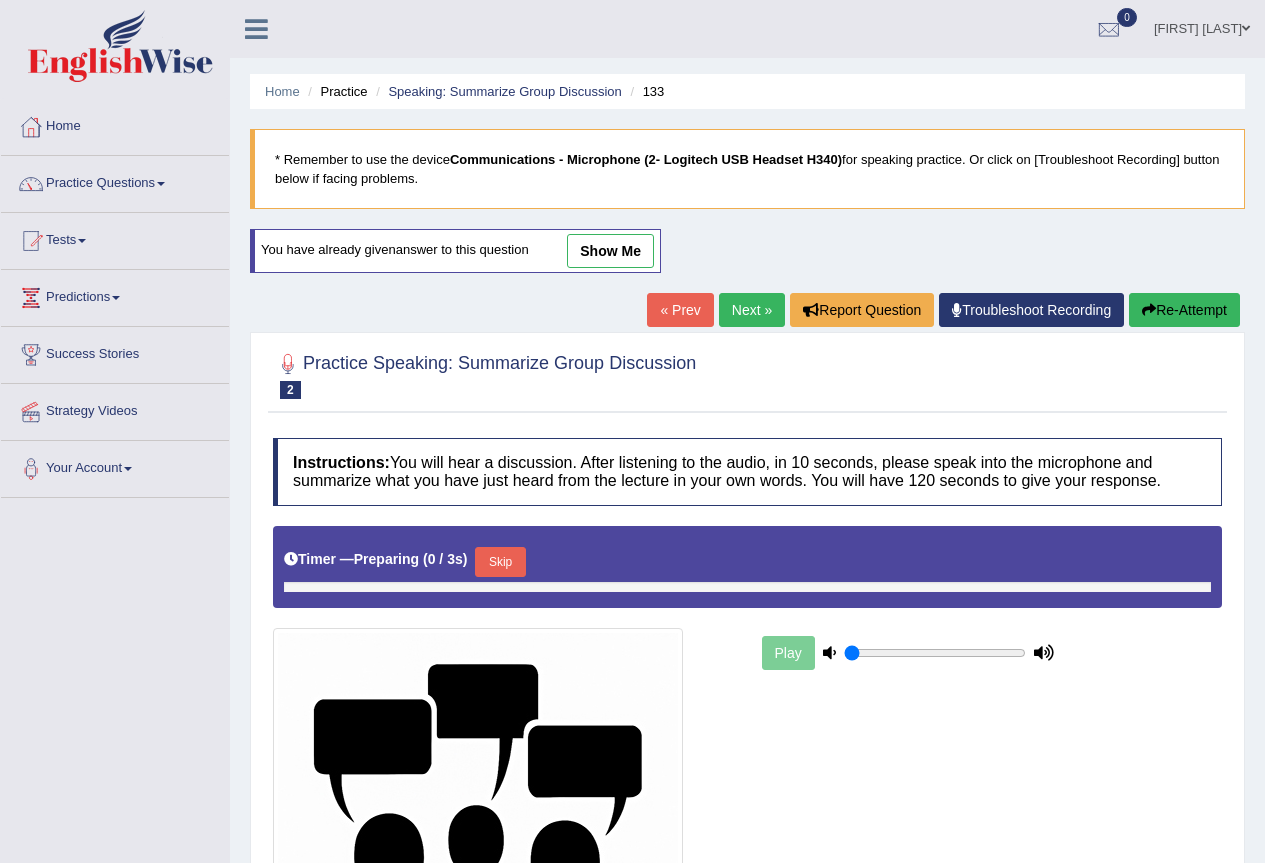 type on "1" 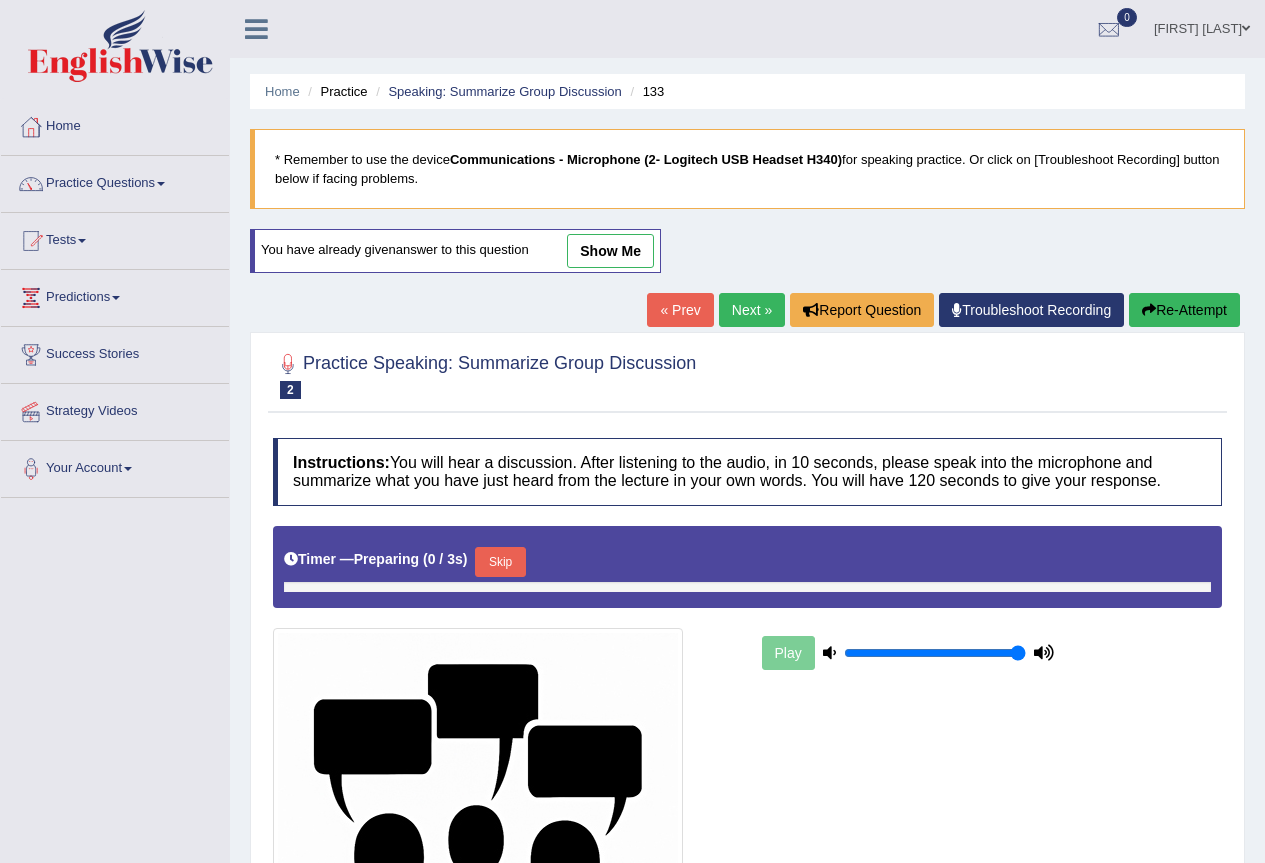 scroll, scrollTop: 316, scrollLeft: 0, axis: vertical 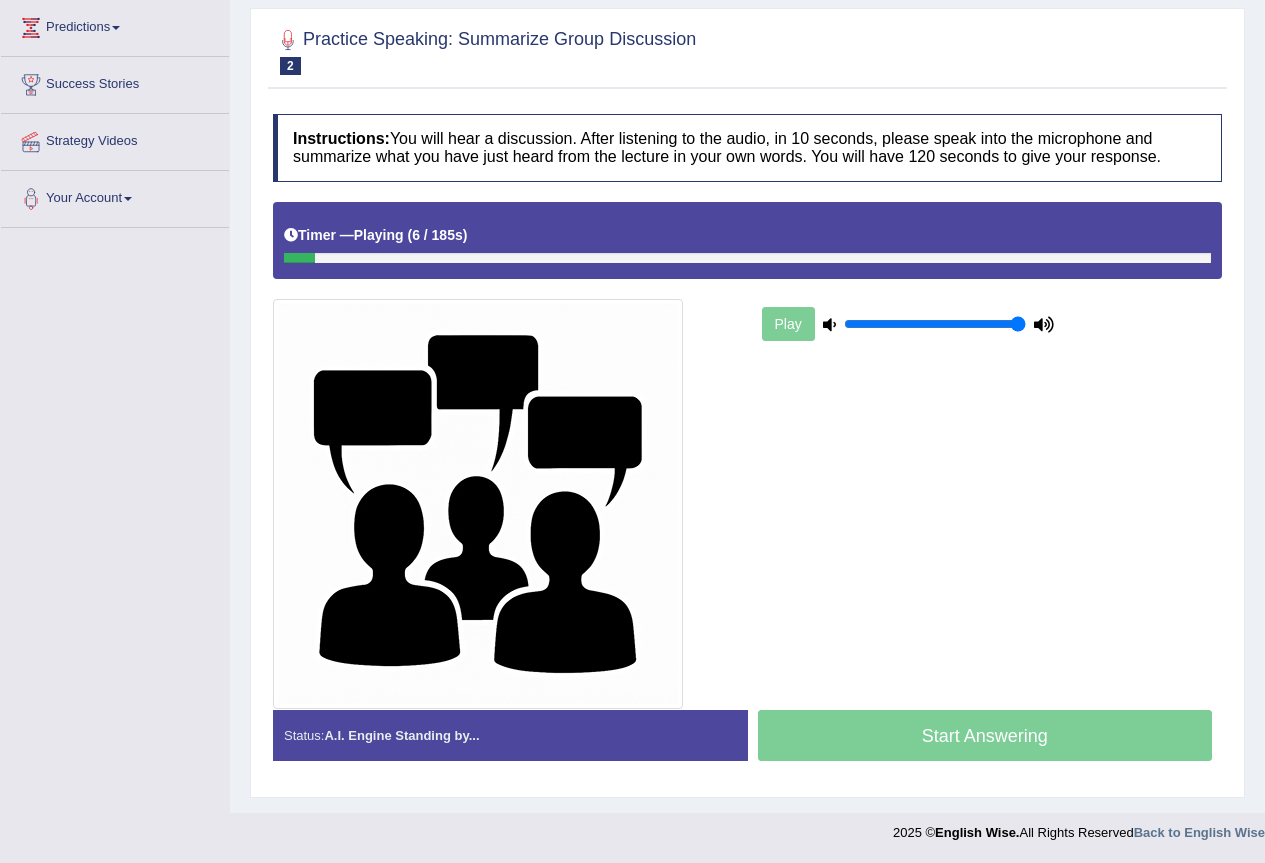 click at bounding box center (1044, 324) 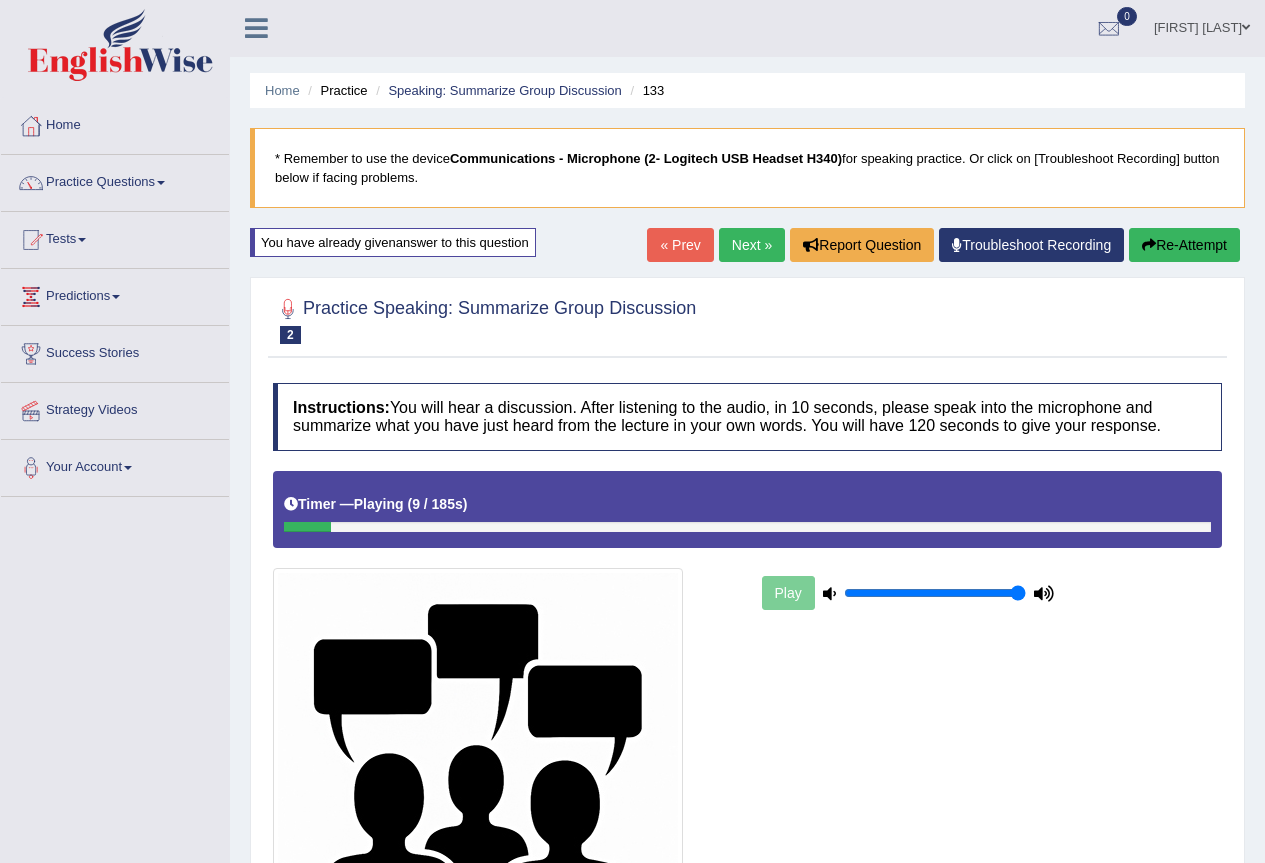 scroll, scrollTop: 0, scrollLeft: 0, axis: both 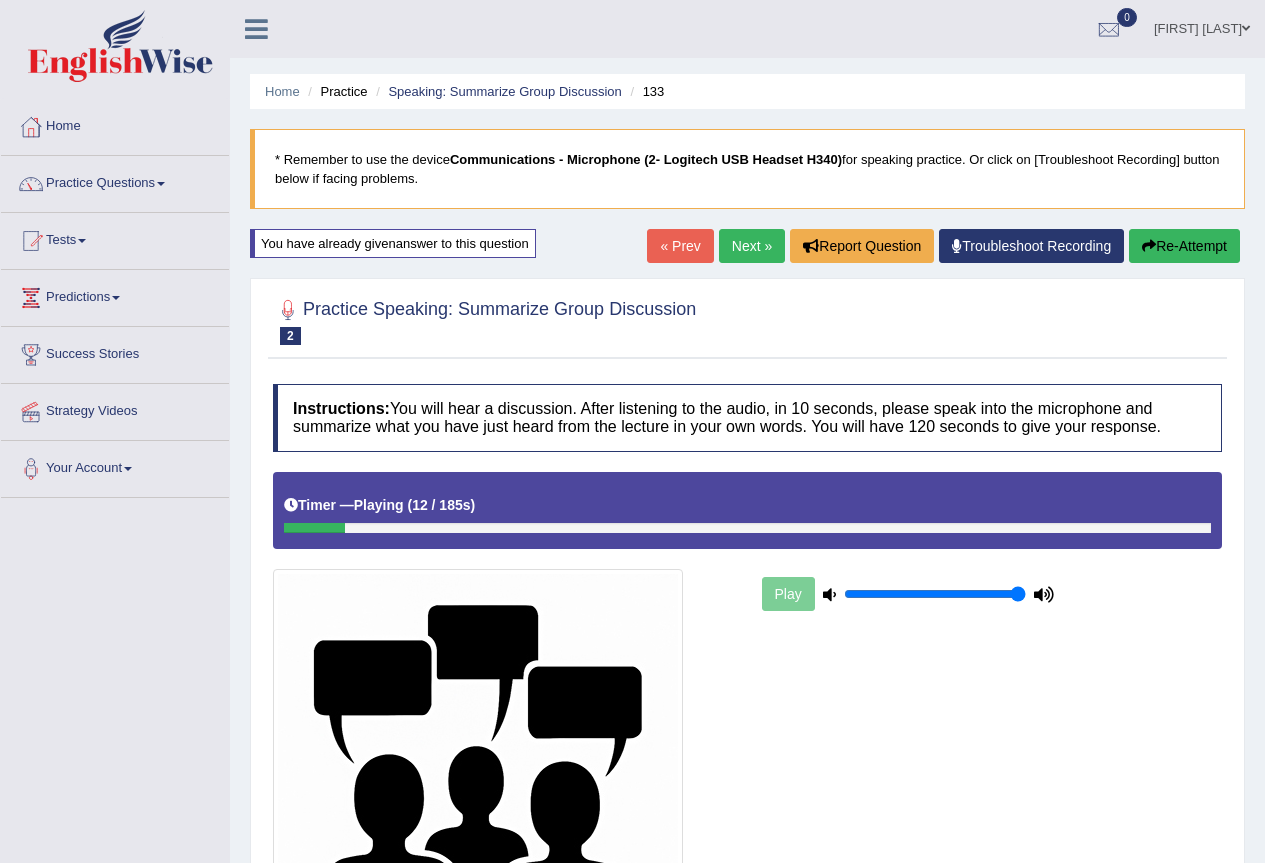 click on "You have already given   answer to this question" at bounding box center [393, 243] 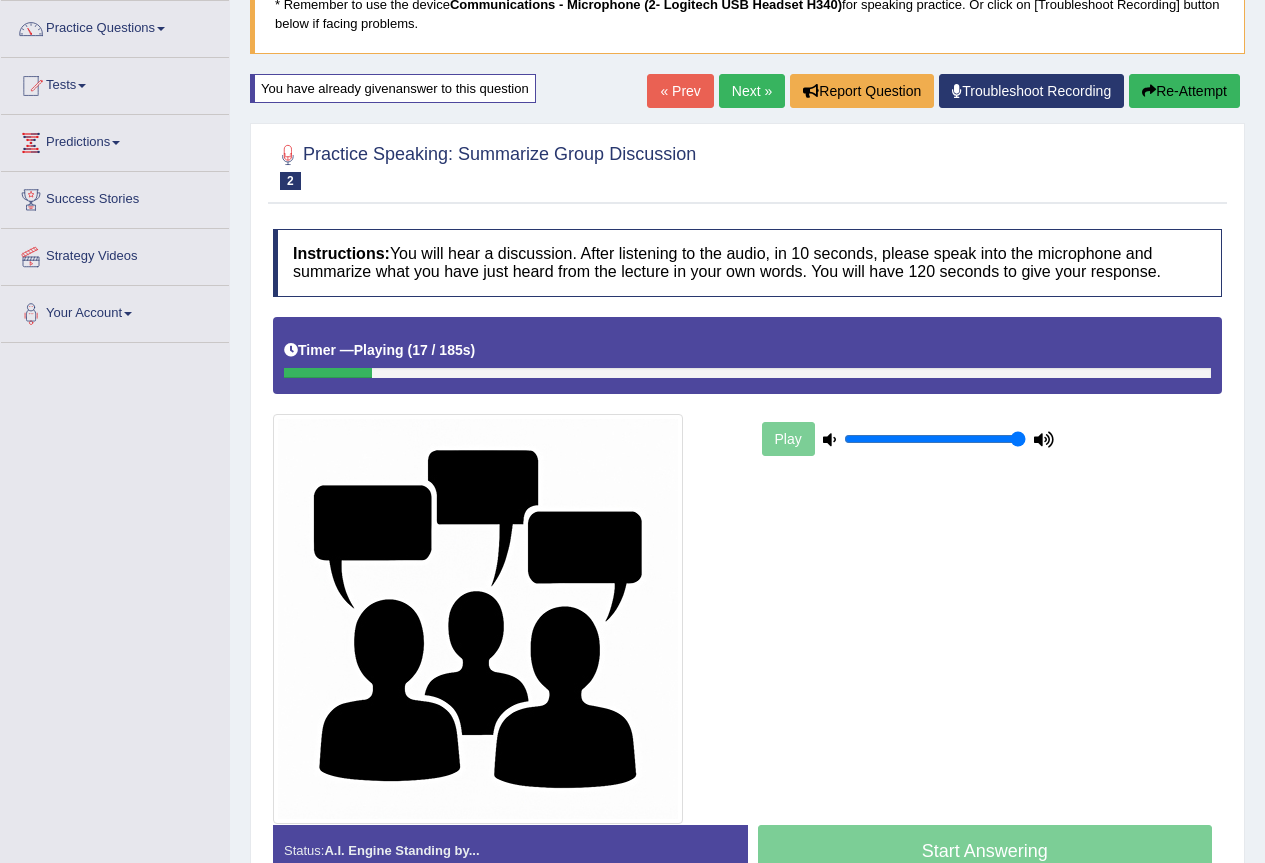 scroll, scrollTop: 0, scrollLeft: 0, axis: both 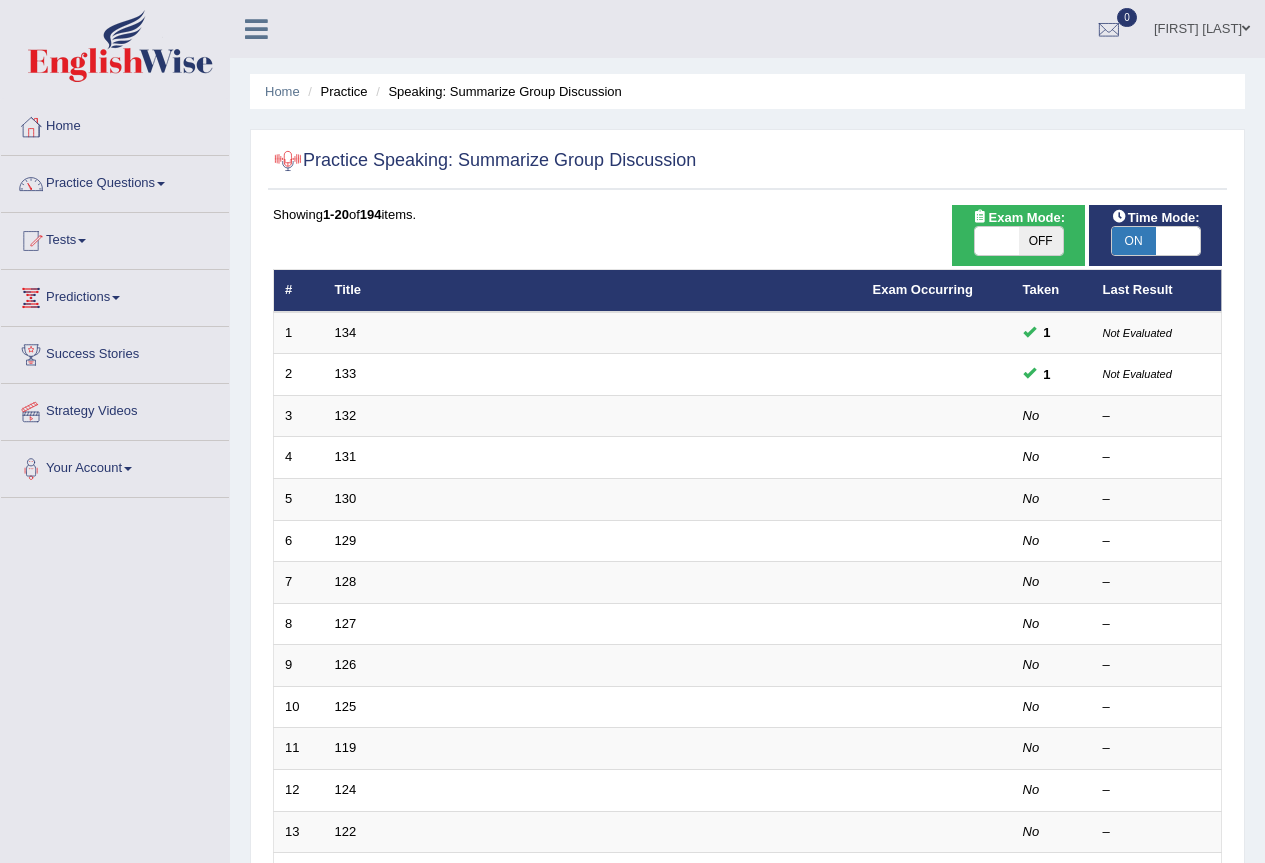 click on "Practice Questions" at bounding box center (115, 181) 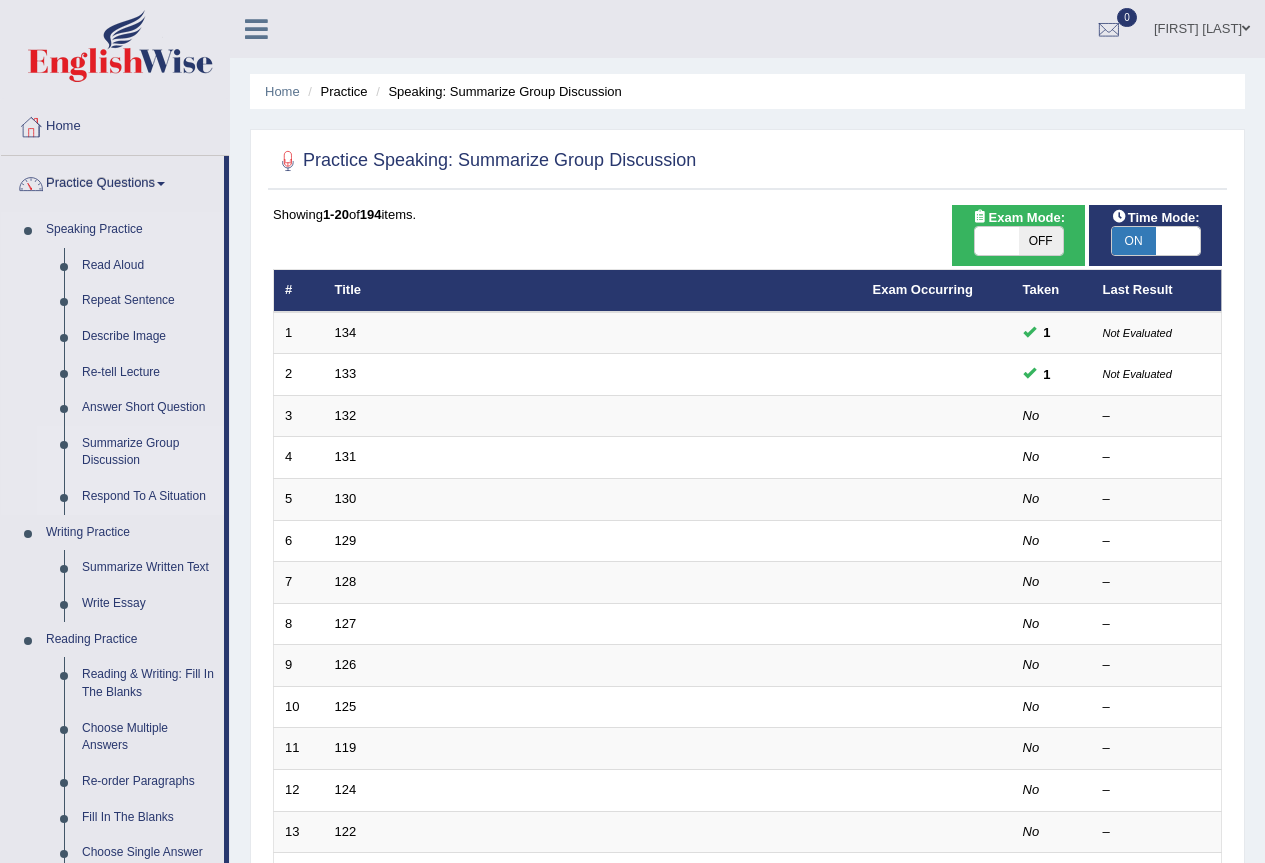 click on "Respond To A Situation" at bounding box center [148, 497] 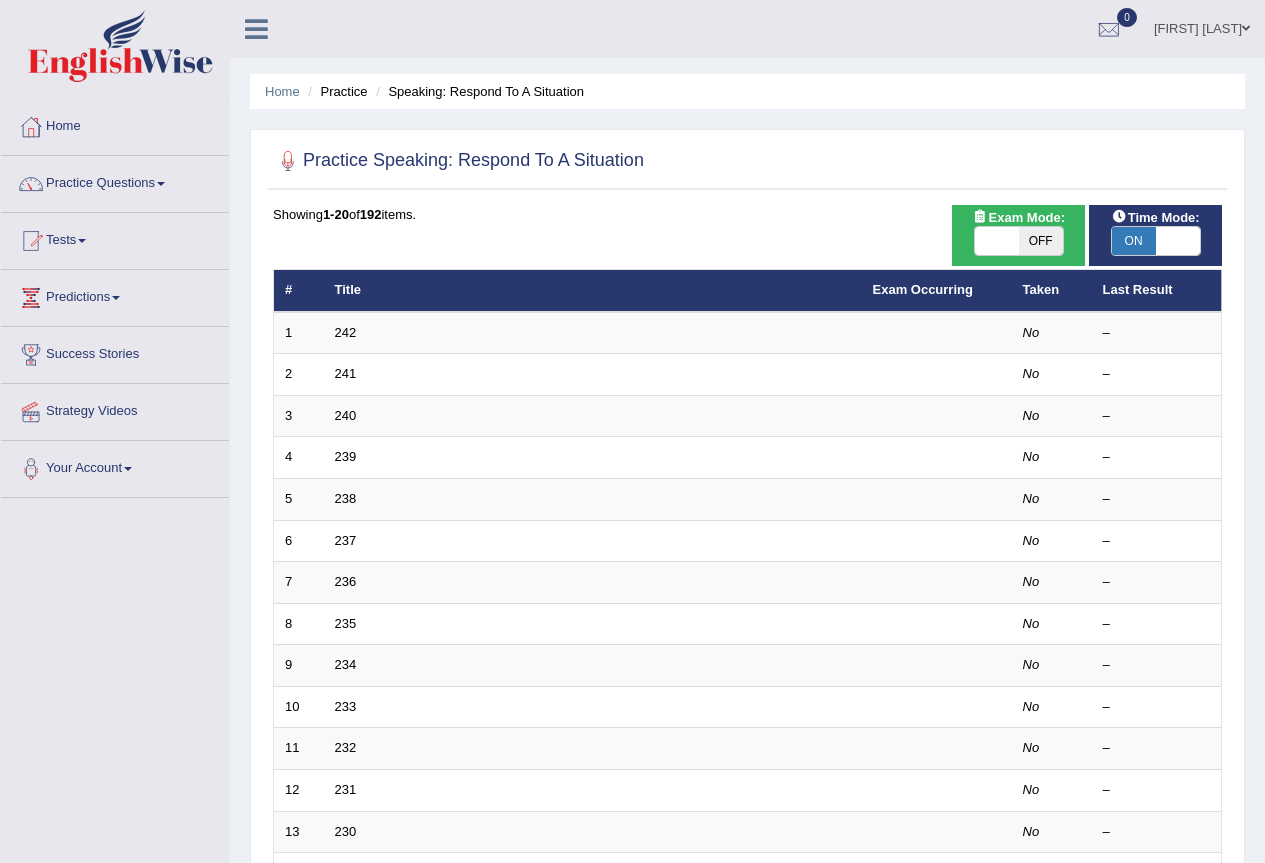scroll, scrollTop: 0, scrollLeft: 0, axis: both 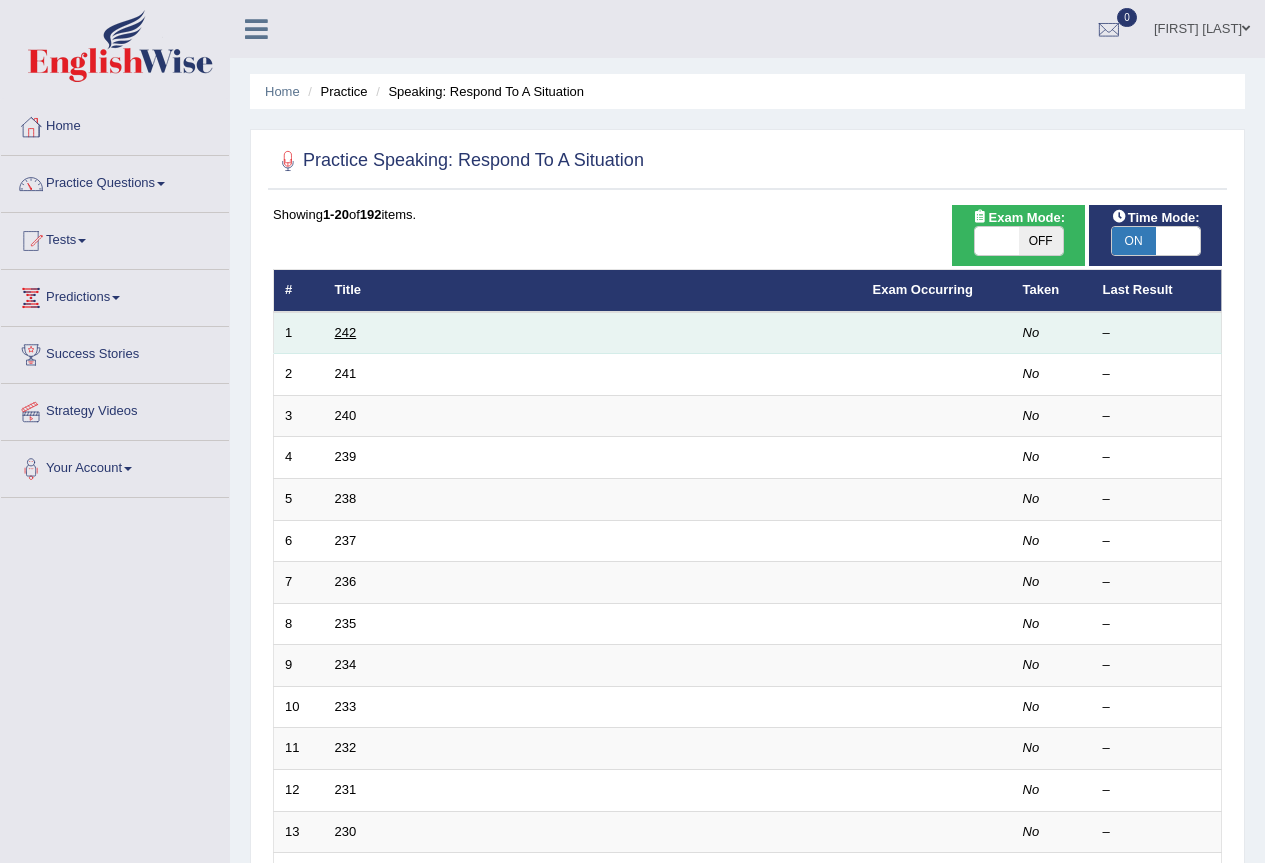click on "242" at bounding box center [346, 332] 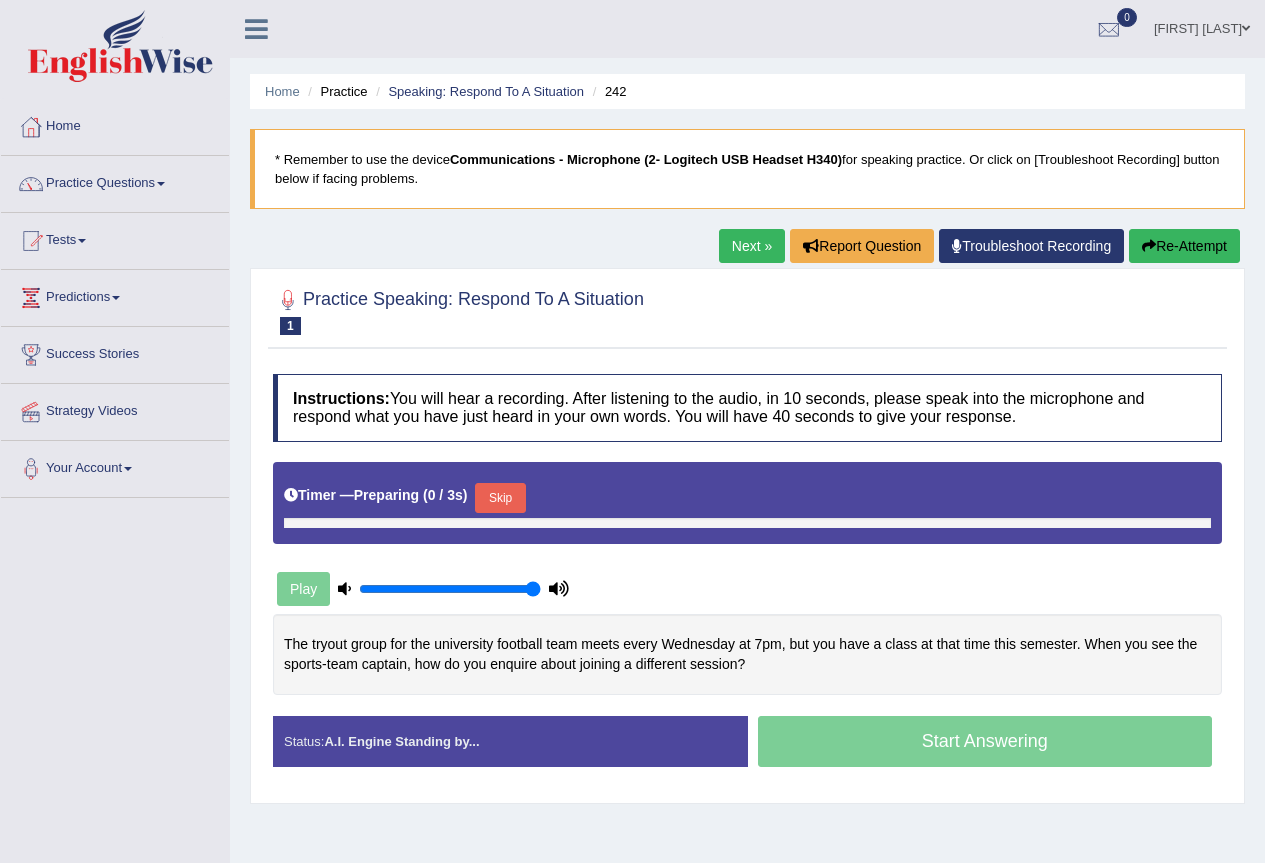 scroll, scrollTop: 0, scrollLeft: 0, axis: both 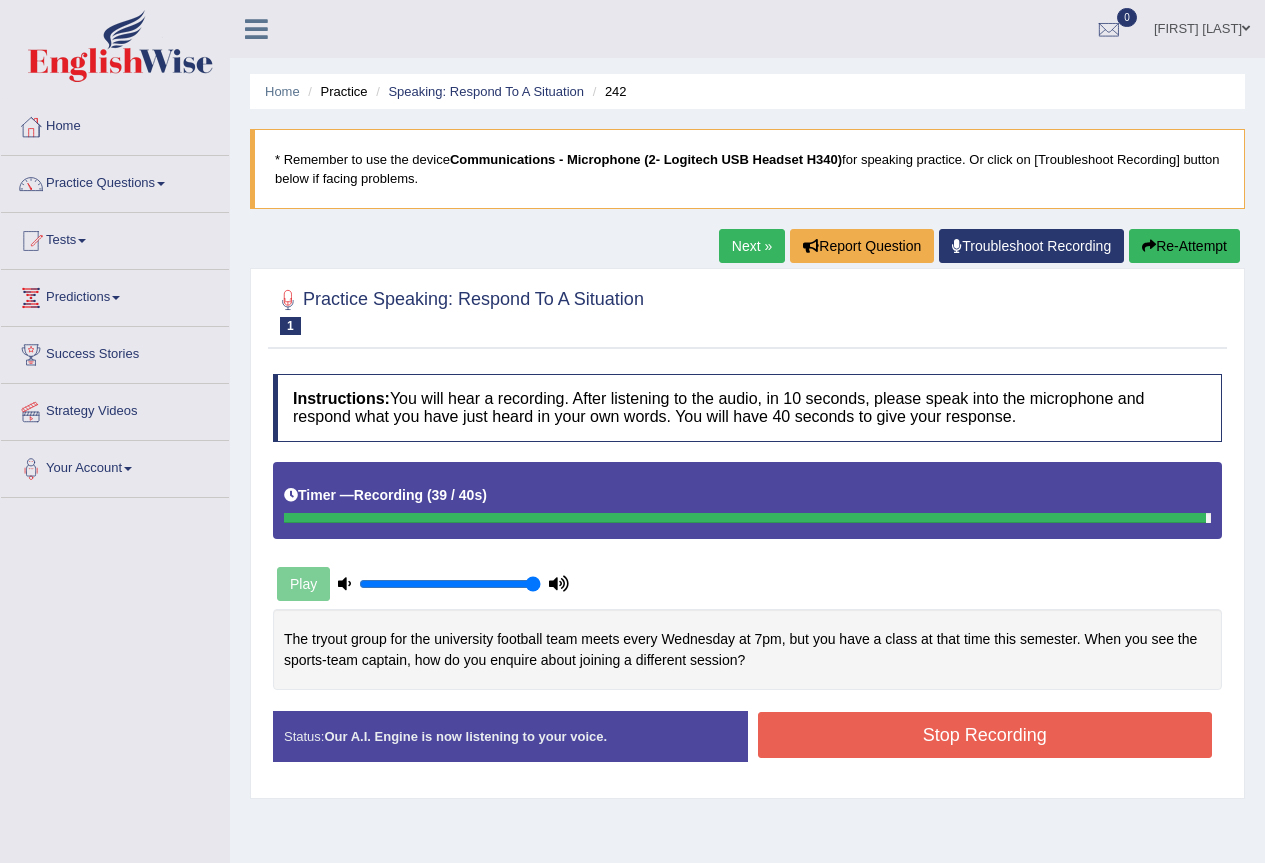 click on "Stop Recording" at bounding box center (985, 735) 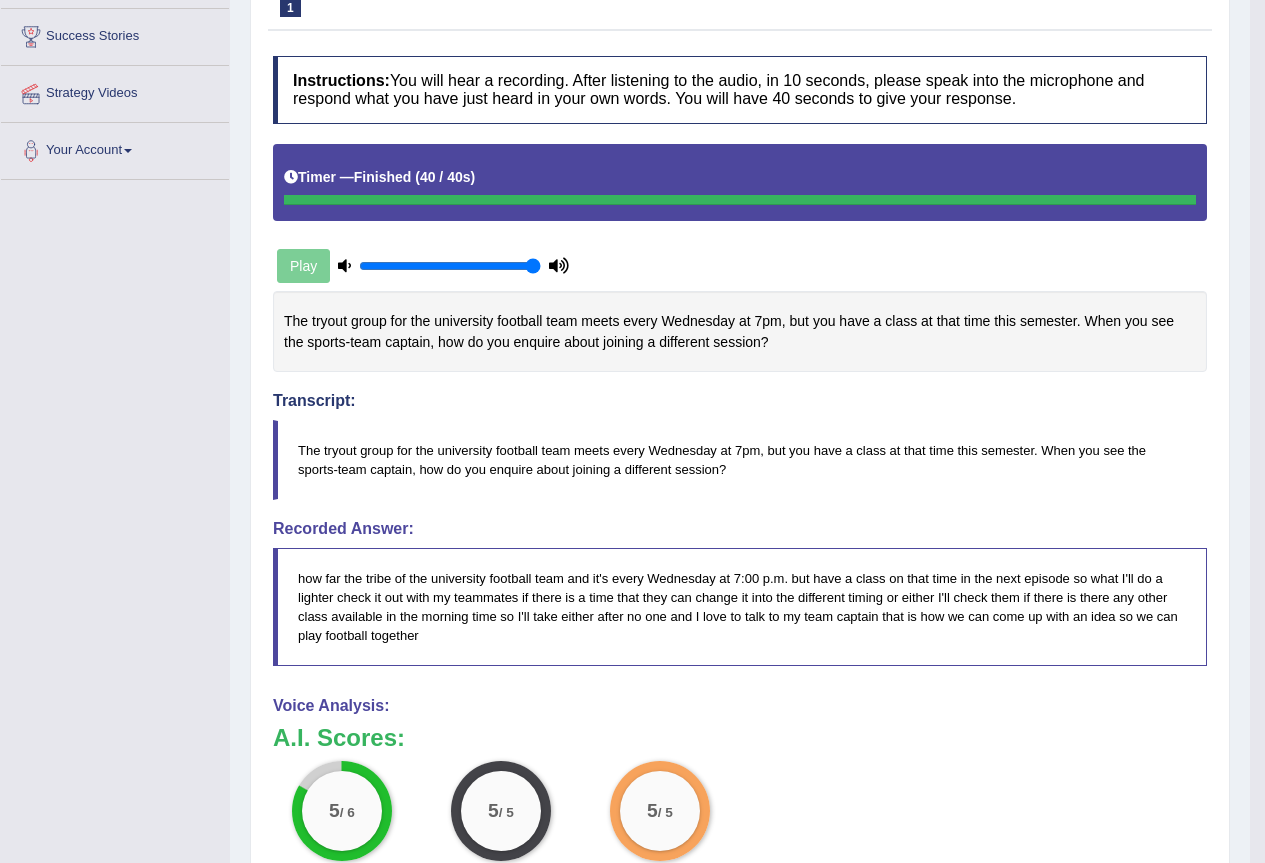 scroll, scrollTop: 300, scrollLeft: 0, axis: vertical 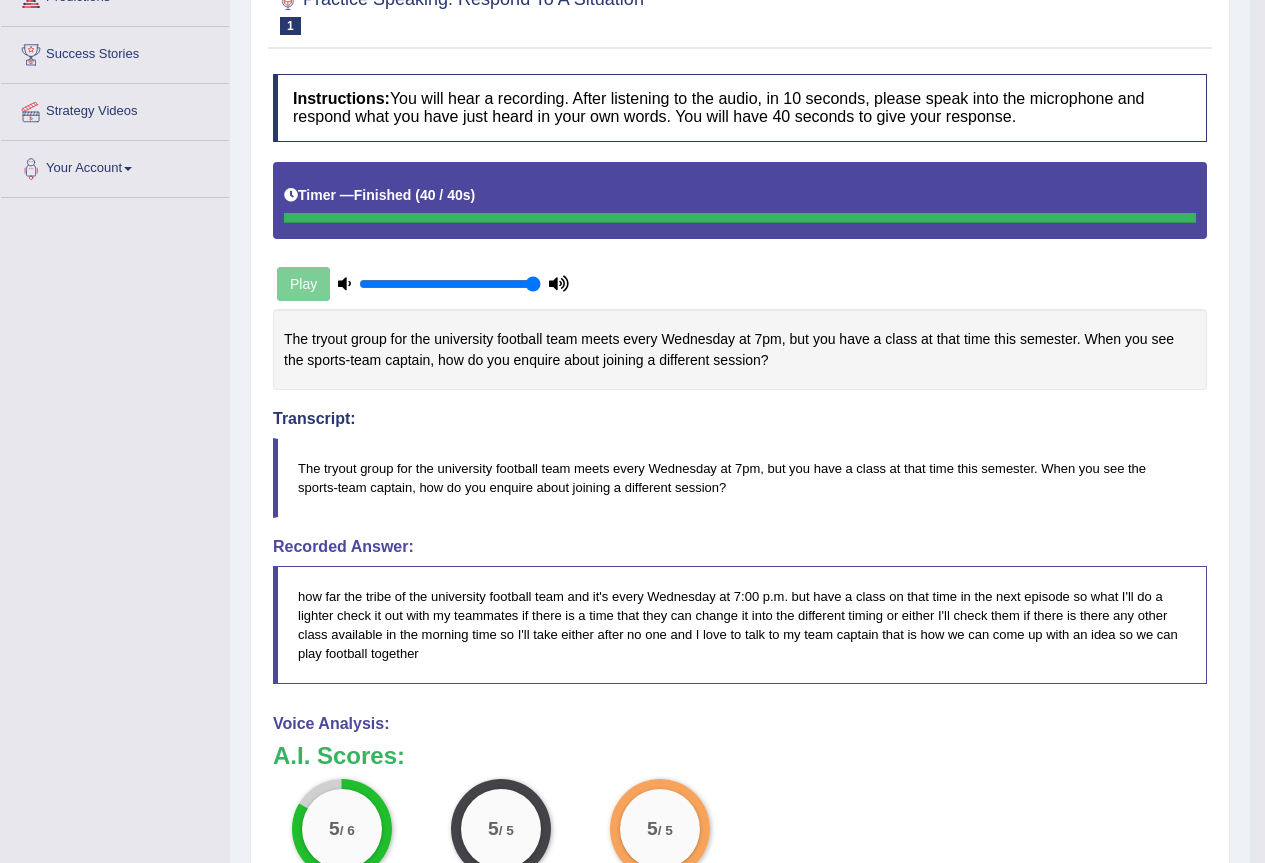 click on "Toggle navigation
Home
Practice Questions   Speaking Practice Read Aloud
Repeat Sentence
Describe Image
Re-tell Lecture
Answer Short Question
Summarize Group Discussion
Respond To A Situation
Writing Practice  Summarize Written Text
Write Essay
Reading Practice  Reading & Writing: Fill In The Blanks
Choose Multiple Answers
Re-order Paragraphs
Fill In The Blanks
Choose Single Answer
Listening Practice  Summarize Spoken Text
Highlight Incorrect Words
Highlight Correct Summary
Select Missing Word
Choose Single Answer
Choose Multiple Answers
Fill In The Blanks
Write From Dictation
Pronunciation
Tests  Take Practice Sectional Test
Take Mock Test" at bounding box center [625, 476] 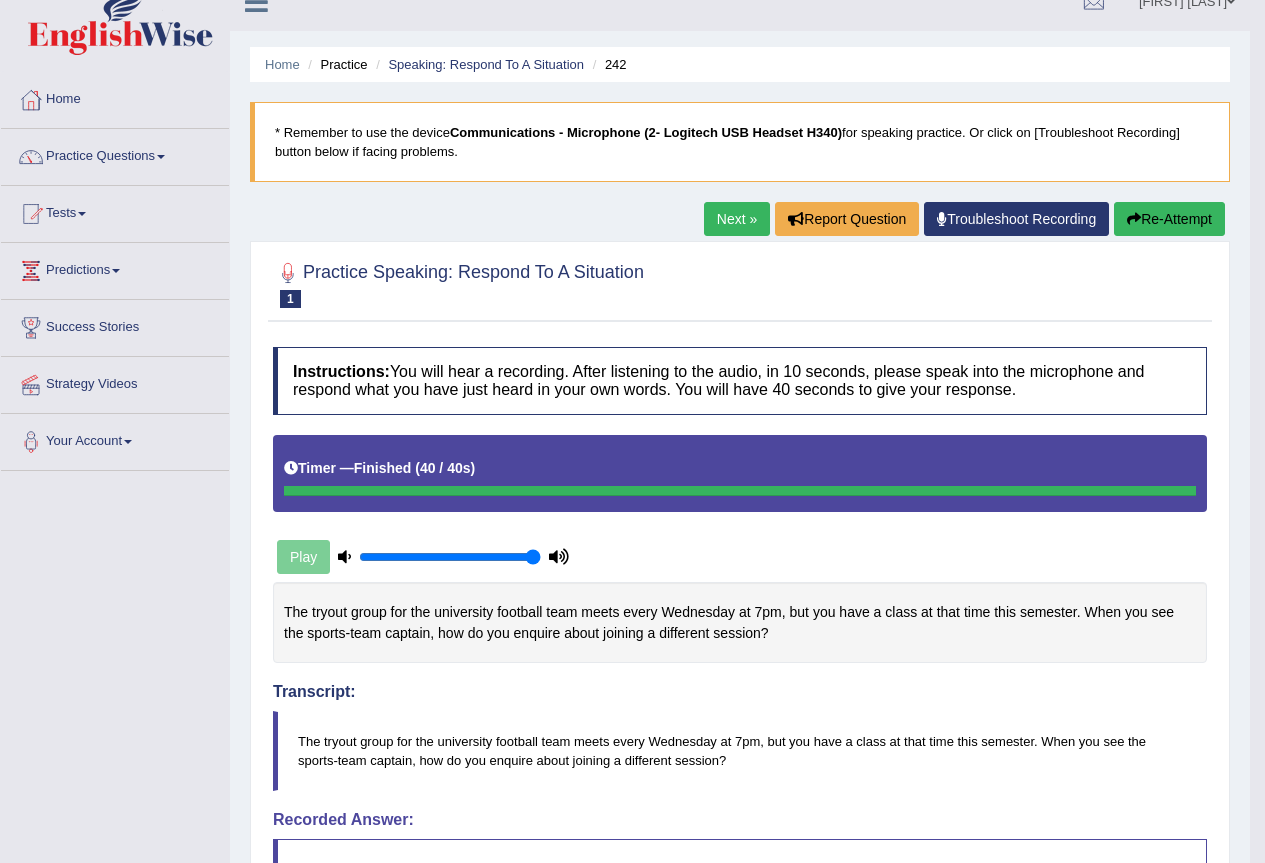 scroll, scrollTop: 0, scrollLeft: 0, axis: both 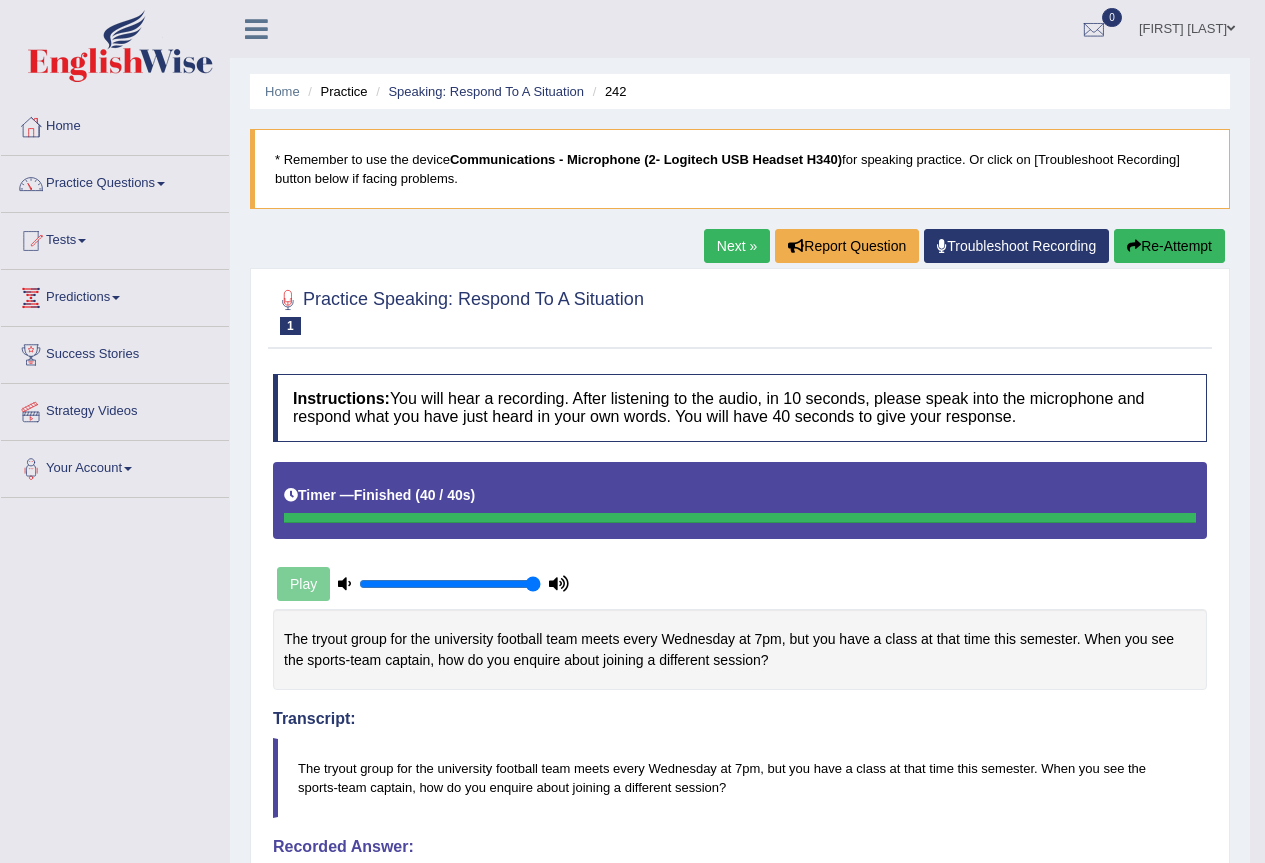 click on "Next »" at bounding box center (737, 246) 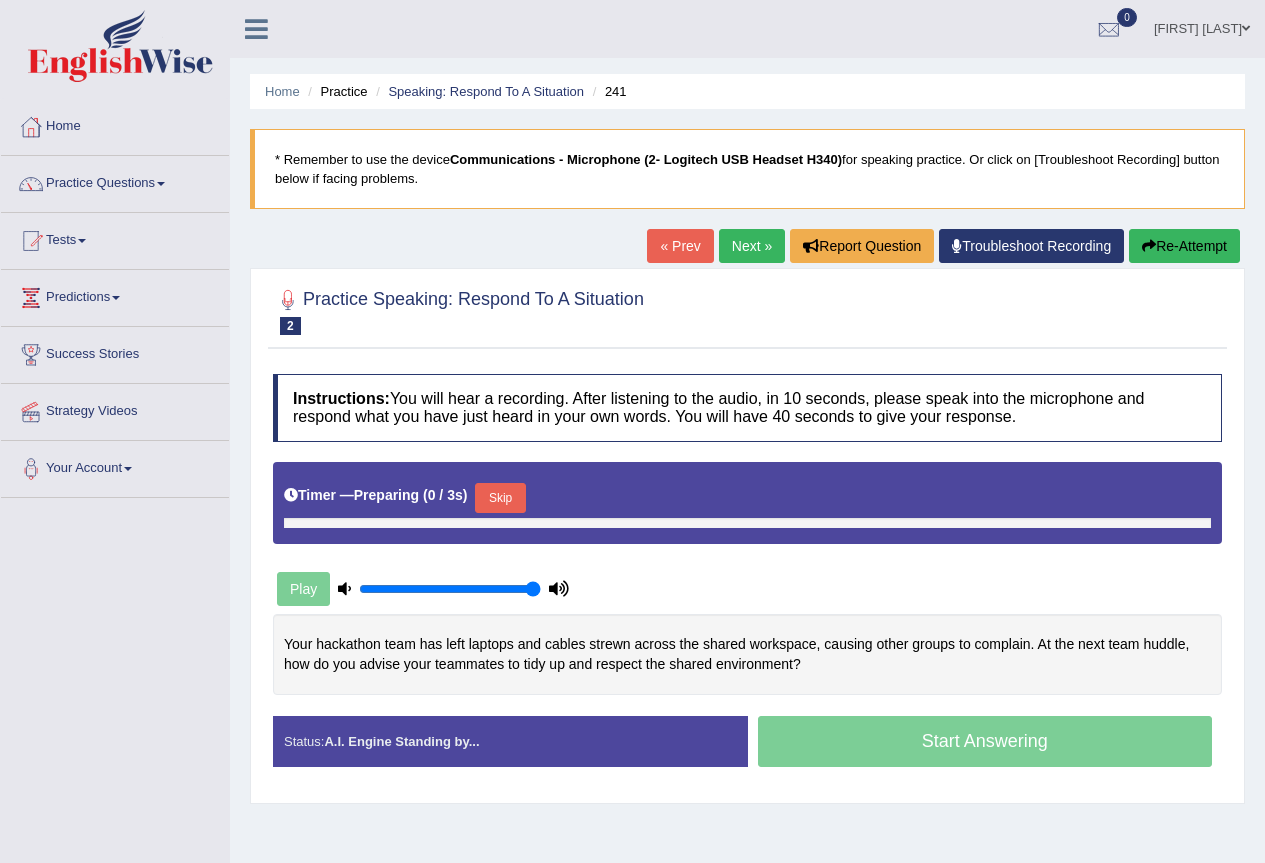 scroll, scrollTop: 0, scrollLeft: 0, axis: both 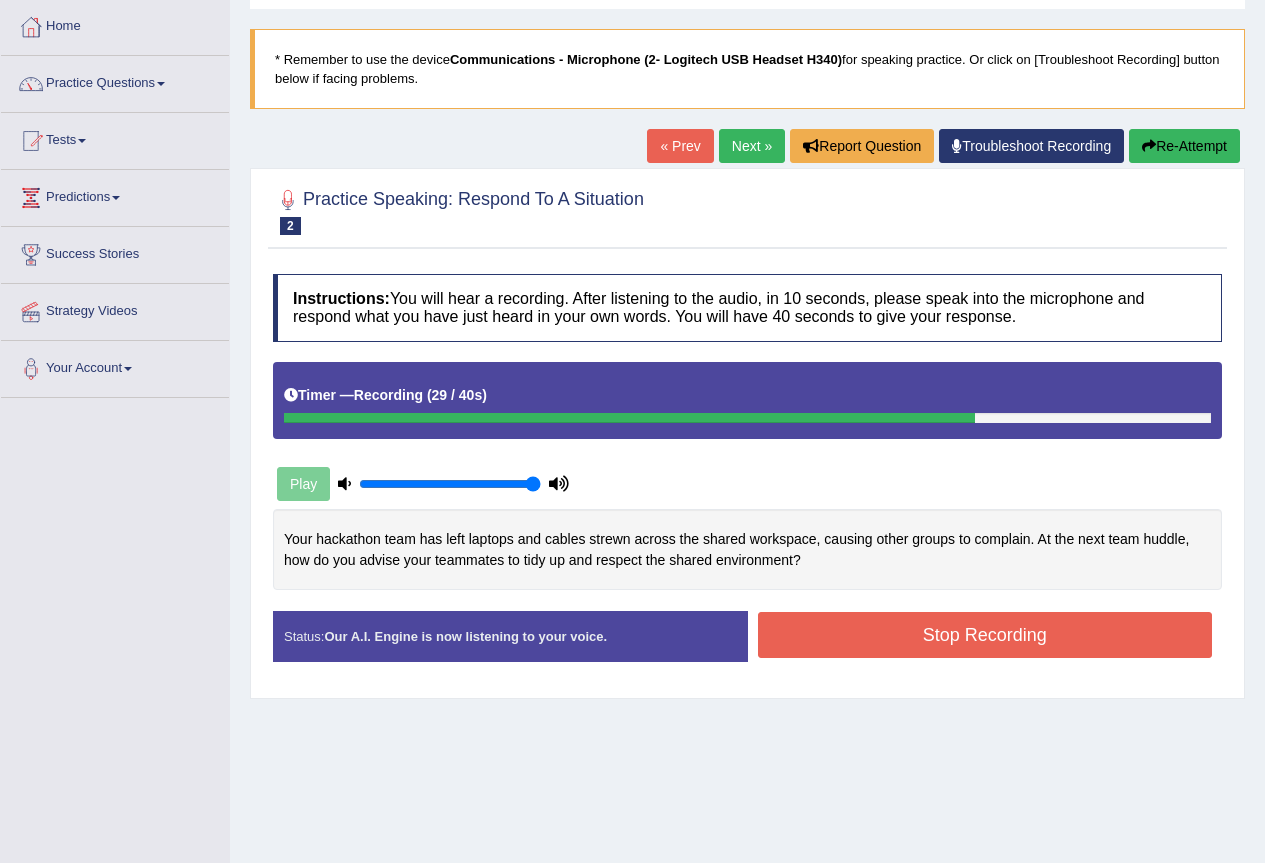 click on "Stop Recording" at bounding box center (985, 635) 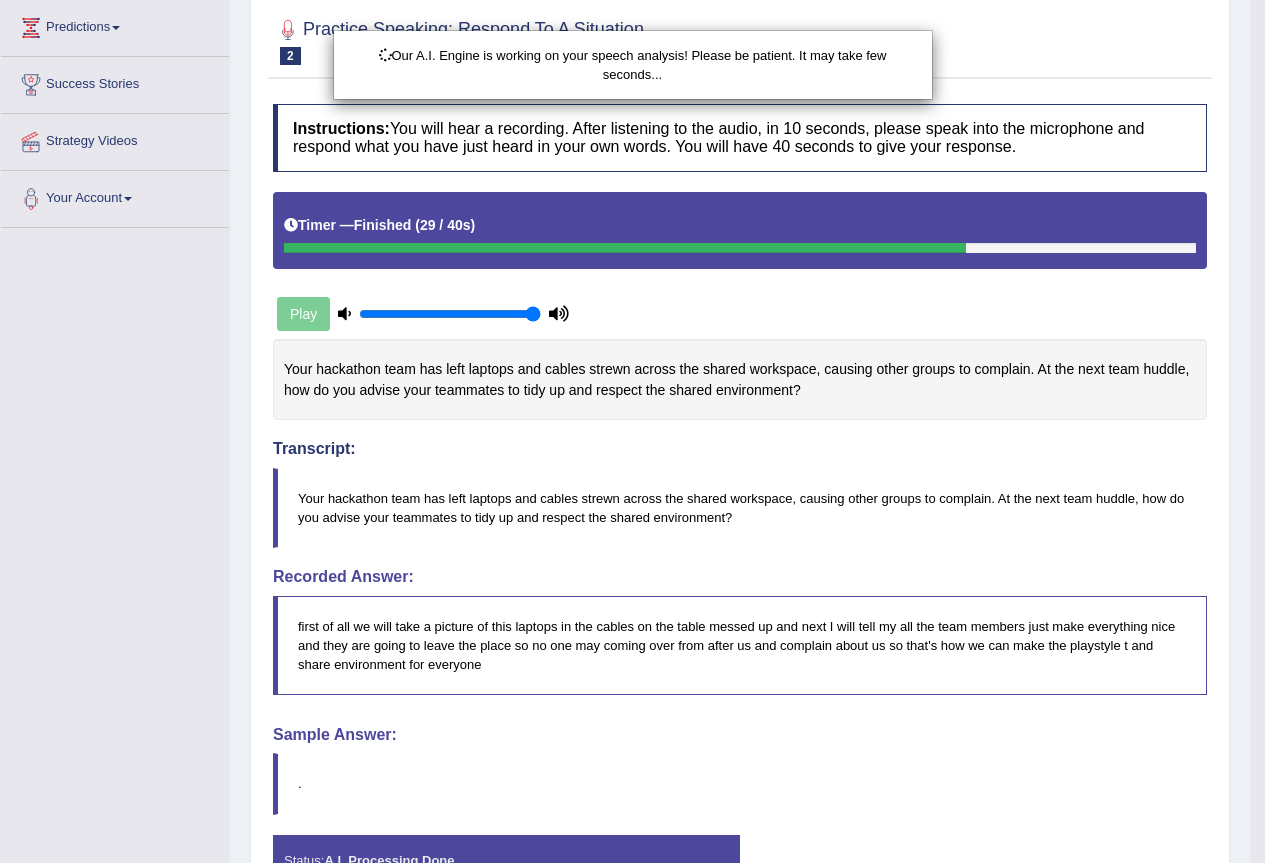 scroll, scrollTop: 395, scrollLeft: 0, axis: vertical 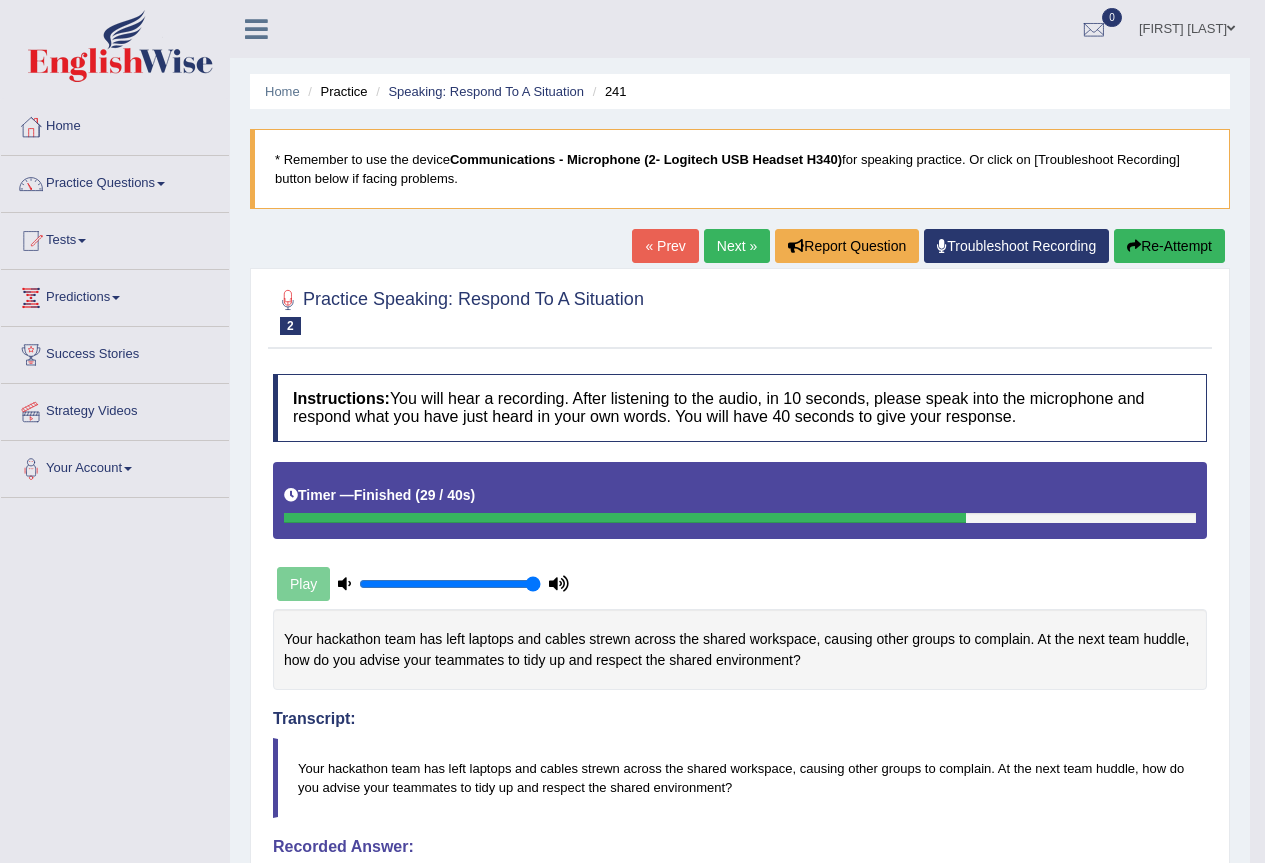 click at bounding box center [1134, 246] 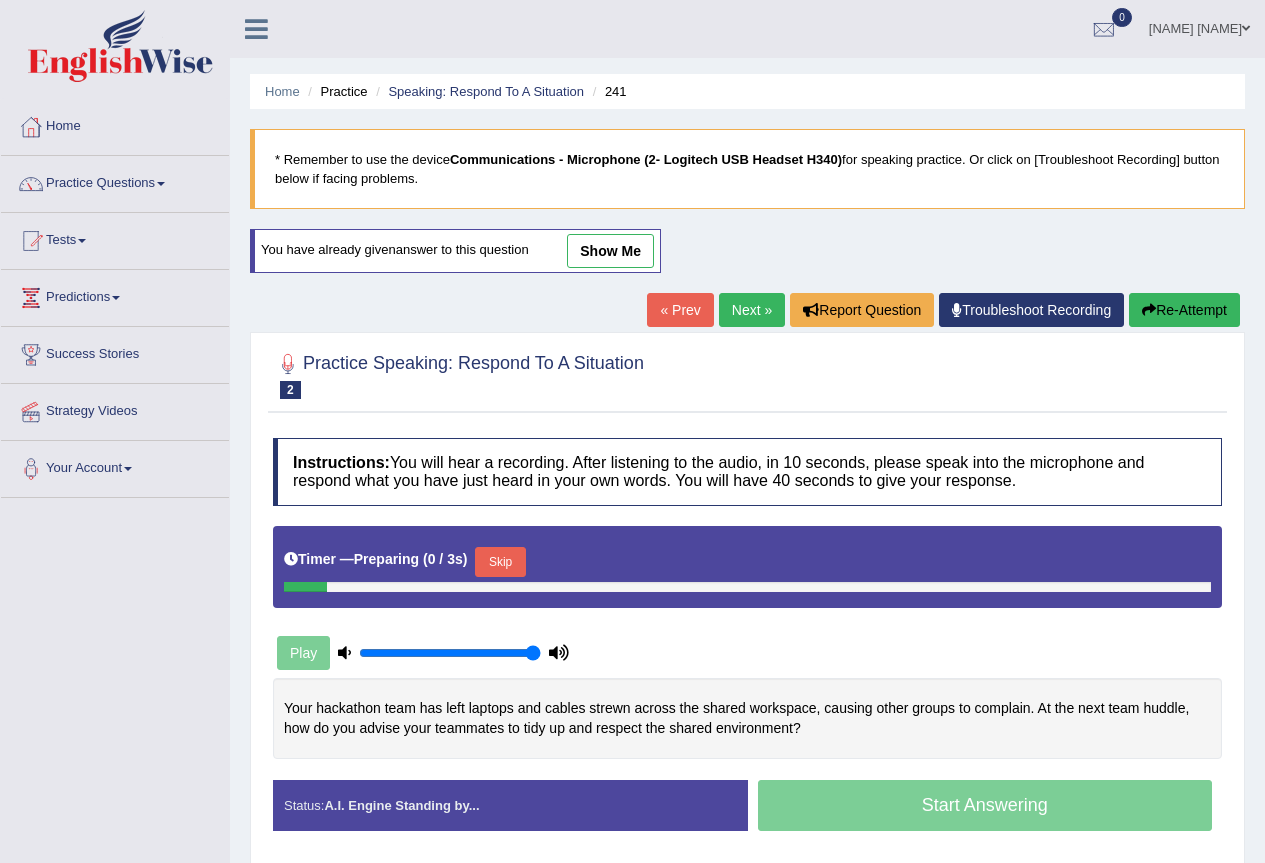 scroll, scrollTop: 0, scrollLeft: 0, axis: both 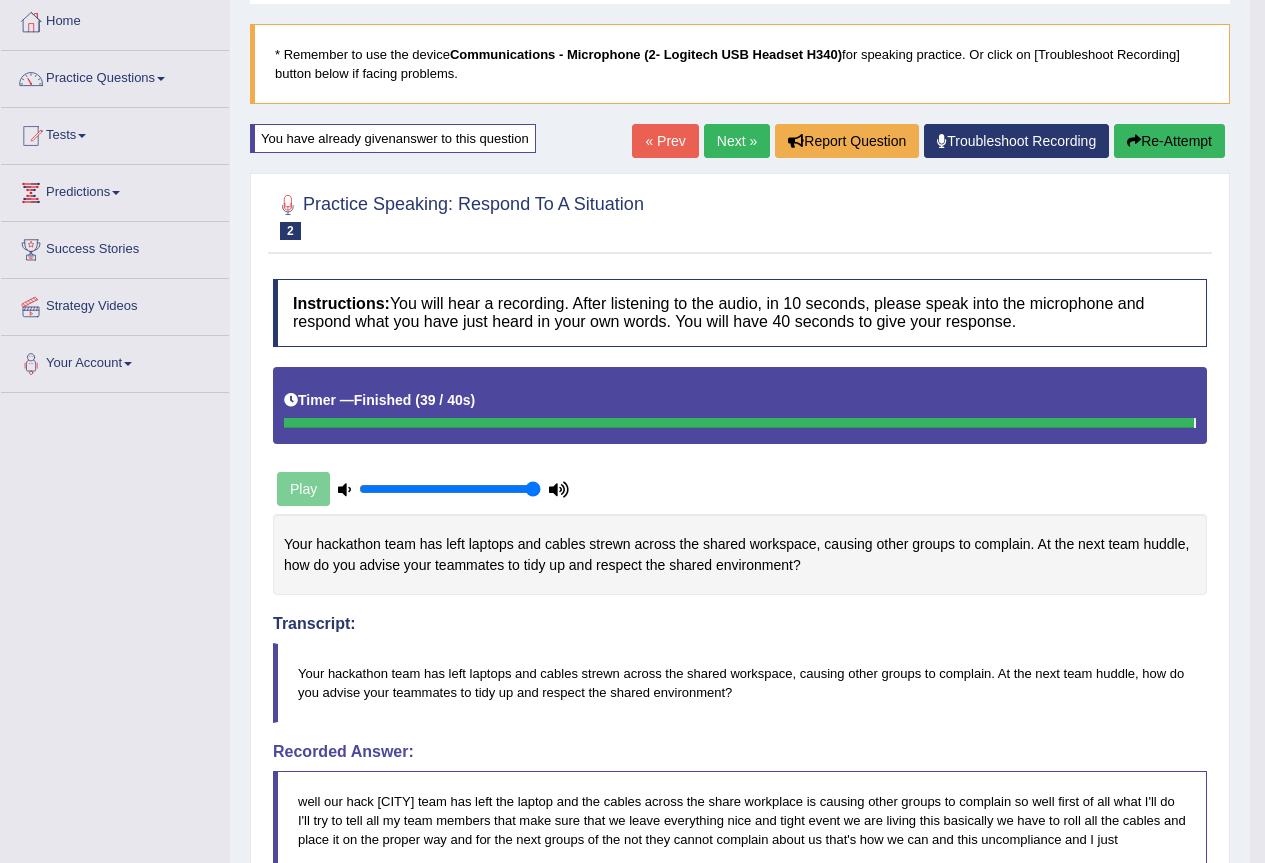 click on "Next »" at bounding box center (737, 141) 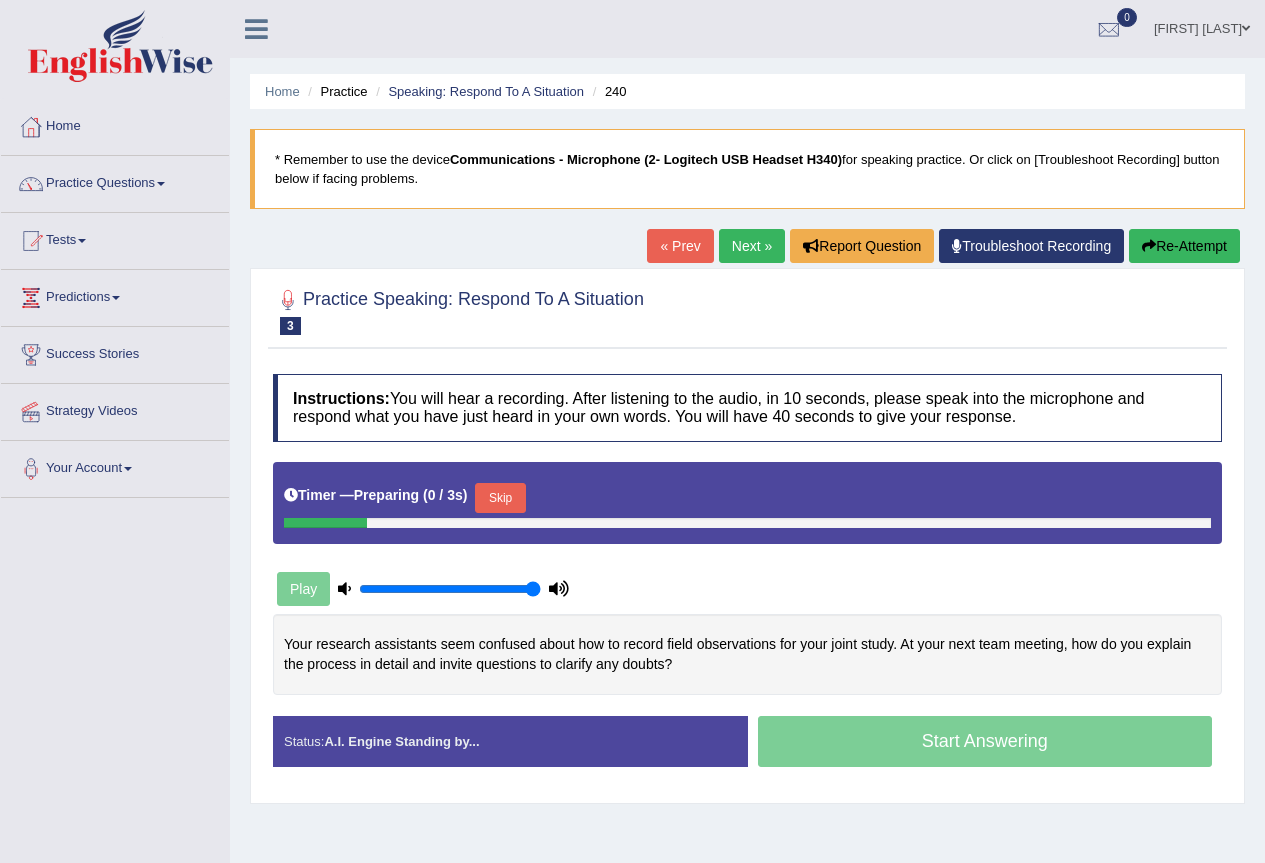 scroll, scrollTop: 0, scrollLeft: 0, axis: both 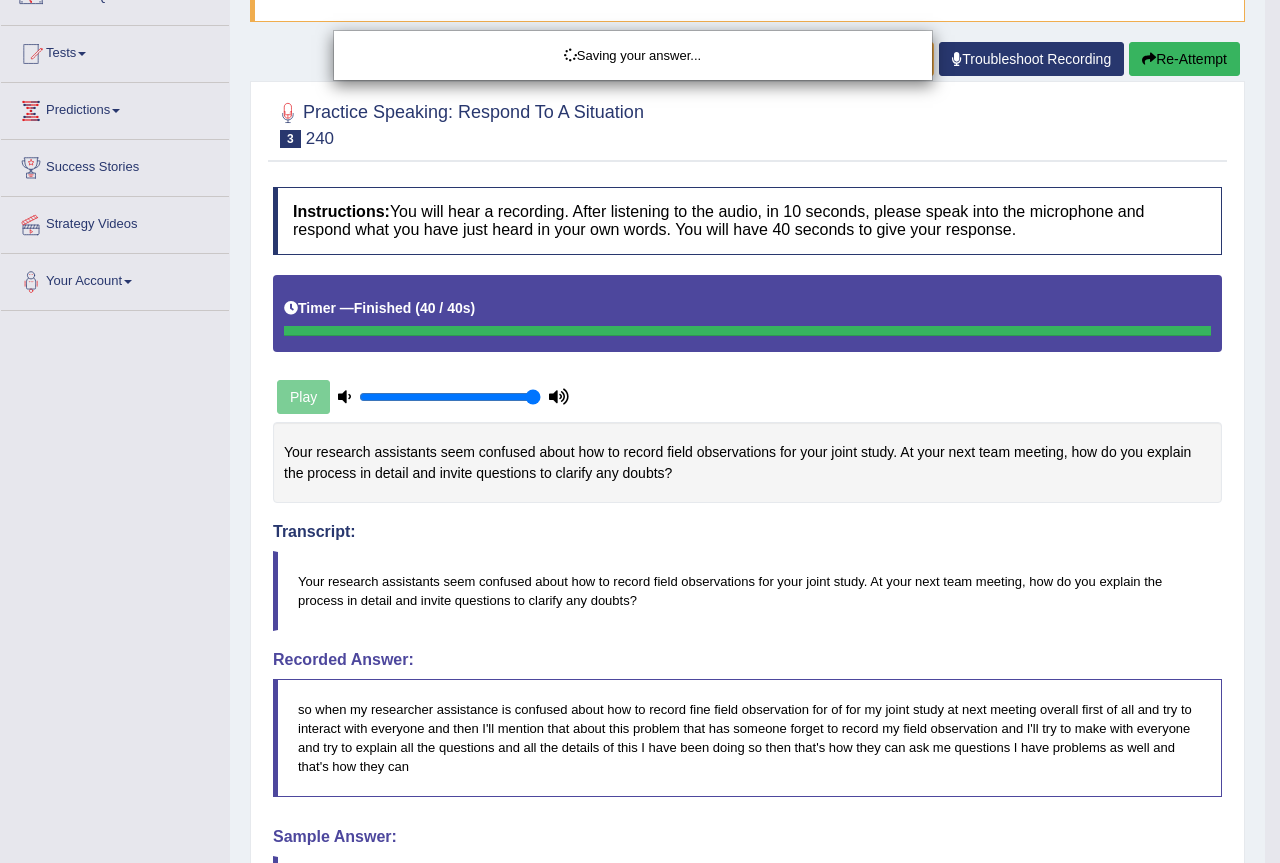 click on "Saving your answer..." at bounding box center (640, 431) 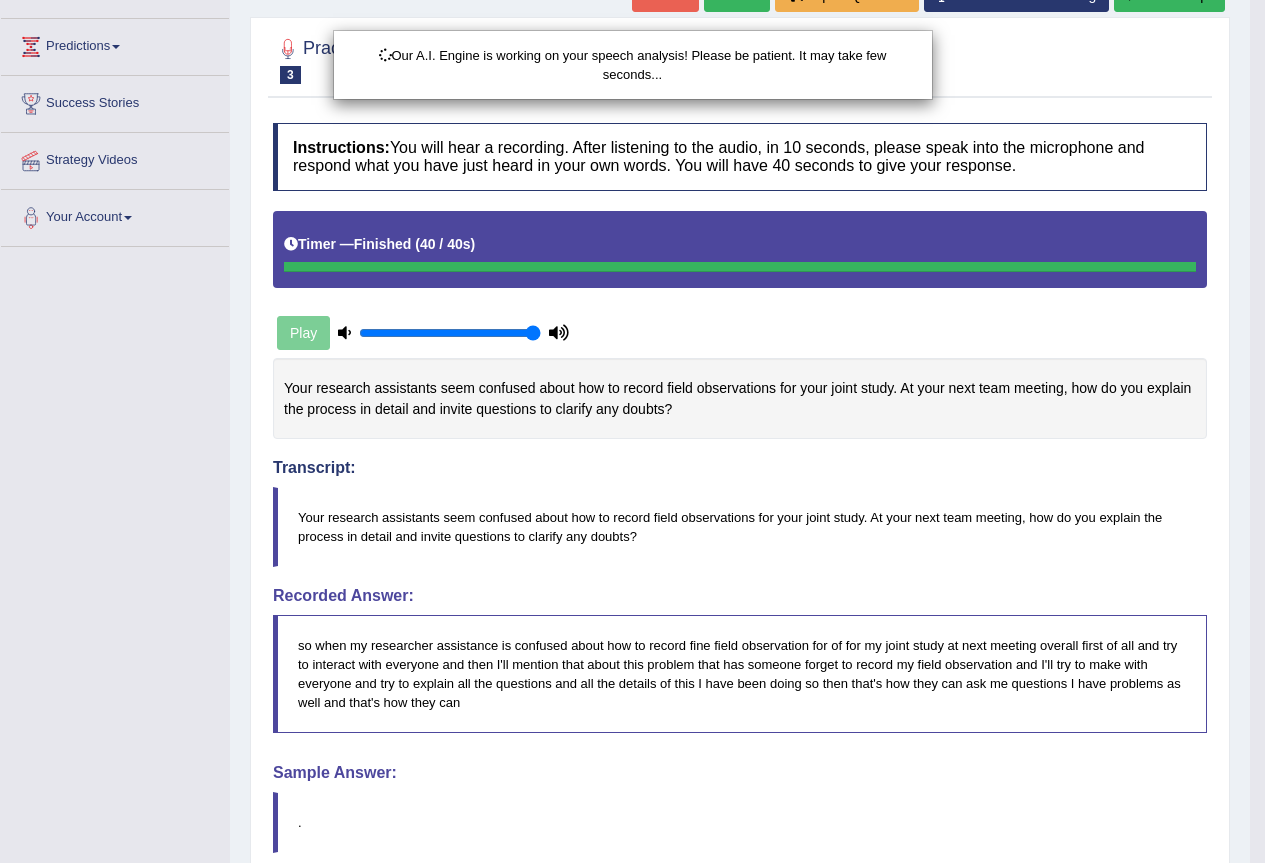 scroll, scrollTop: 287, scrollLeft: 0, axis: vertical 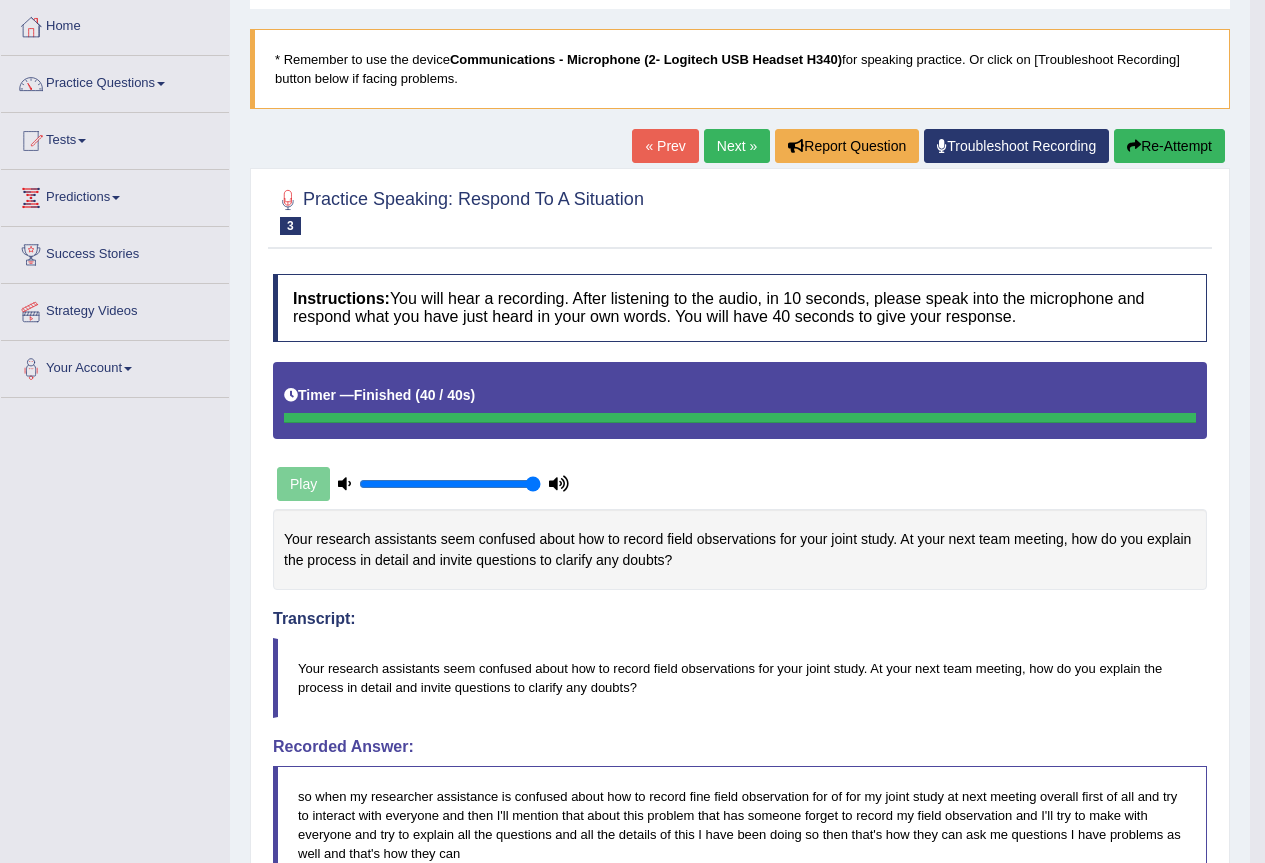 click on "Re-Attempt" at bounding box center [1169, 146] 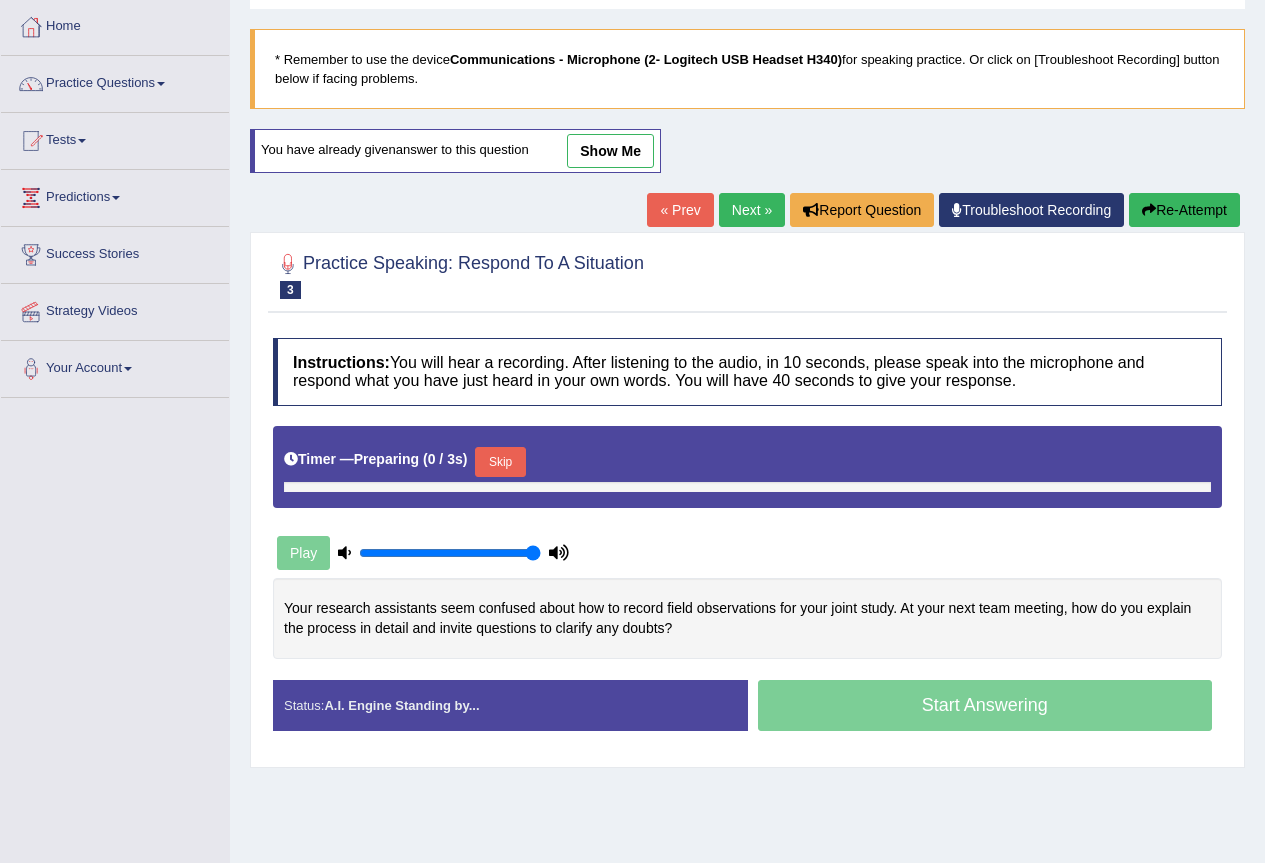 scroll, scrollTop: 100, scrollLeft: 0, axis: vertical 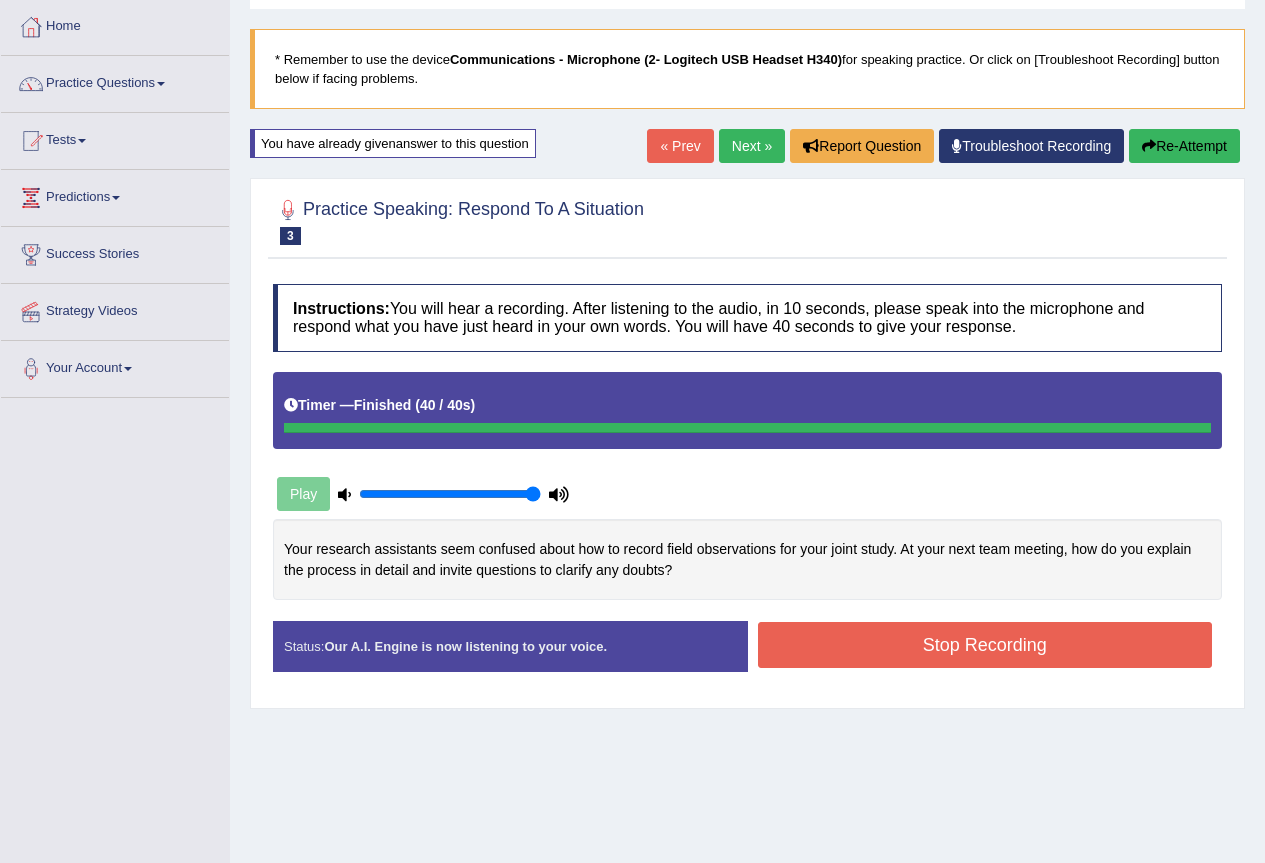 click on "Instructions:  You will hear a recording. After listening to the audio, in 10 seconds, please speak into the microphone and respond what you have just heard in your own words. You will have 40 seconds to give your response.
Timer —  Finished   ( 40 / 40s ) Play Your research assistants seem confused about how to record field observations for your joint study. At your next team meeting, how do you explain the process in detail and invite questions to clarify any doubts? Transcript: Your research assistants seem confused about how to record field observations for your joint study. At your next team meeting, how do you explain the process in detail and invite questions to clarify any doubts? Recorded Answer: Created with Highcharts 7.1.2 Too low Too high Time Pitch meter: 0 10 20 30 40 Created with Highcharts 7.1.2 Great Too slow Too fast Time Speech pace meter: 0 10 20 30 40 Spoken Keywords: Voice Analysis: A.I. Scores:
6  / 6              Content
5  / 5" at bounding box center (747, 486) 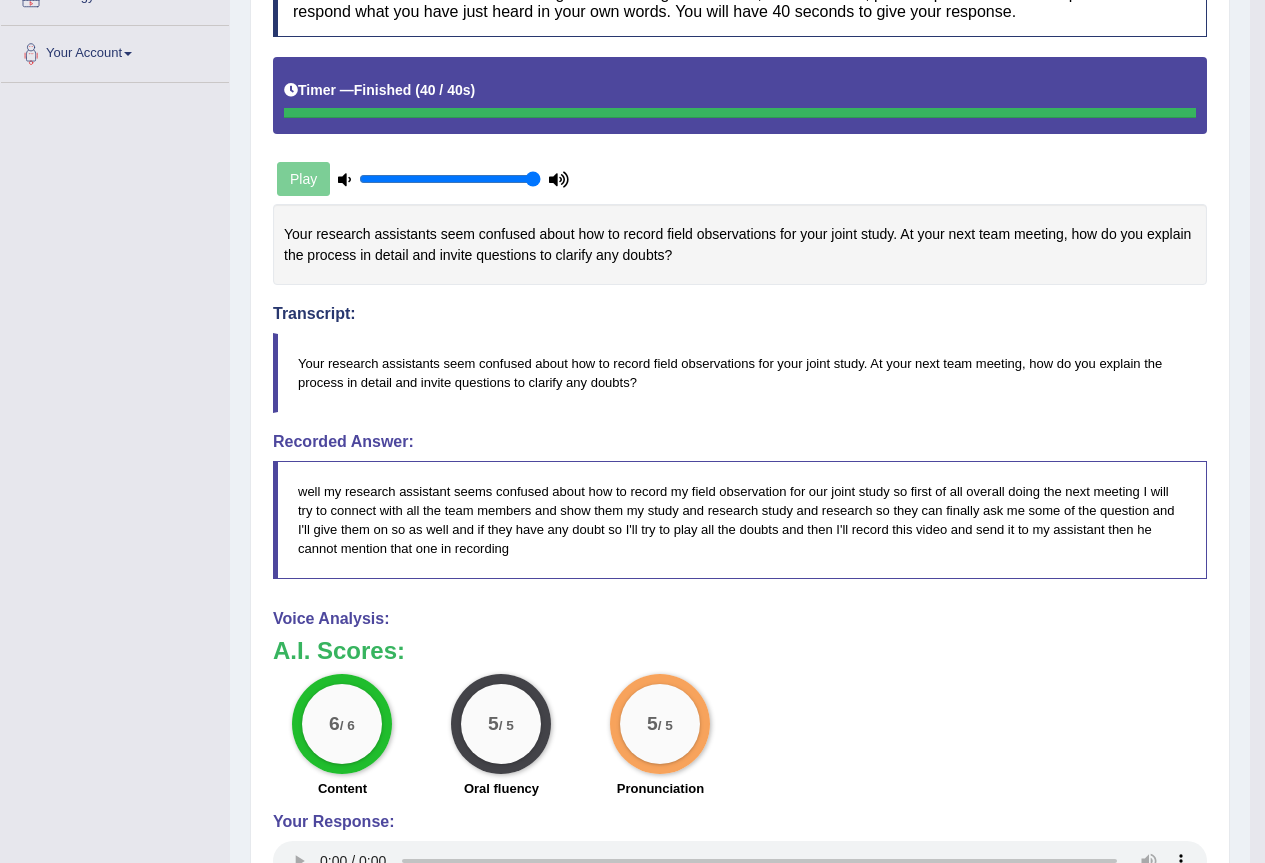 scroll, scrollTop: 100, scrollLeft: 0, axis: vertical 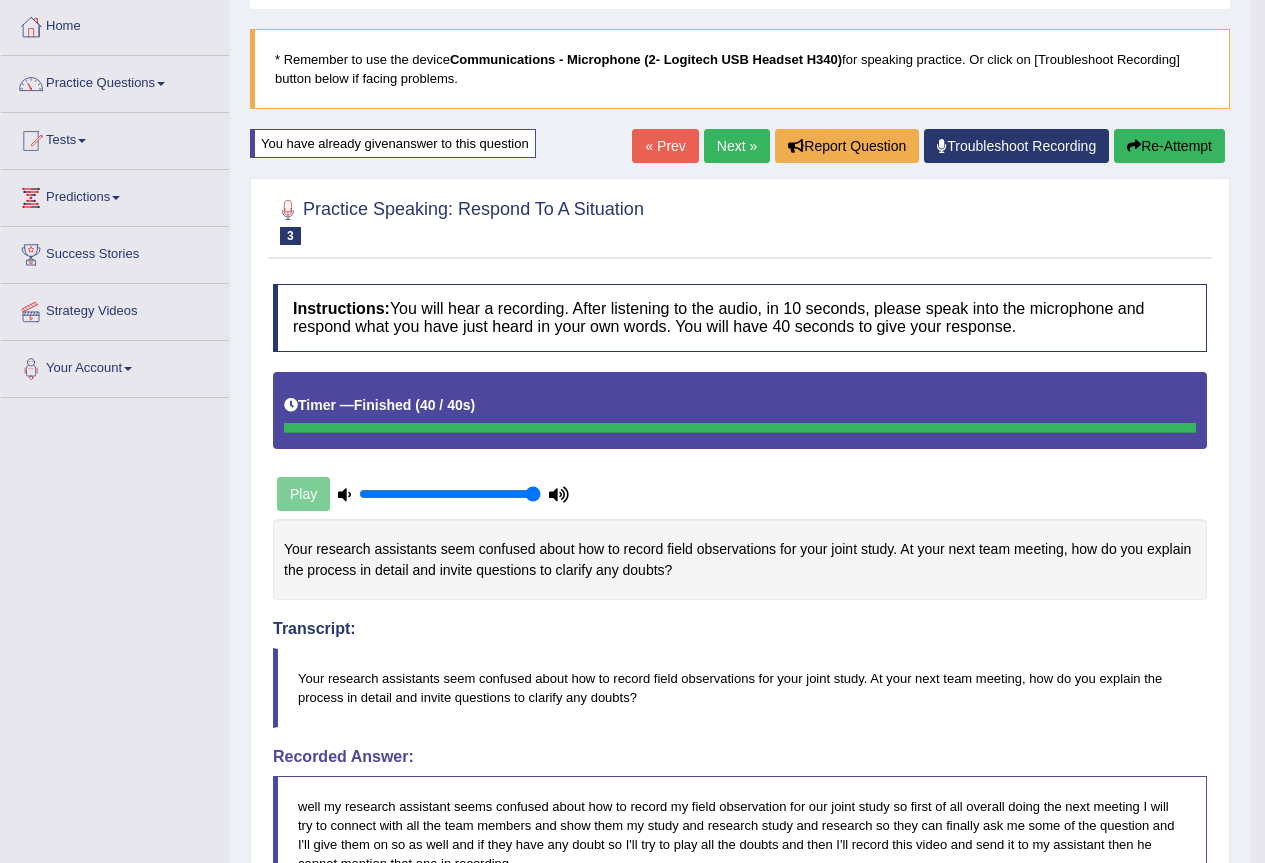 click on "Next »" at bounding box center [737, 146] 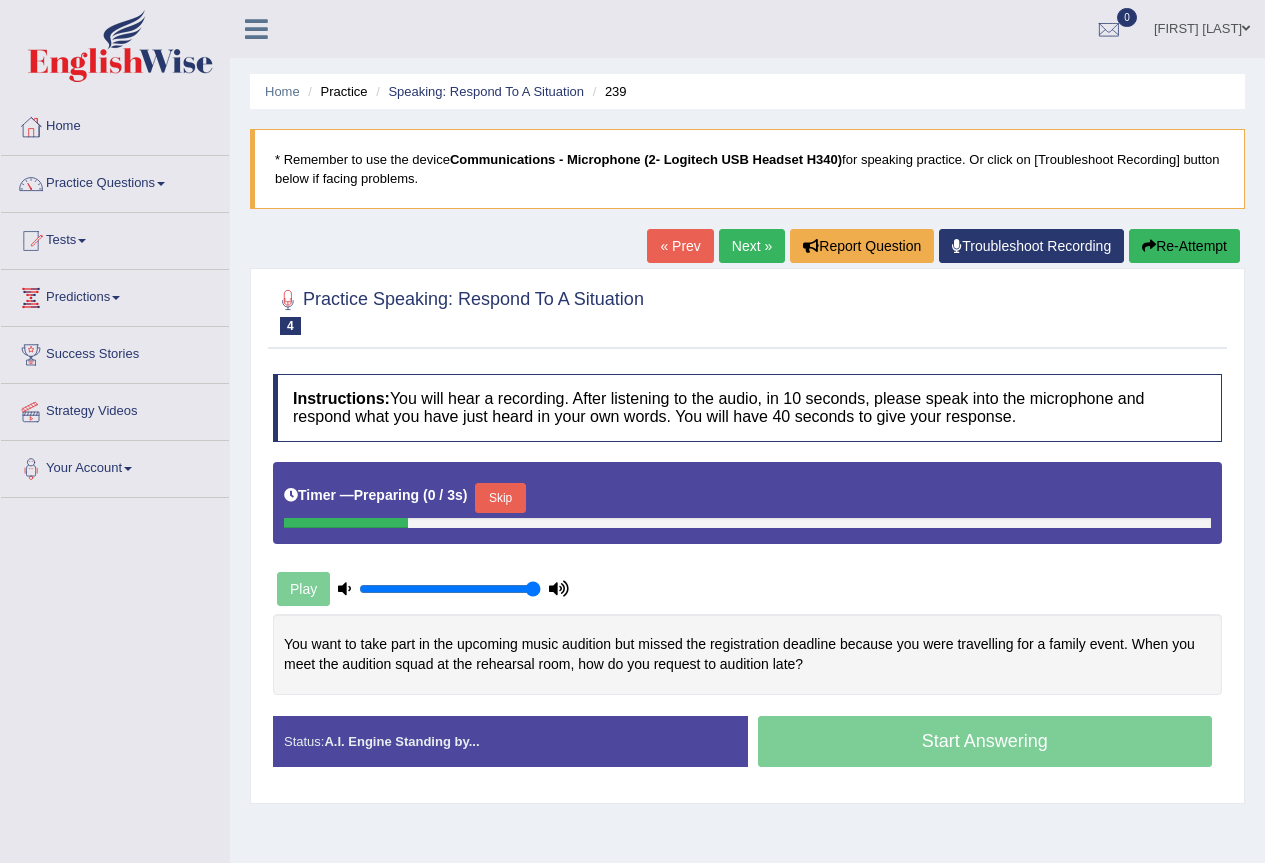 scroll, scrollTop: 187, scrollLeft: 0, axis: vertical 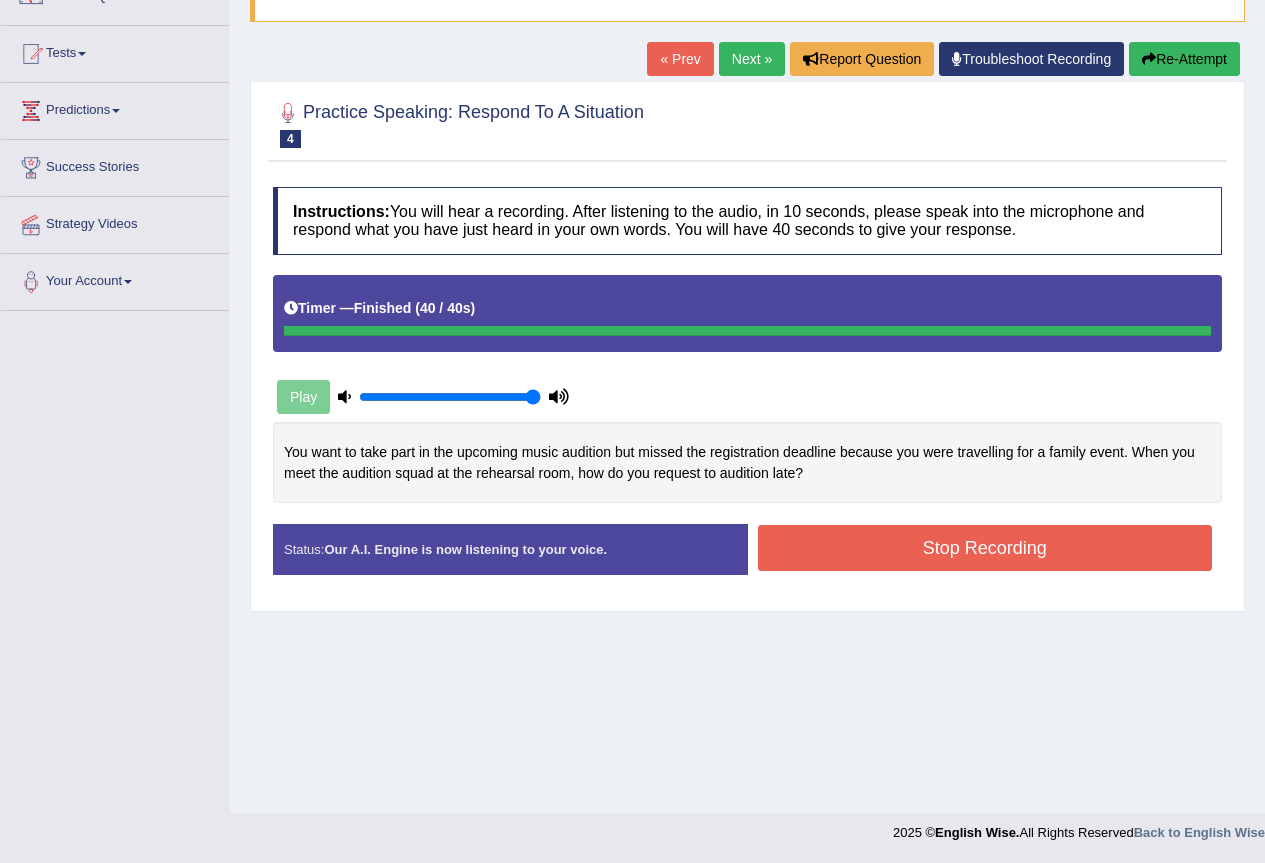 click on "Stop Recording" at bounding box center [985, 548] 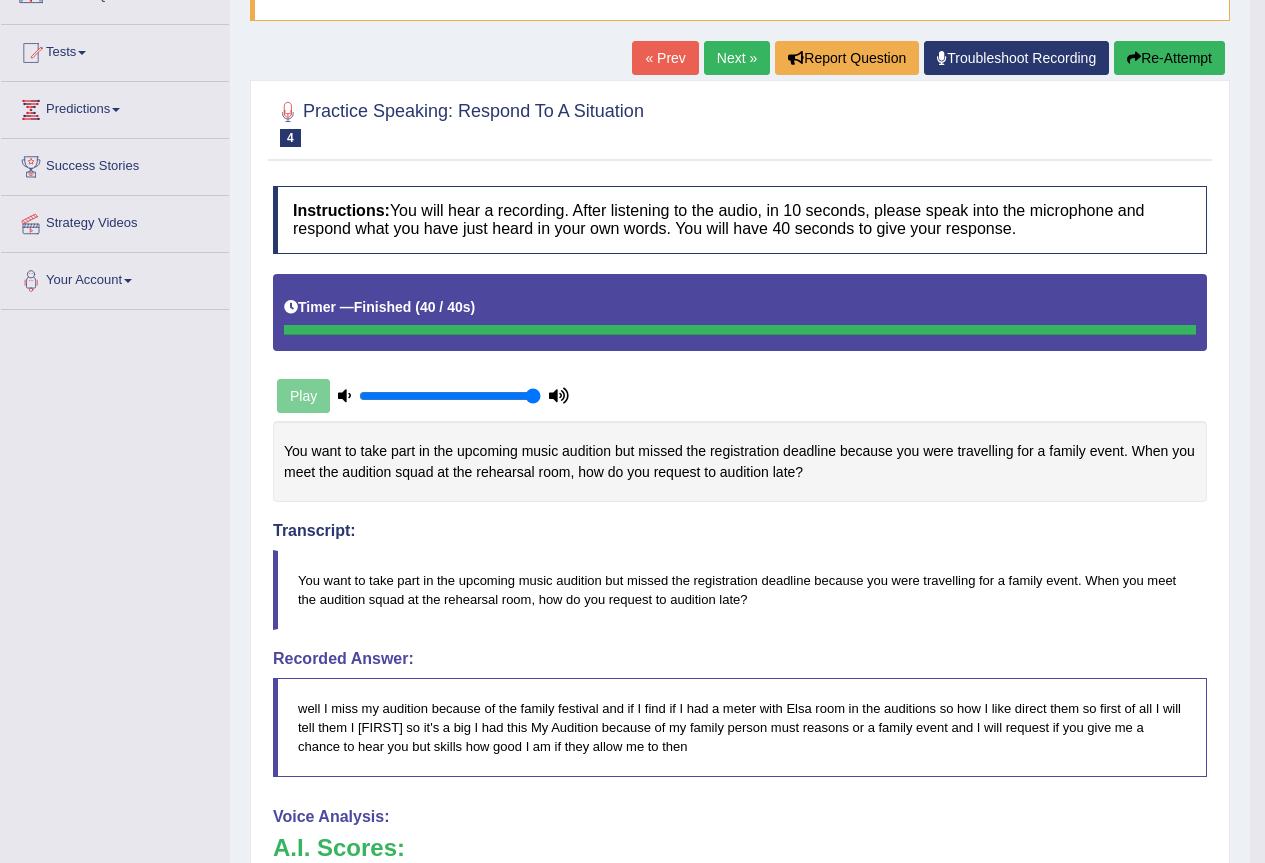 scroll, scrollTop: 0, scrollLeft: 0, axis: both 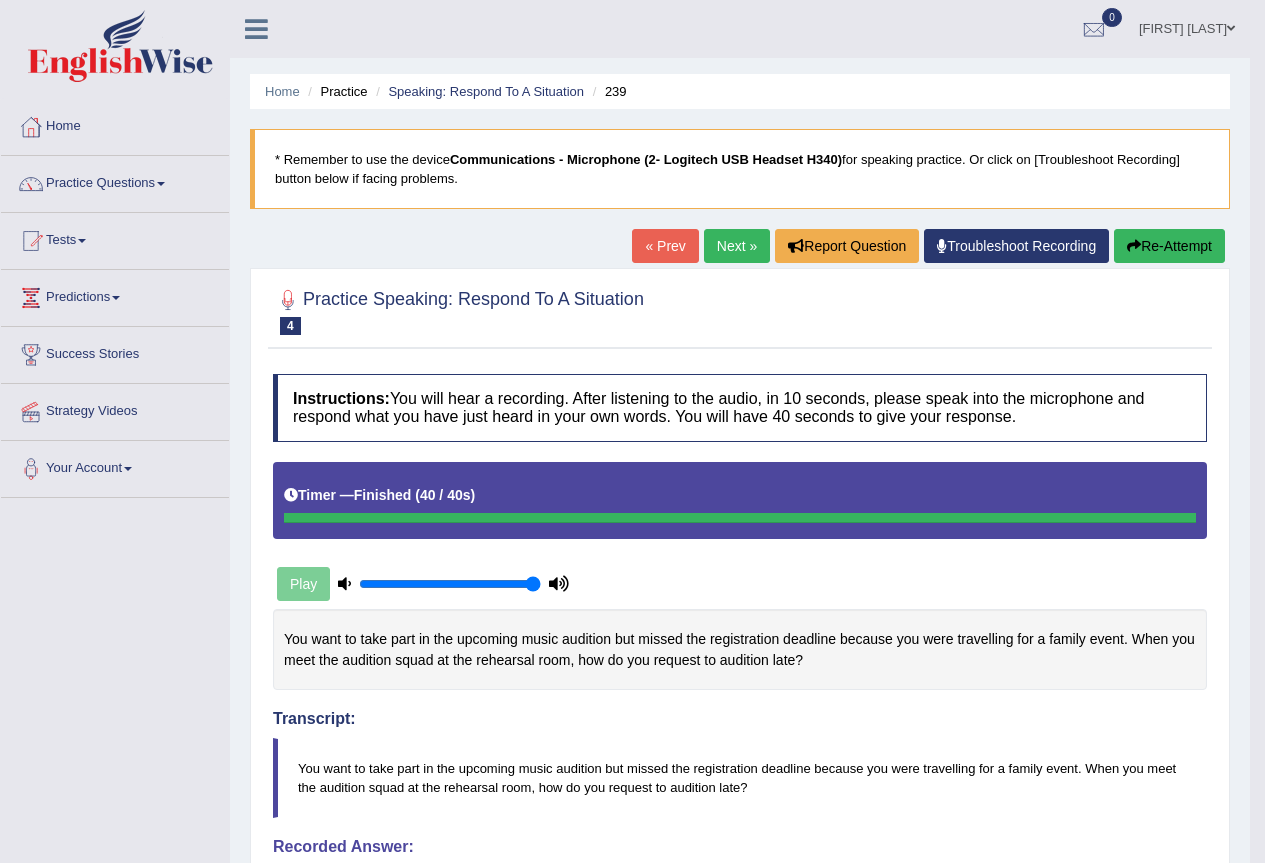 click on "Re-Attempt" at bounding box center [1169, 246] 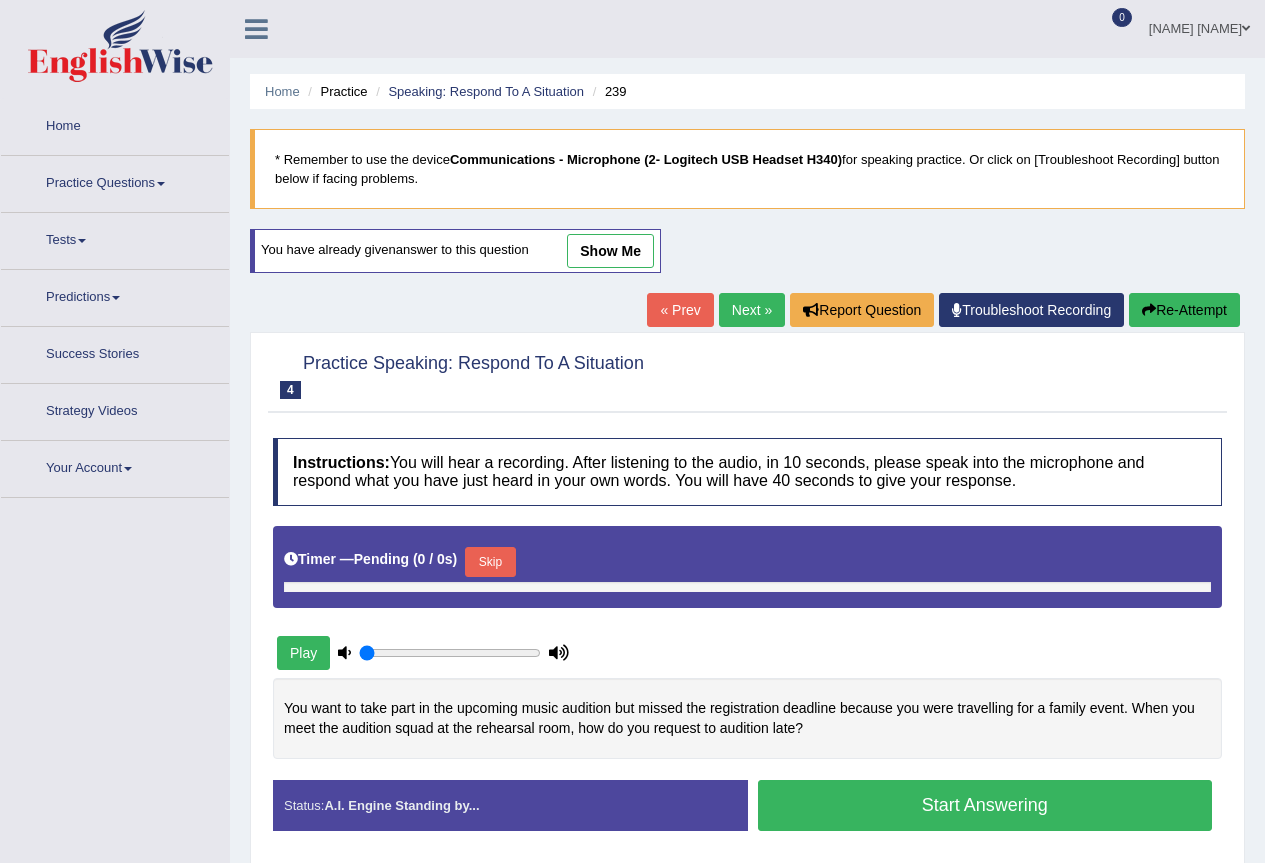 type on "1" 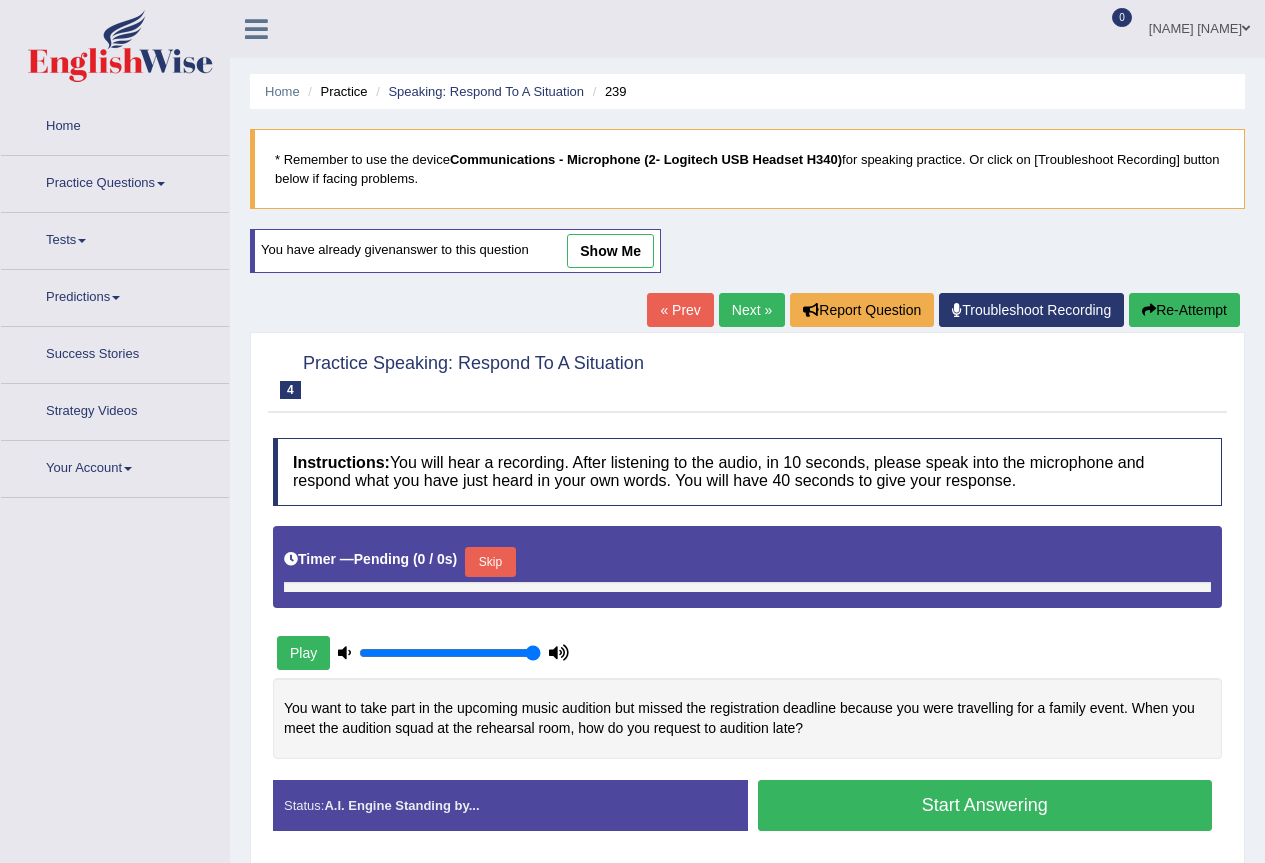 scroll, scrollTop: 0, scrollLeft: 0, axis: both 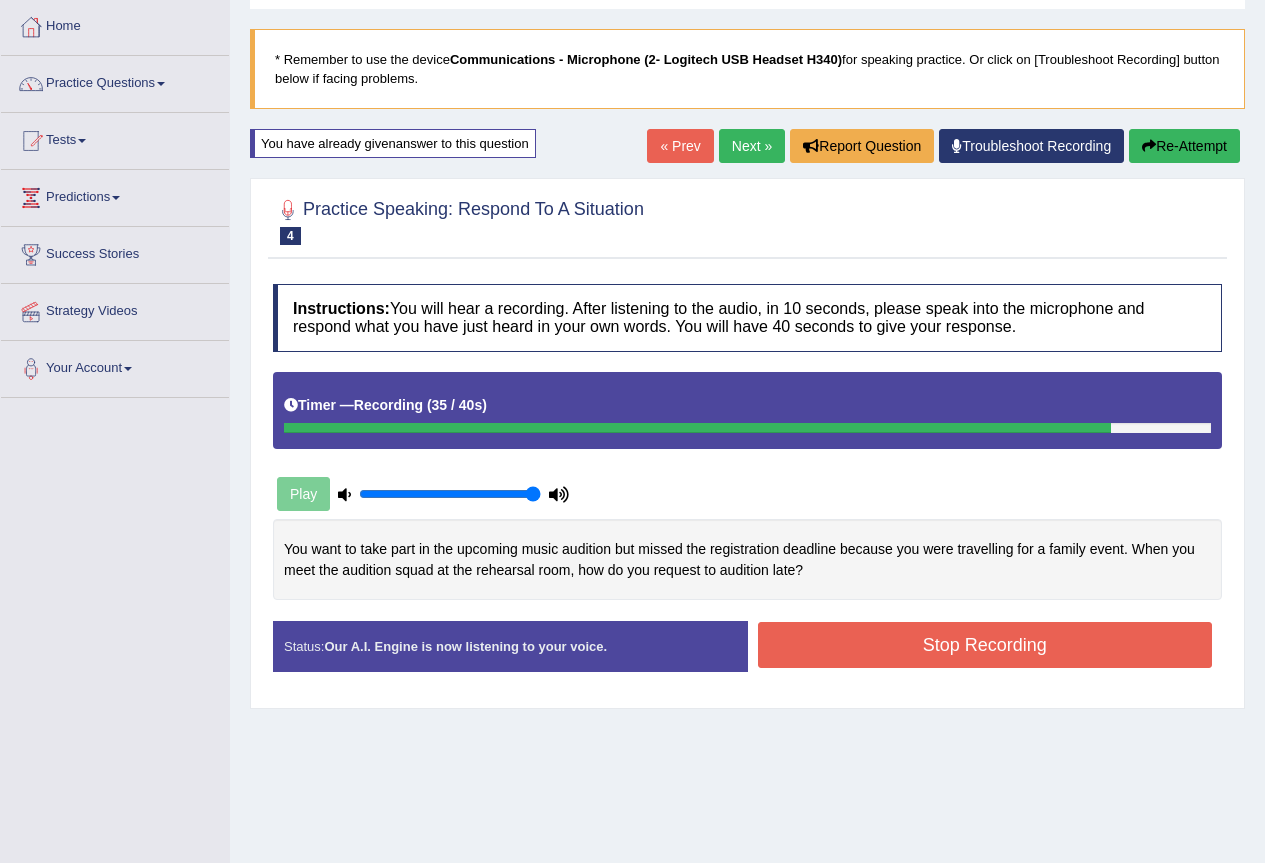 click on "Stop Recording" at bounding box center (985, 645) 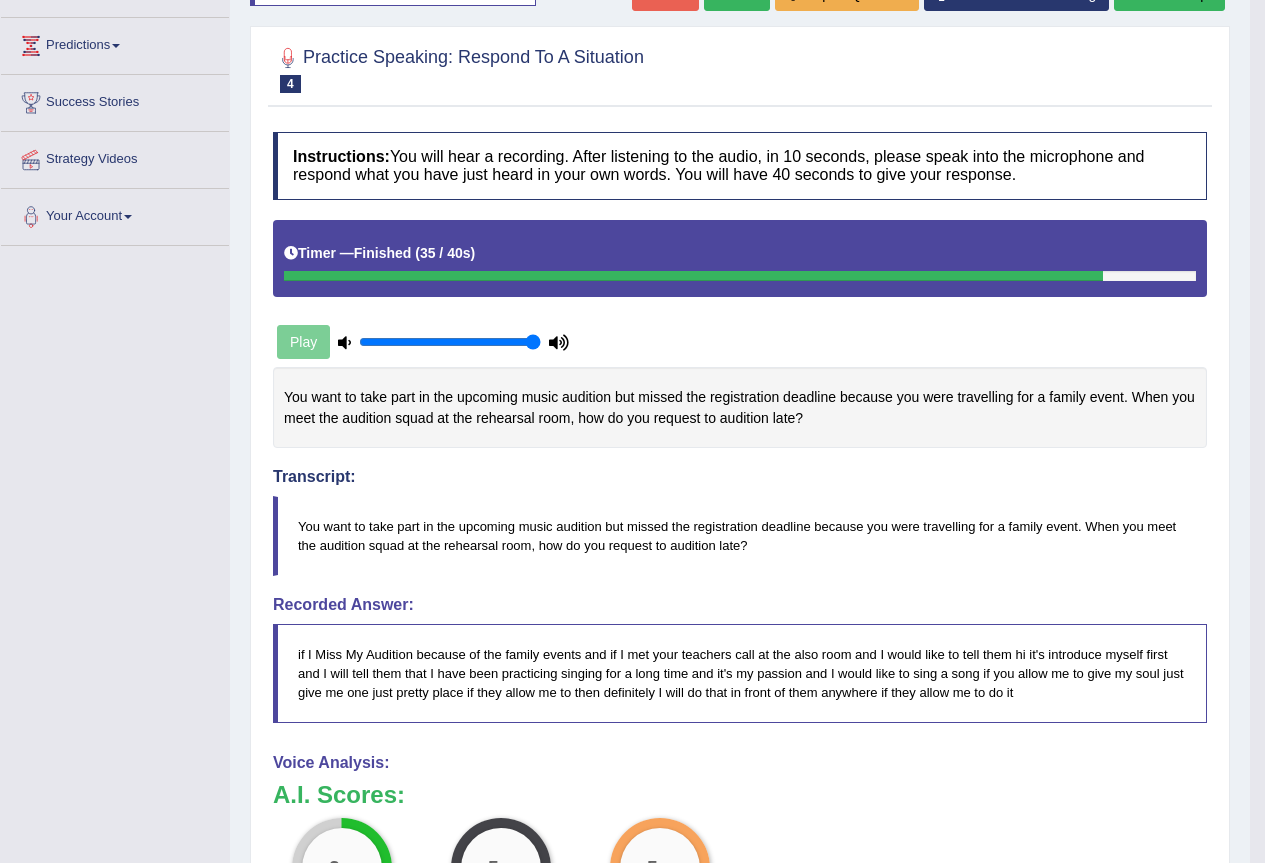 scroll, scrollTop: 200, scrollLeft: 0, axis: vertical 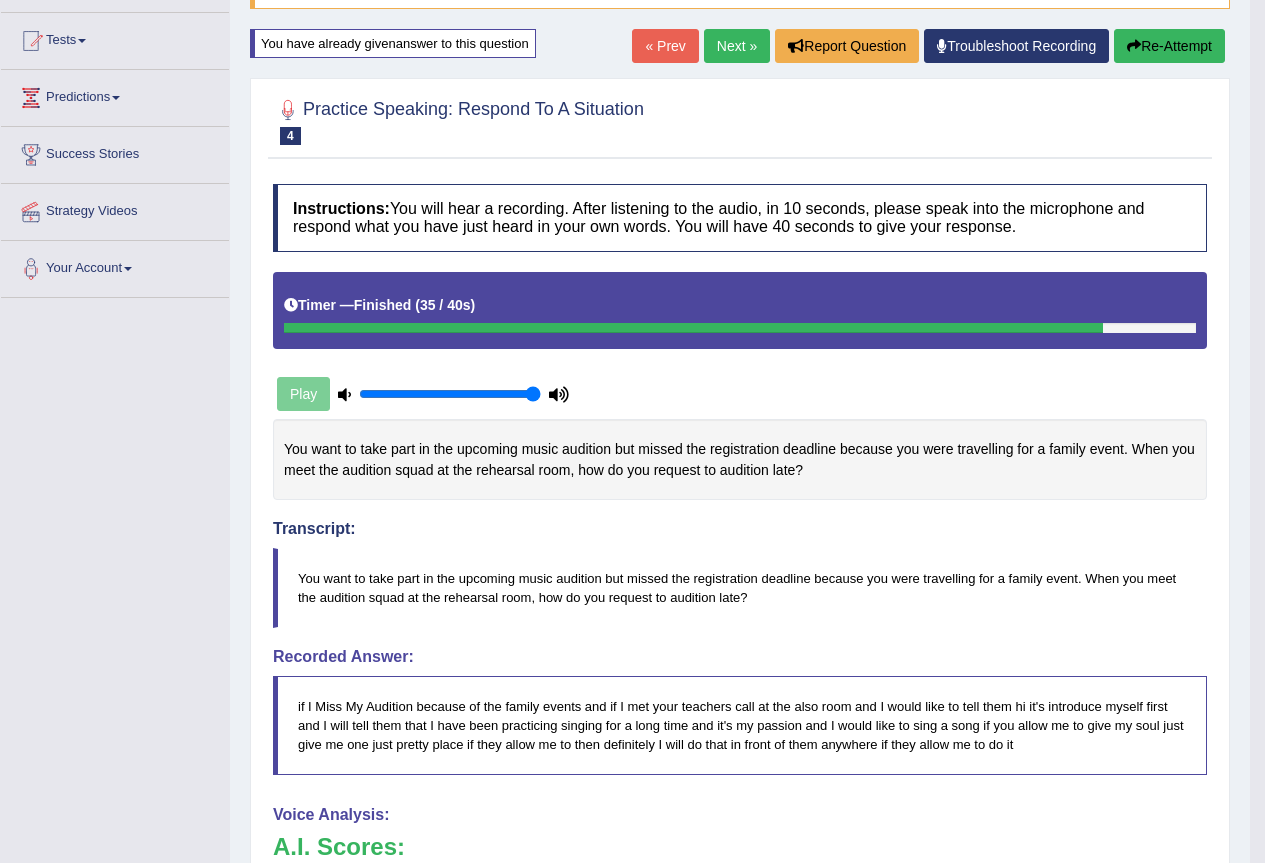 click on "Re-Attempt" at bounding box center (1169, 46) 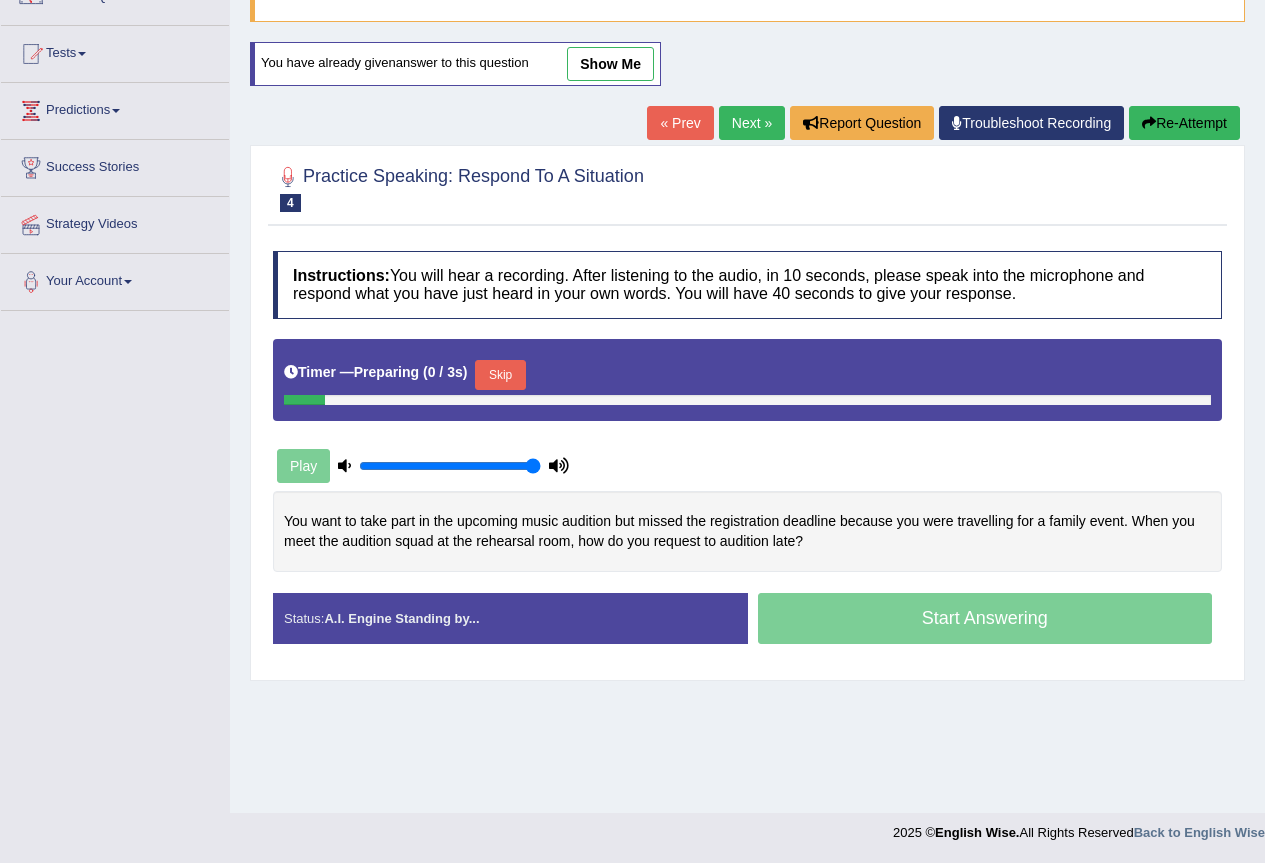 scroll, scrollTop: 187, scrollLeft: 0, axis: vertical 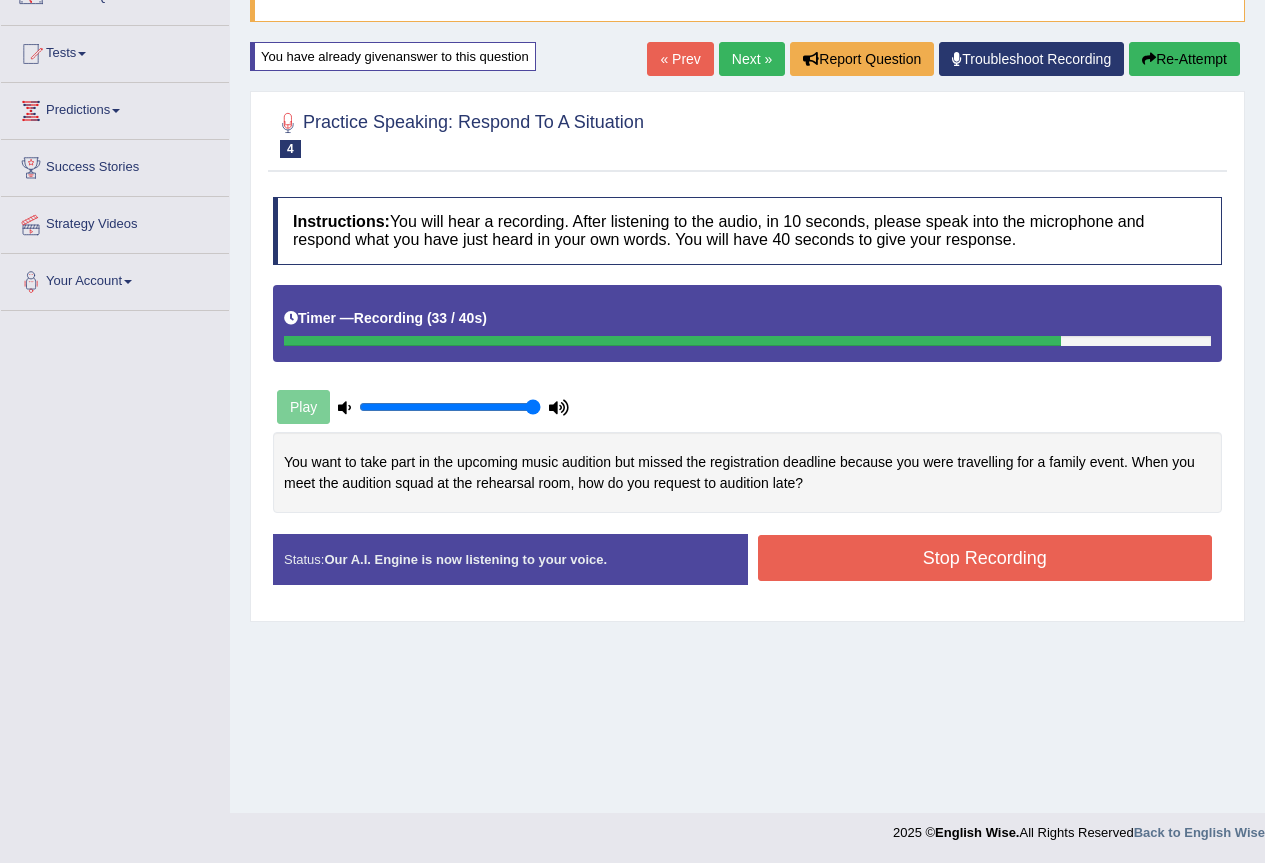click on "Stop Recording" at bounding box center [985, 558] 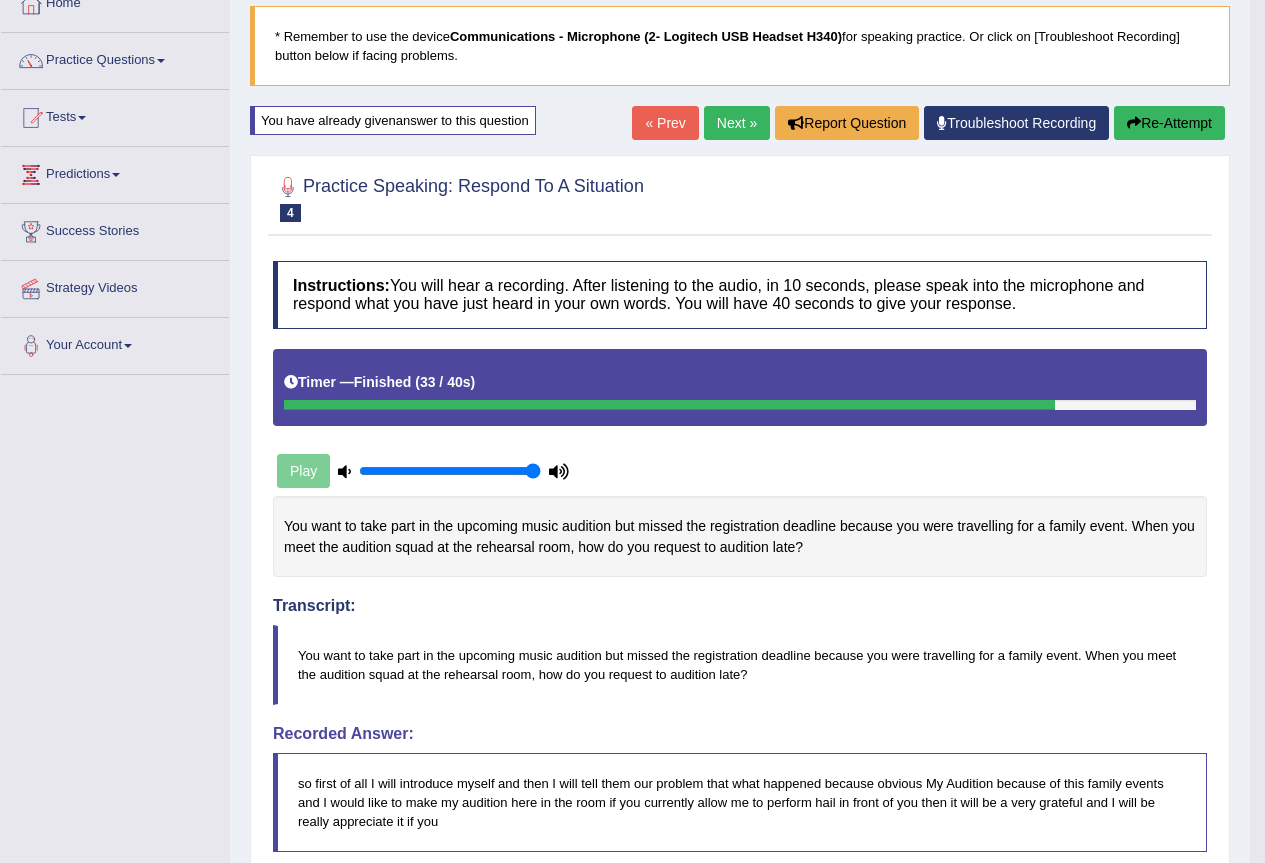 scroll, scrollTop: 91, scrollLeft: 0, axis: vertical 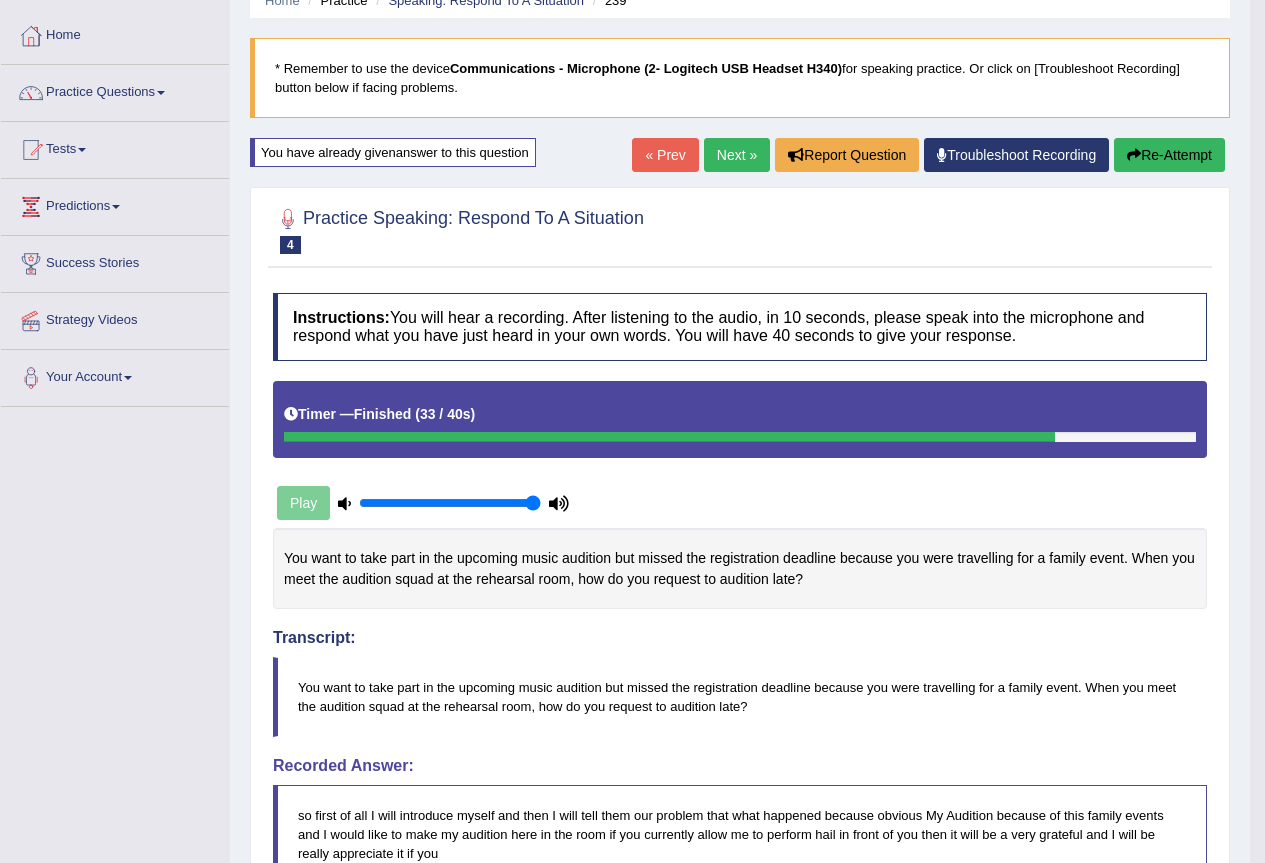 click on "Re-Attempt" at bounding box center (1169, 155) 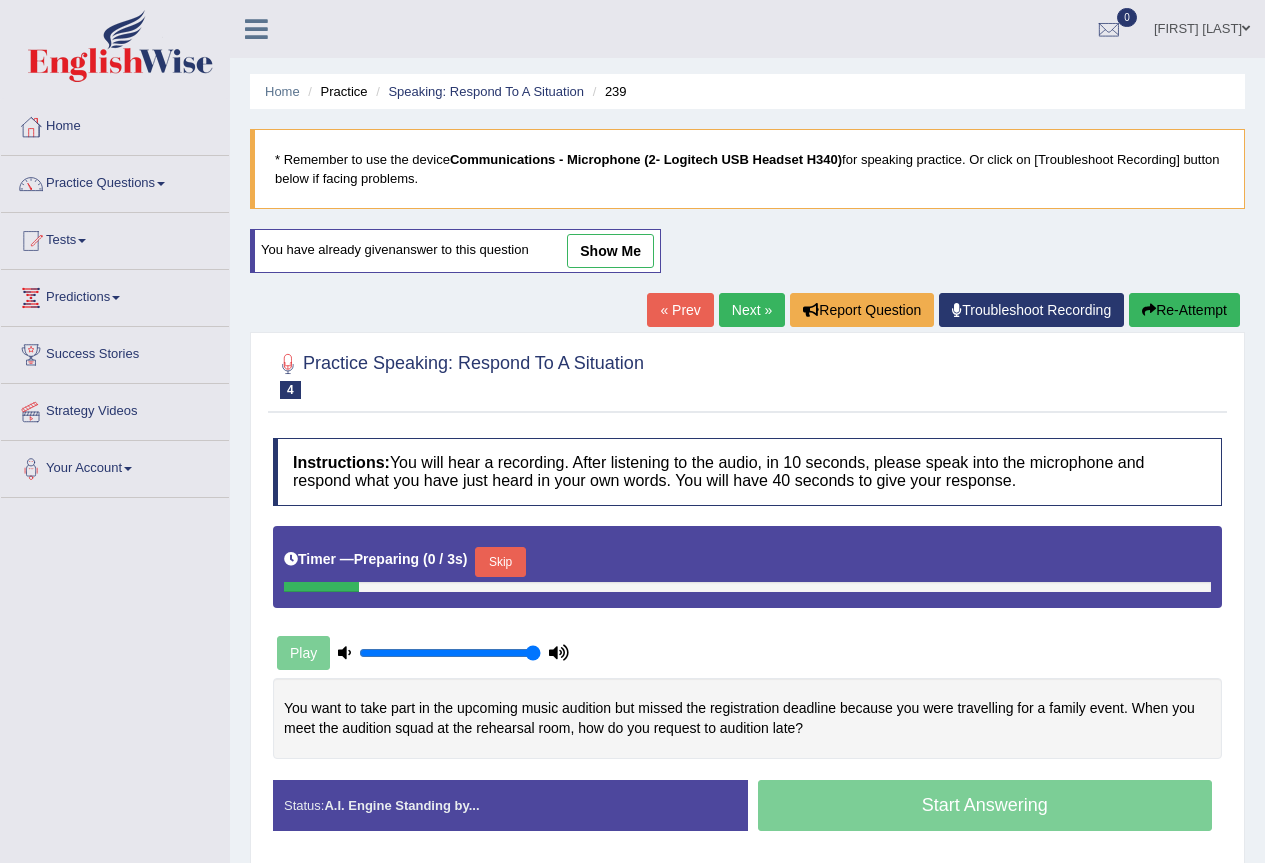 scroll, scrollTop: 91, scrollLeft: 0, axis: vertical 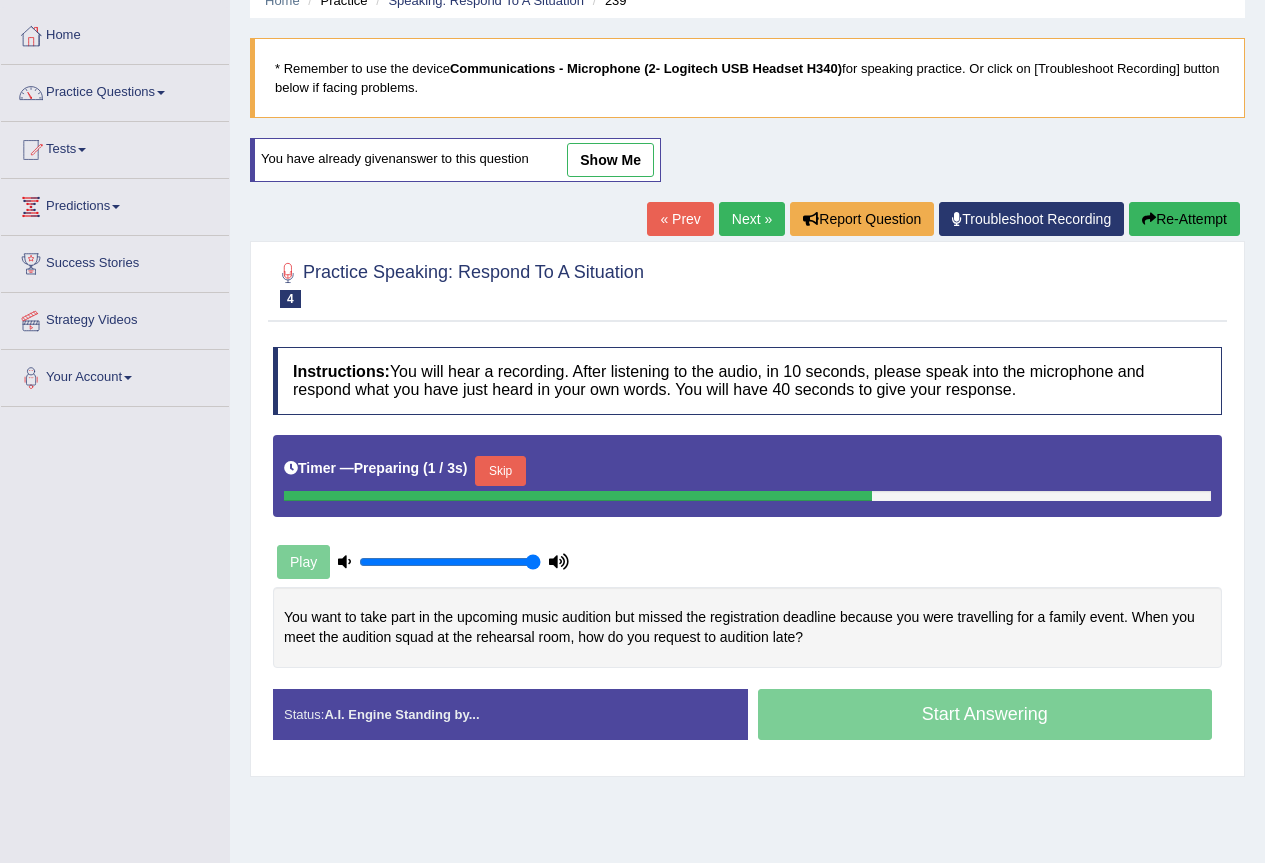 click on "Skip" at bounding box center (500, 471) 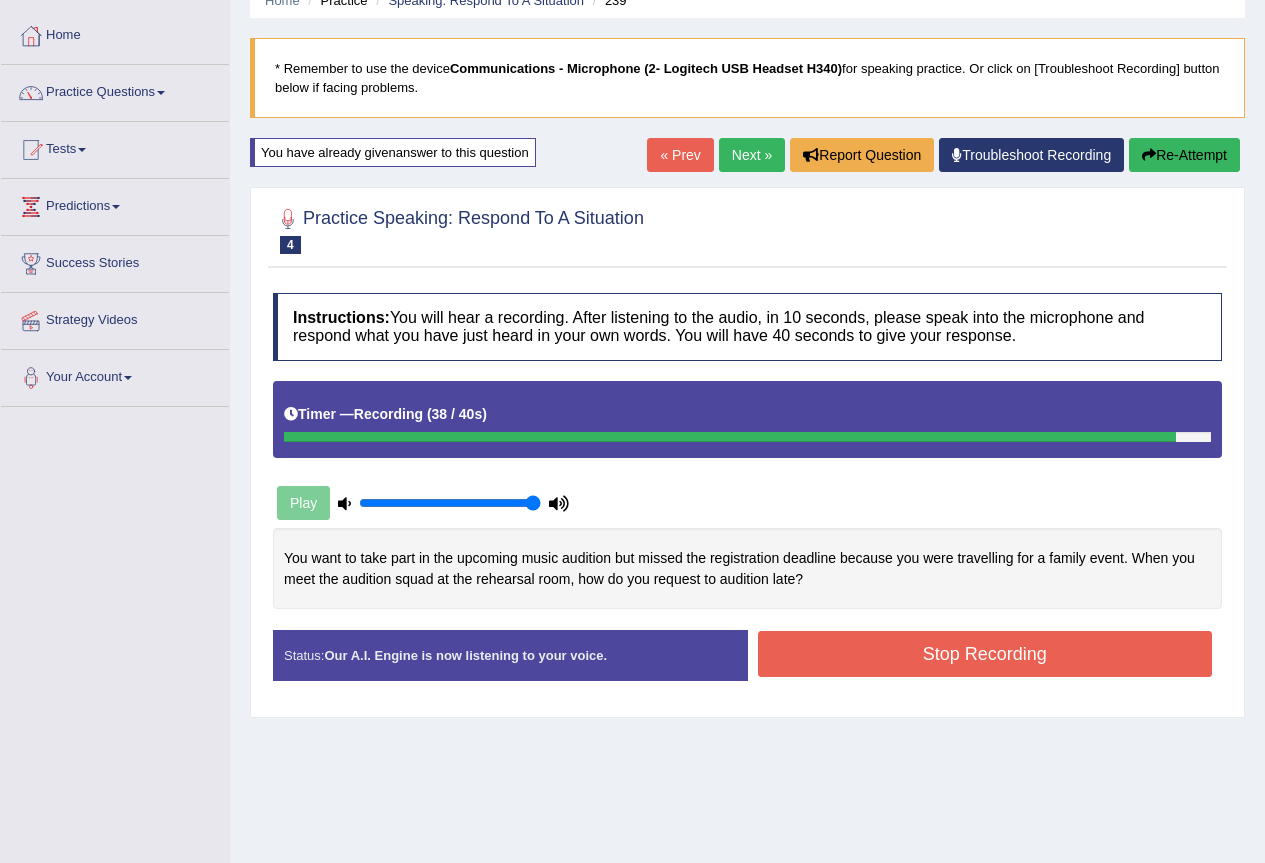 click on "Stop Recording" at bounding box center (985, 654) 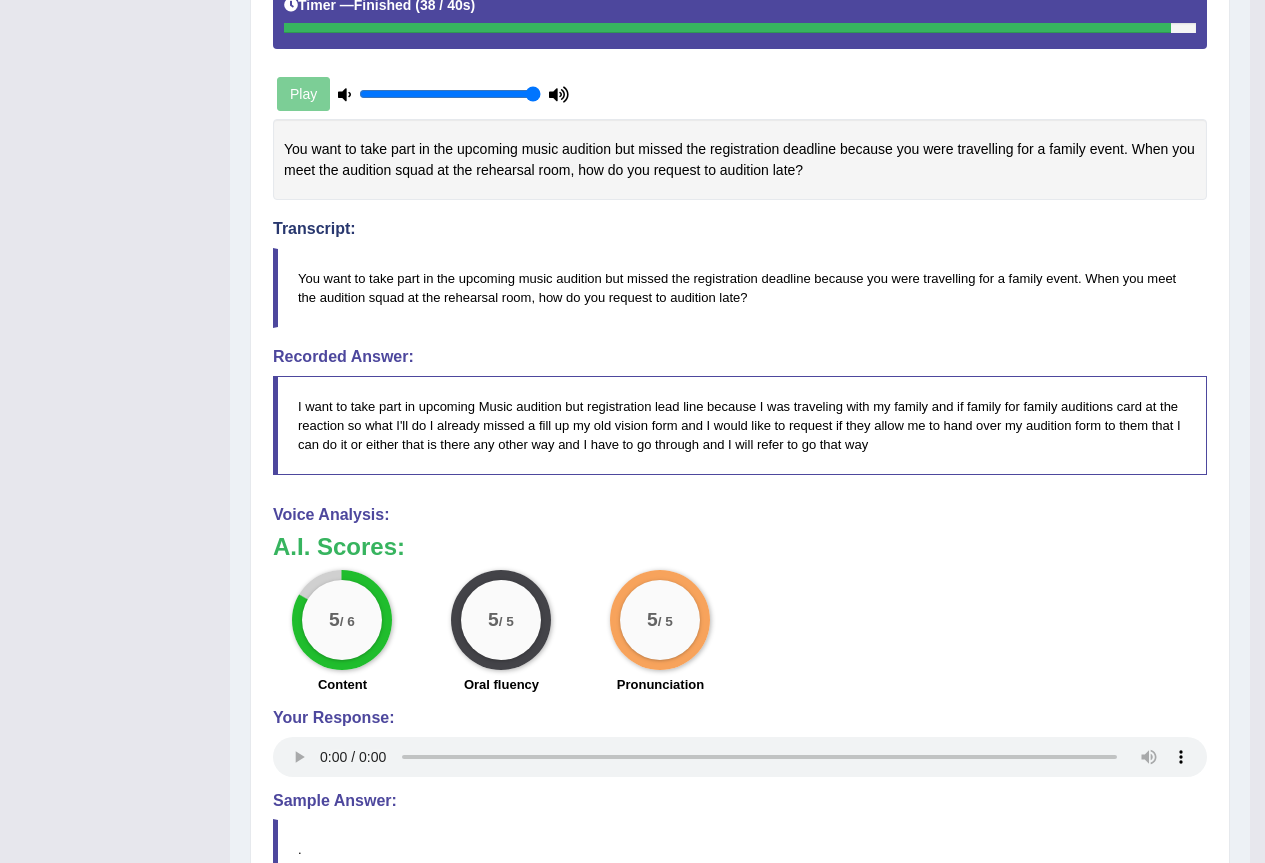 scroll, scrollTop: 0, scrollLeft: 0, axis: both 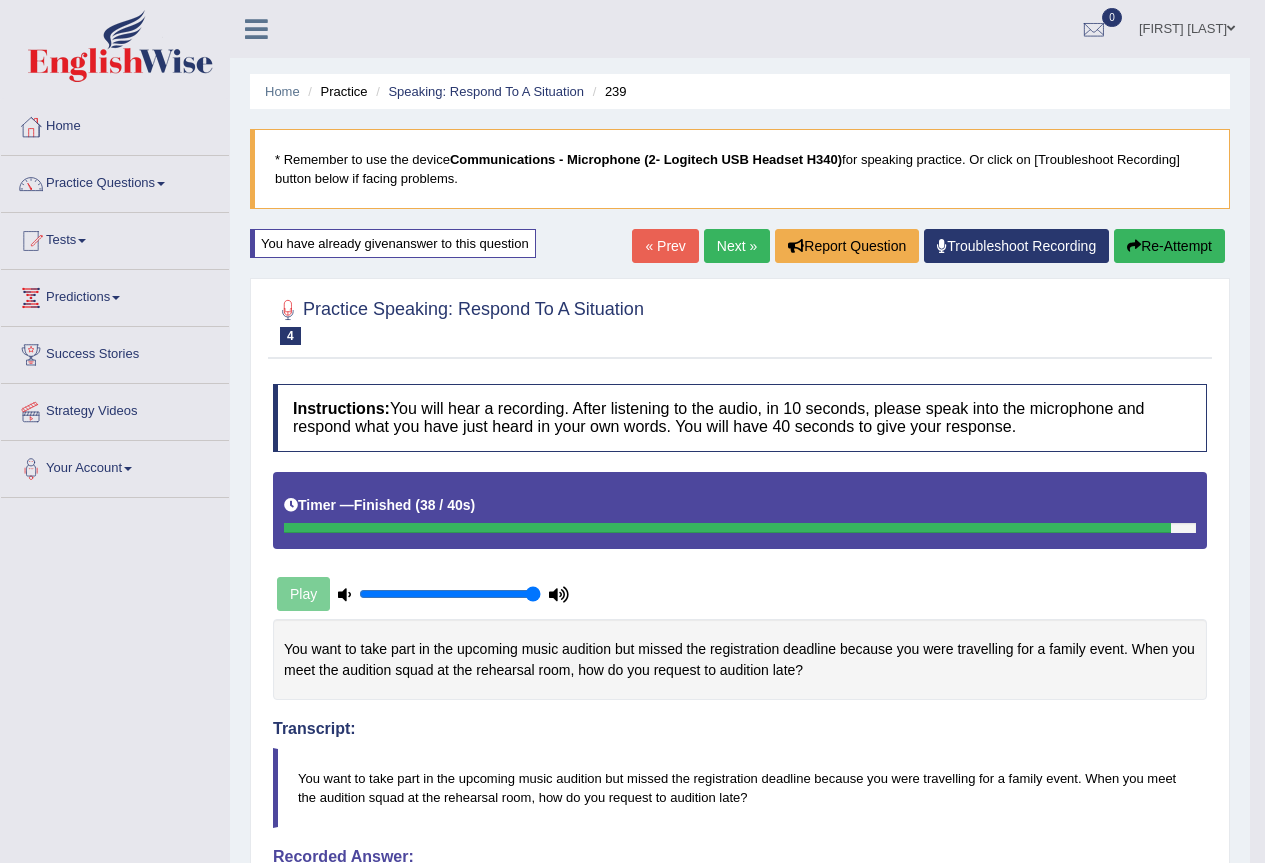 click on "Next »" at bounding box center [737, 246] 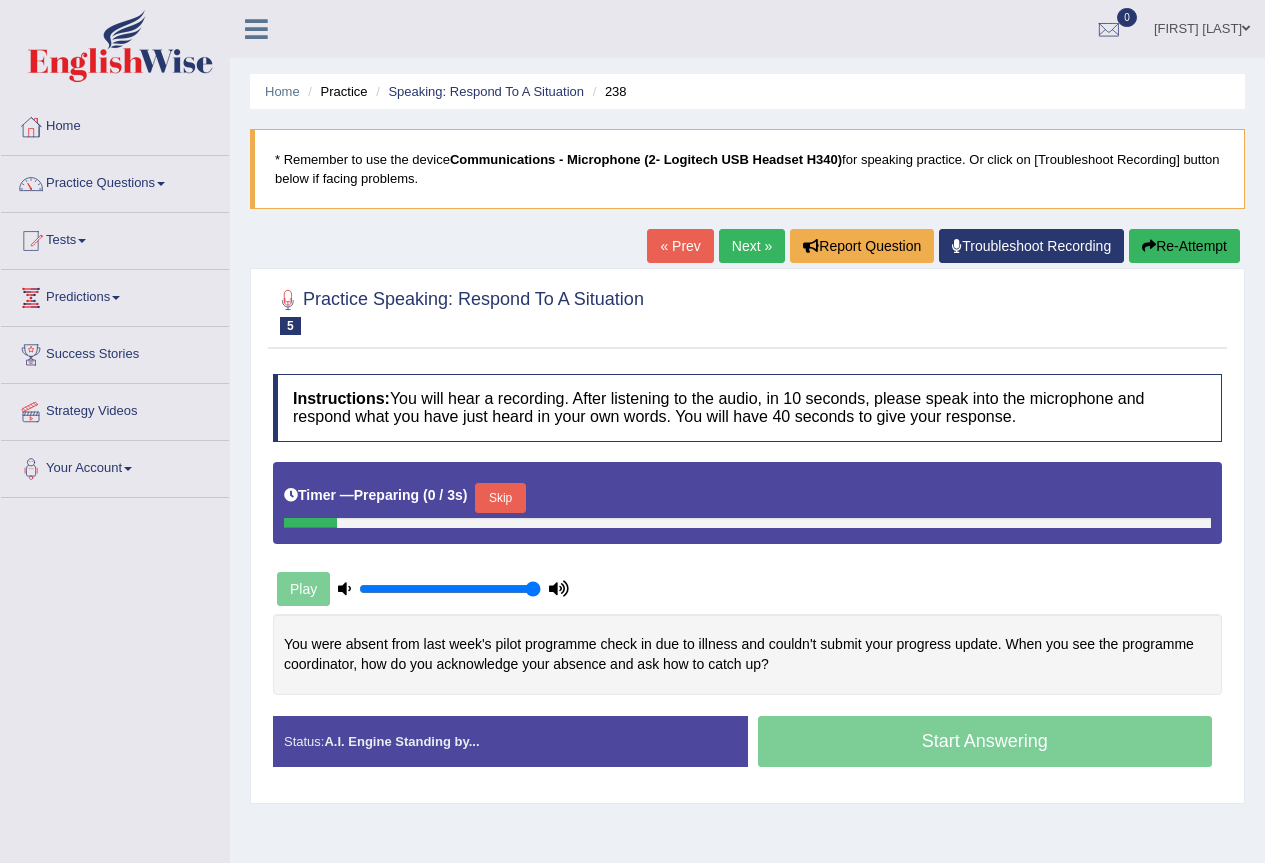 scroll, scrollTop: 0, scrollLeft: 0, axis: both 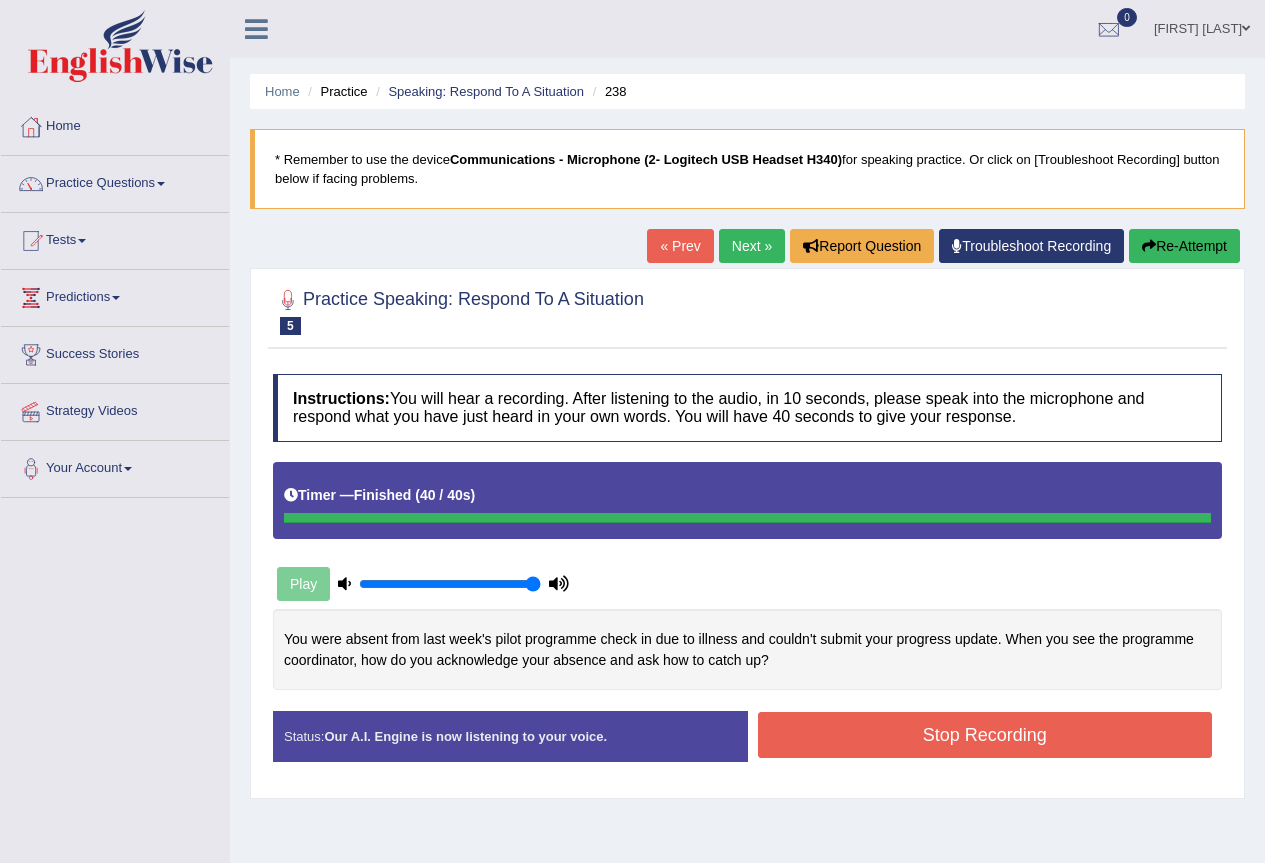 click on "Stop Recording" at bounding box center [985, 735] 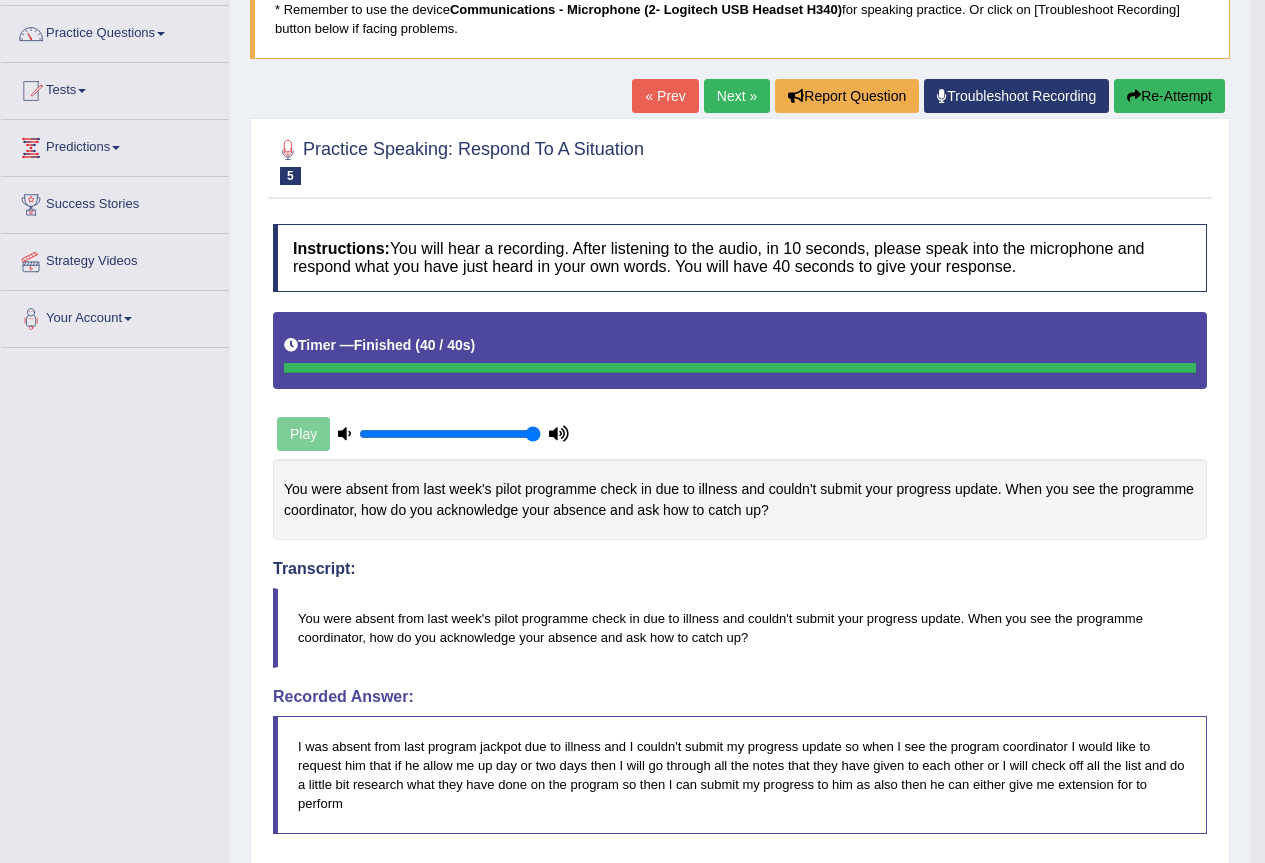 scroll, scrollTop: 100, scrollLeft: 0, axis: vertical 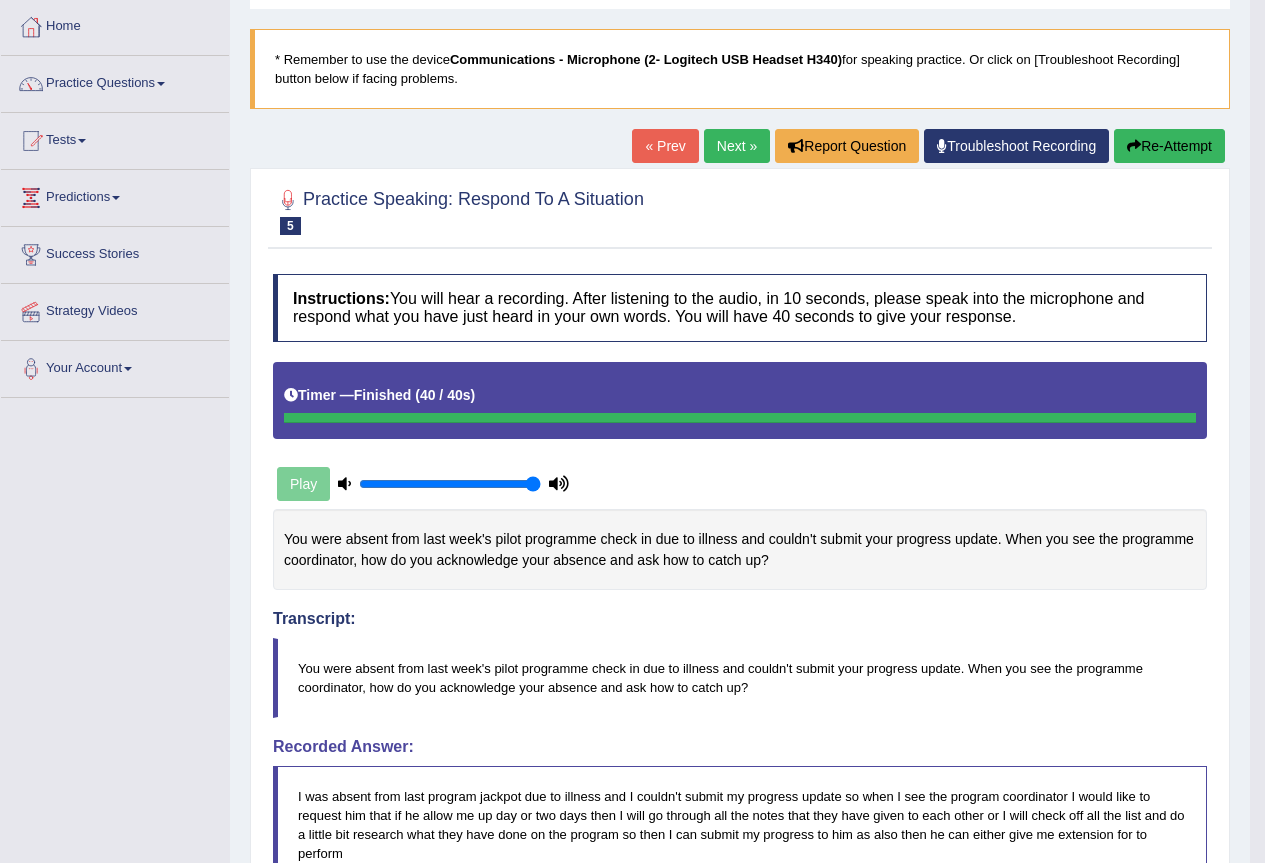 click on "Re-Attempt" at bounding box center [1169, 146] 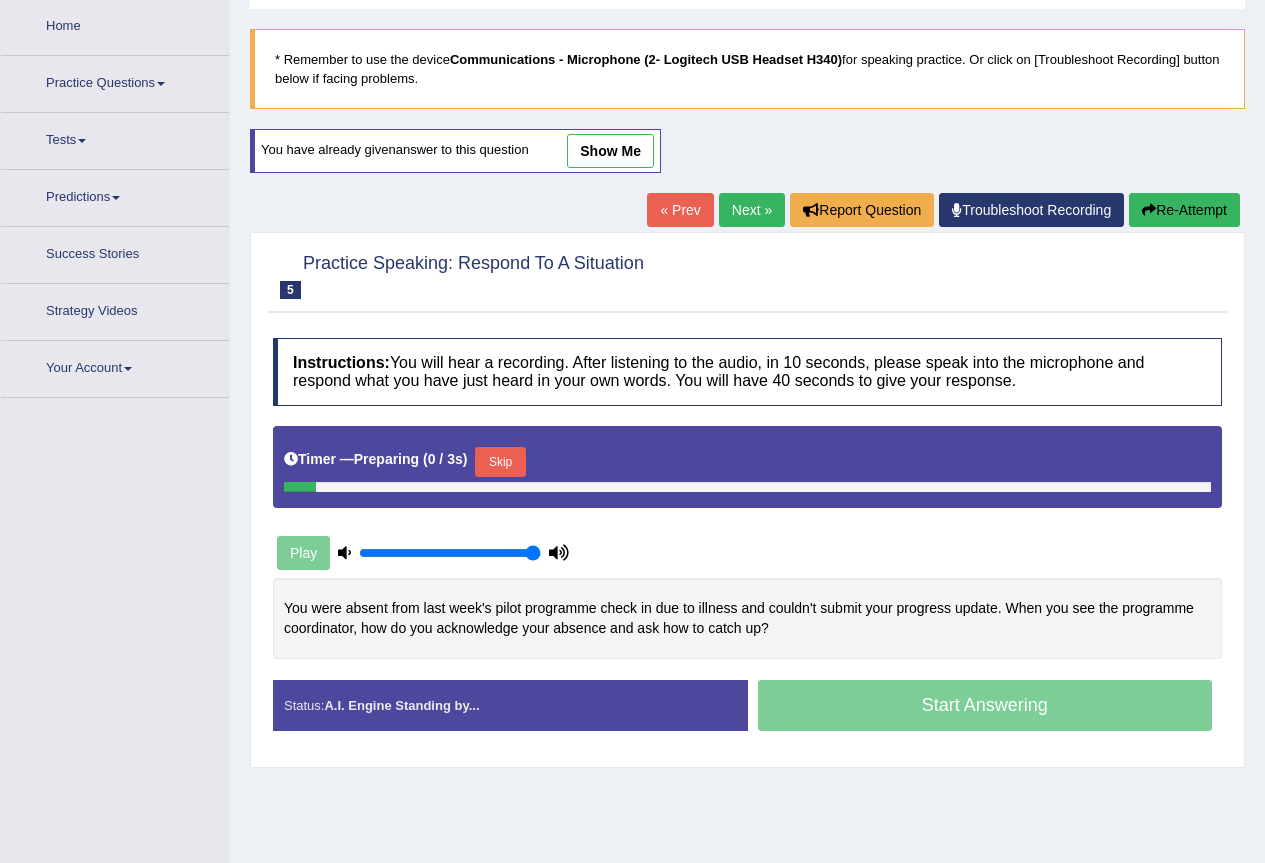 scroll, scrollTop: 100, scrollLeft: 0, axis: vertical 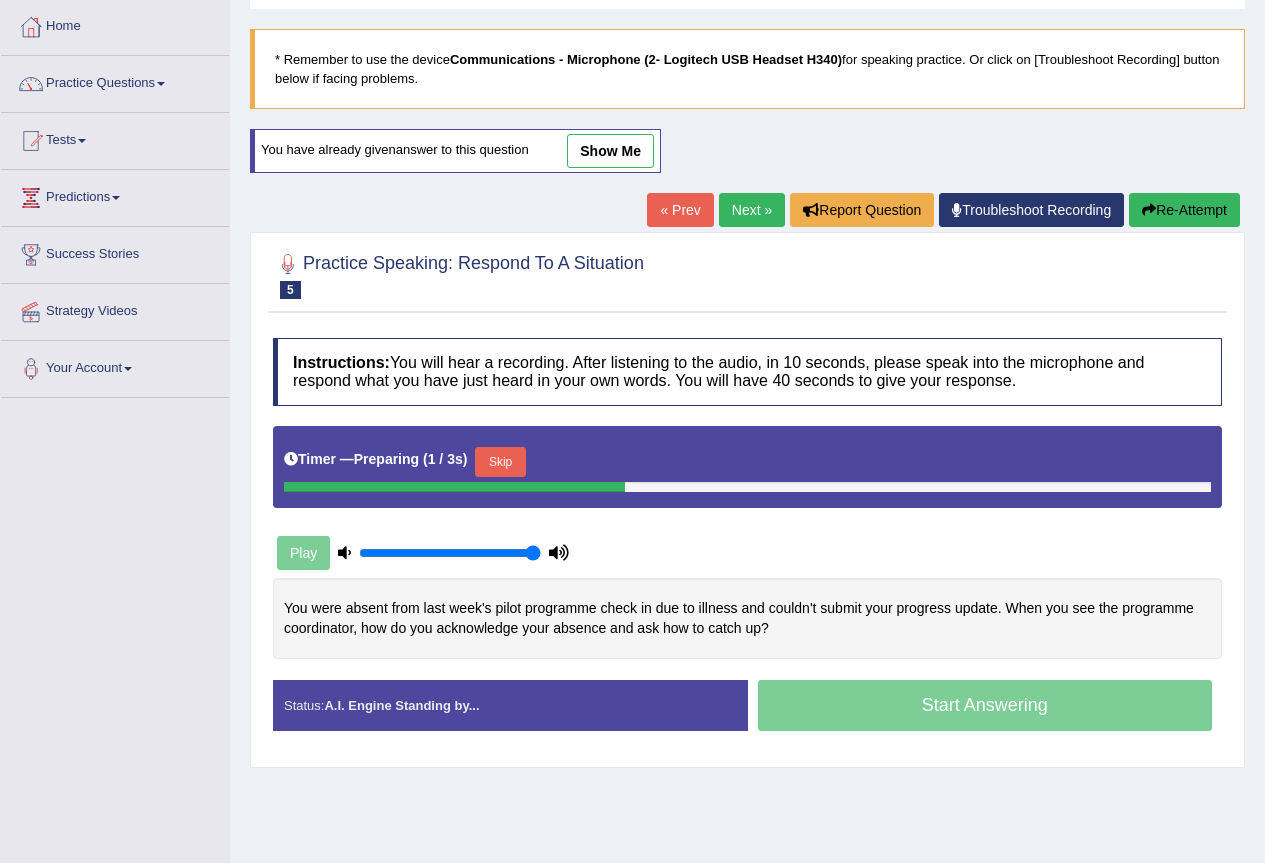 click on "Skip" at bounding box center (500, 462) 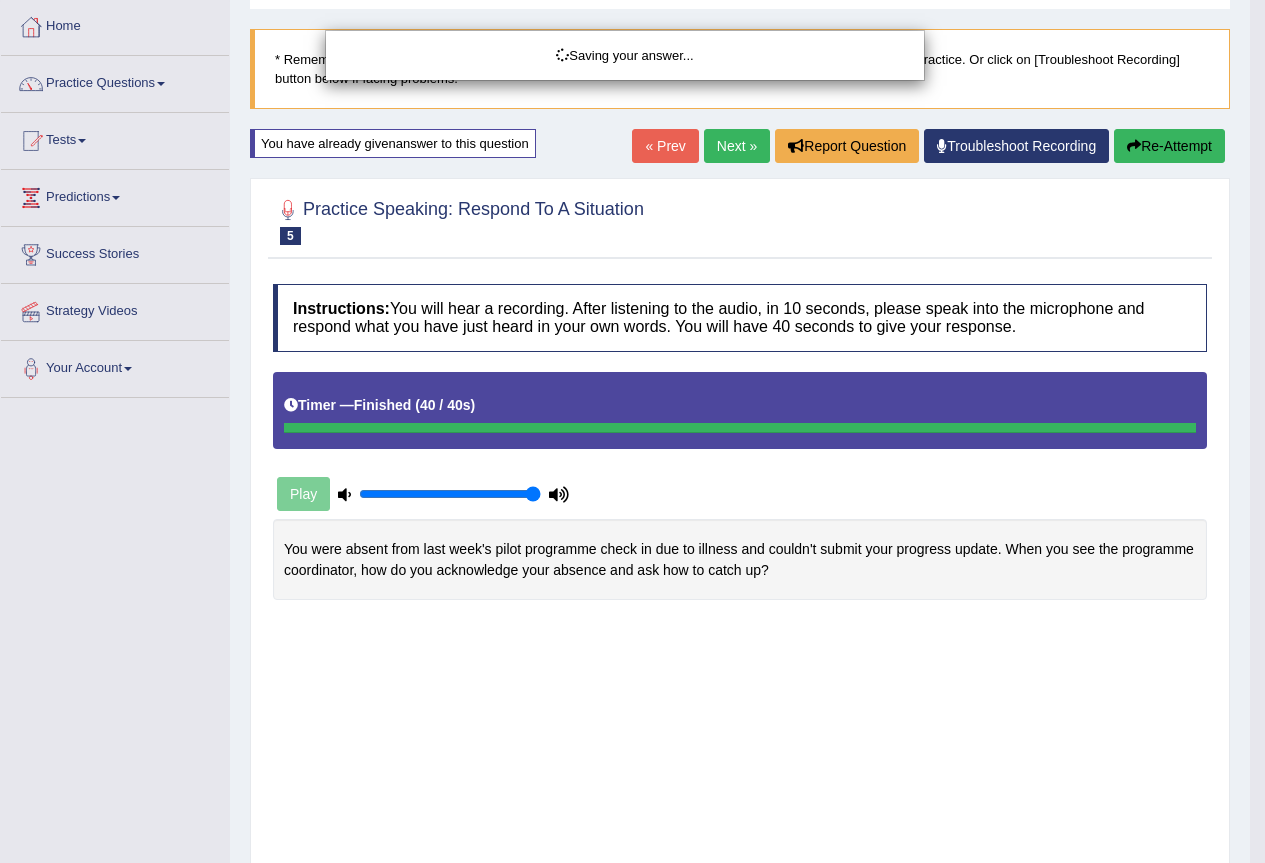 click on "Toggle navigation
Home
Practice Questions   Speaking Practice Read Aloud
Repeat Sentence
Describe Image
Re-tell Lecture
Answer Short Question
Summarize Group Discussion
Respond To A Situation
Writing Practice  Summarize Written Text
Write Essay
Reading Practice  Reading & Writing: Fill In The Blanks
Choose Multiple Answers
Re-order Paragraphs
Fill In The Blanks
Choose Single Answer
Listening Practice  Summarize Spoken Text
Highlight Incorrect Words
Highlight Correct Summary
Select Missing Word
Choose Single Answer
Choose Multiple Answers
Fill In The Blanks
Write From Dictation
Pronunciation
Tests  Take Practice Sectional Test" at bounding box center [632, 331] 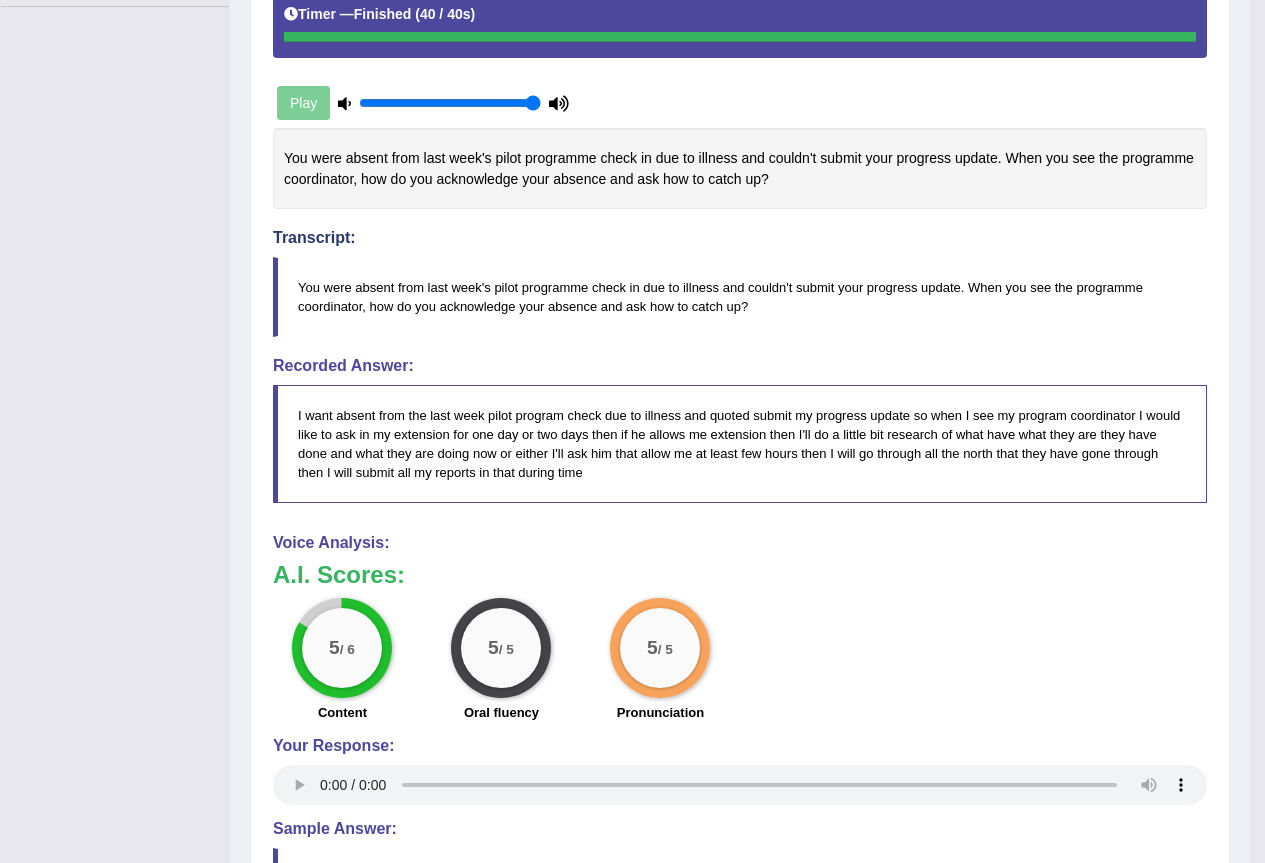 scroll, scrollTop: 100, scrollLeft: 0, axis: vertical 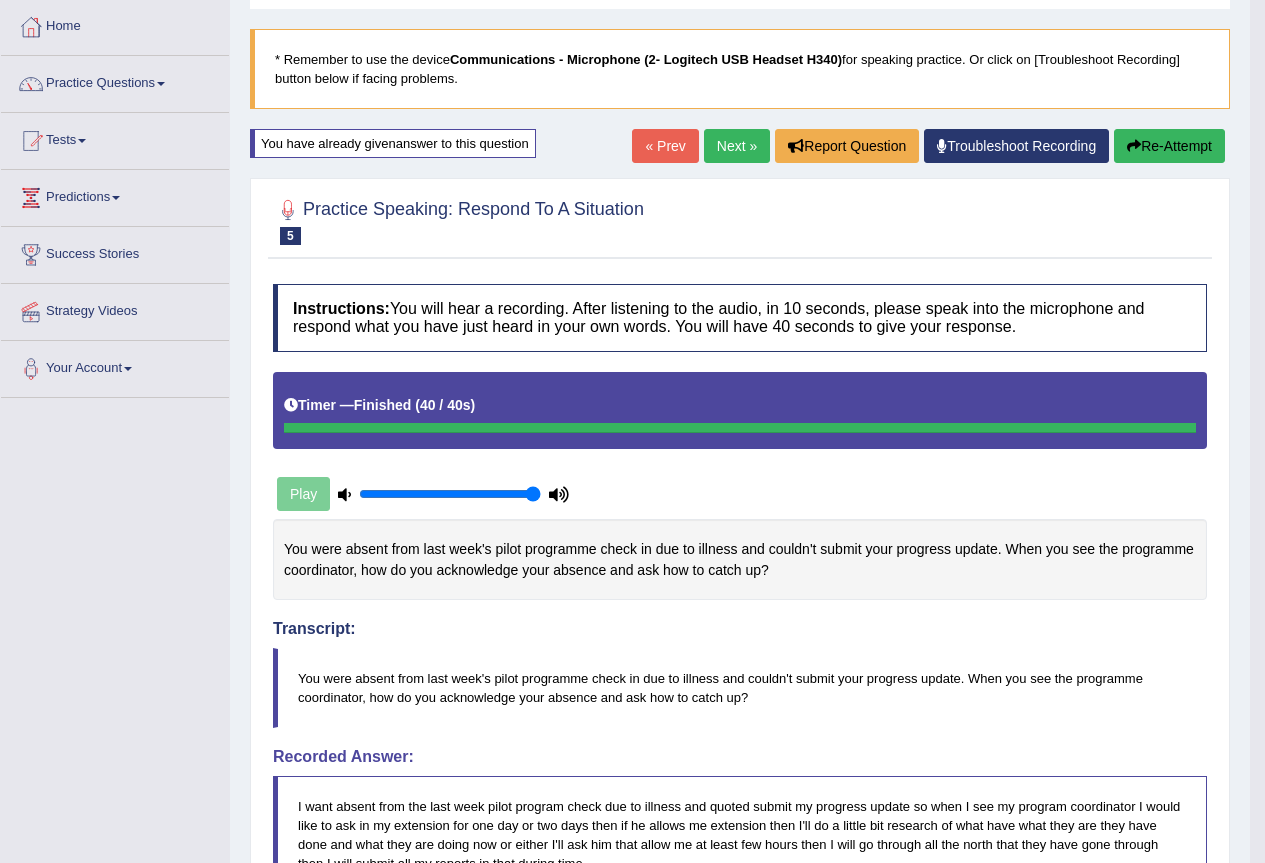 click on "Next »" at bounding box center [737, 146] 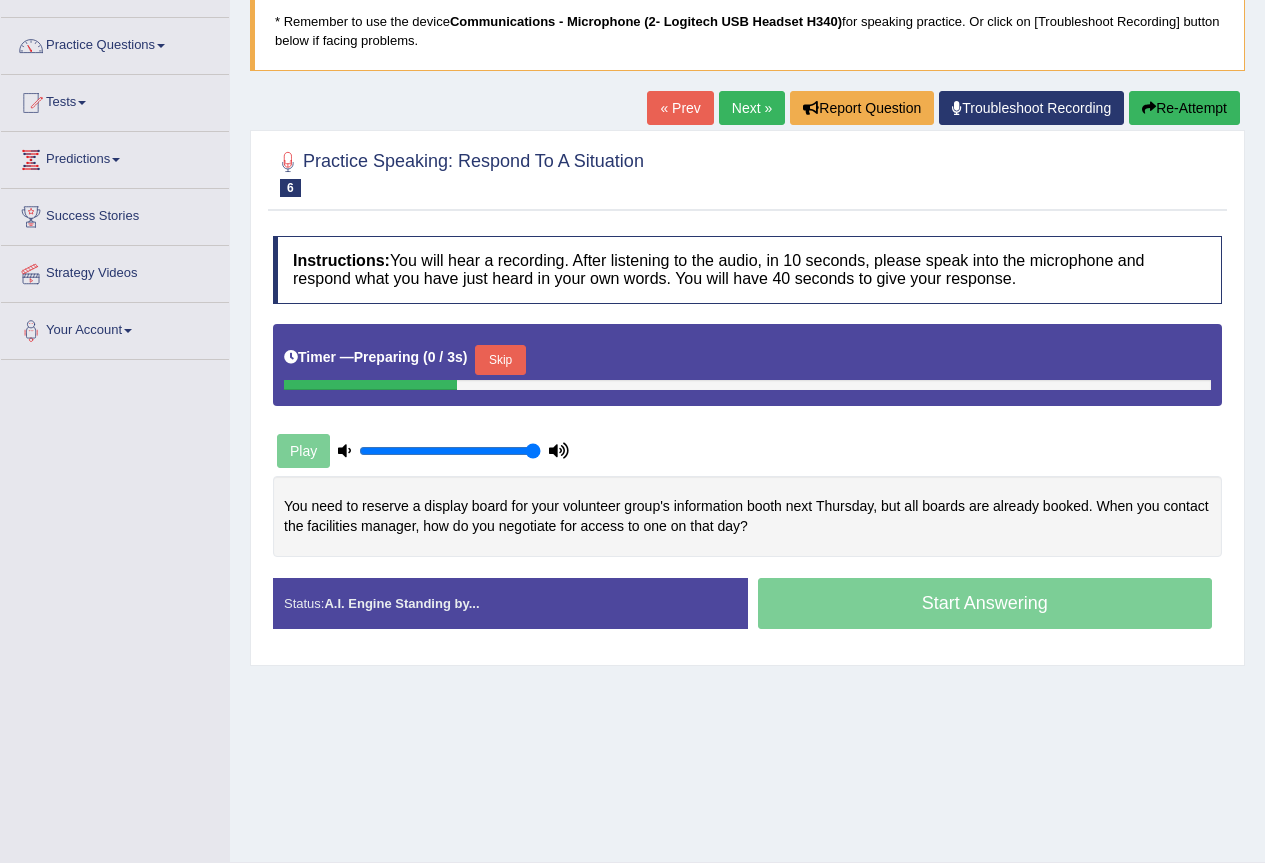 scroll, scrollTop: 0, scrollLeft: 0, axis: both 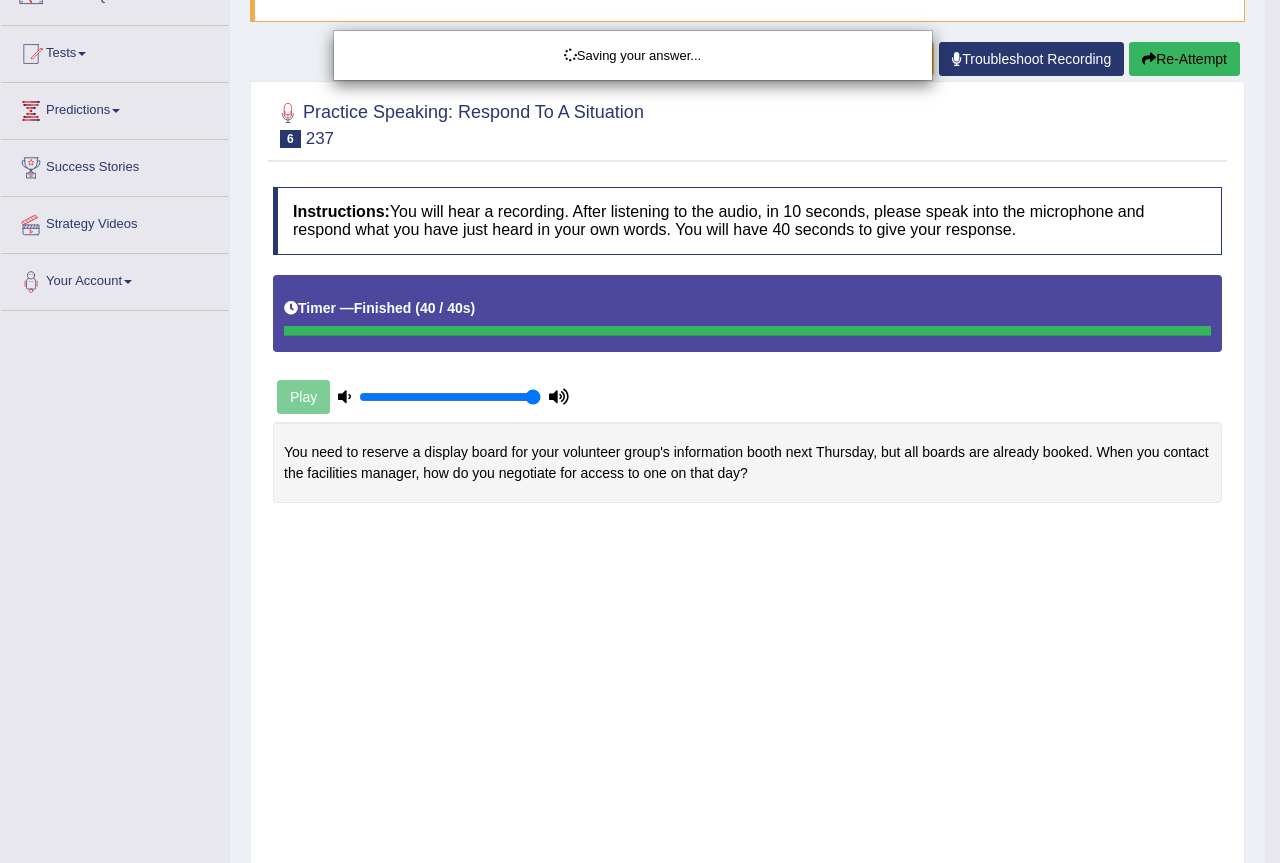 click on "Toggle navigation
Home
Practice Questions   Speaking Practice Read Aloud
Repeat Sentence
Describe Image
Re-tell Lecture
Answer Short Question
Summarize Group Discussion
Respond To A Situation
Writing Practice  Summarize Written Text
Write Essay
Reading Practice  Reading & Writing: Fill In The Blanks
Choose Multiple Answers
Re-order Paragraphs
Fill In The Blanks
Choose Single Answer
Listening Practice  Summarize Spoken Text
Highlight Incorrect Words
Highlight Correct Summary
Select Missing Word
Choose Single Answer
Choose Multiple Answers
Fill In The Blanks
Write From Dictation
Pronunciation
Tests  Take Practice Sectional Test" at bounding box center [640, 244] 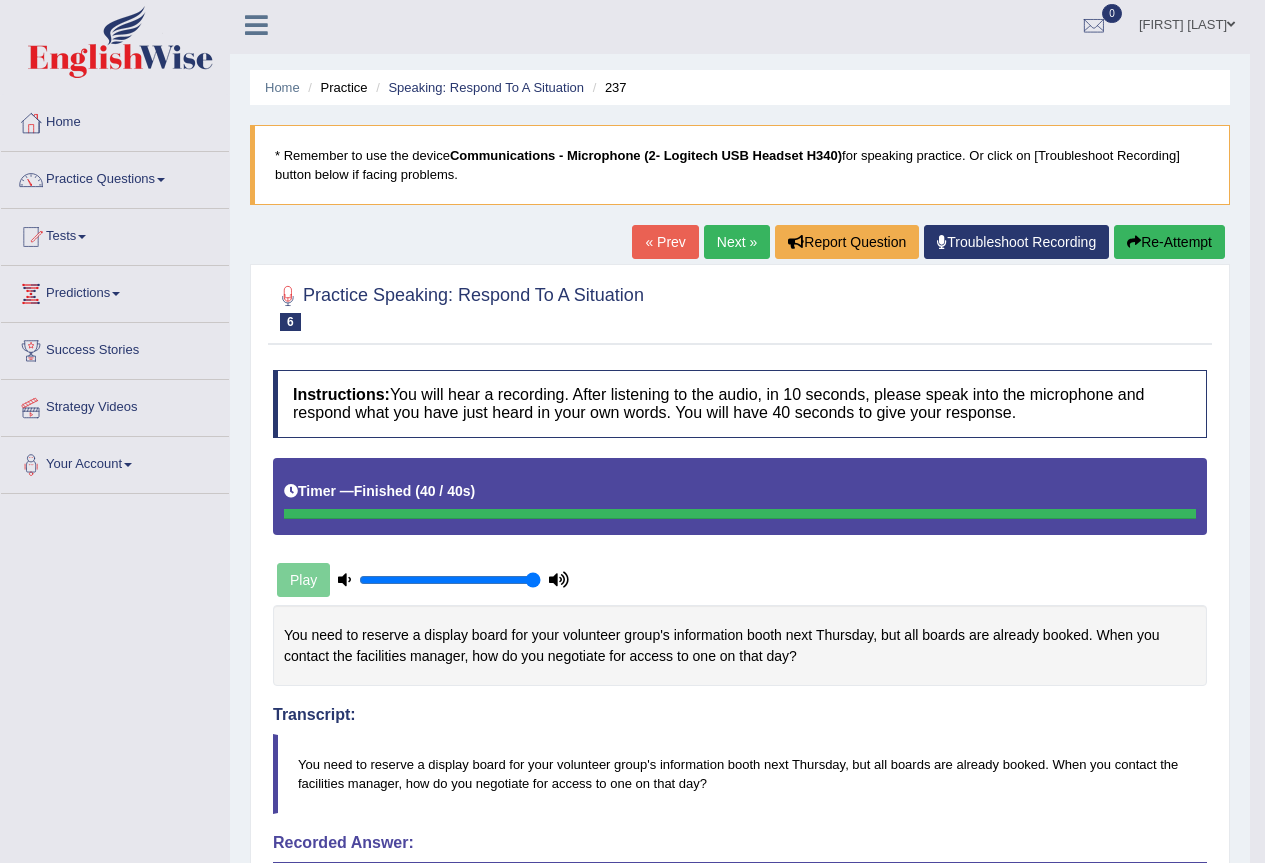 scroll, scrollTop: 0, scrollLeft: 0, axis: both 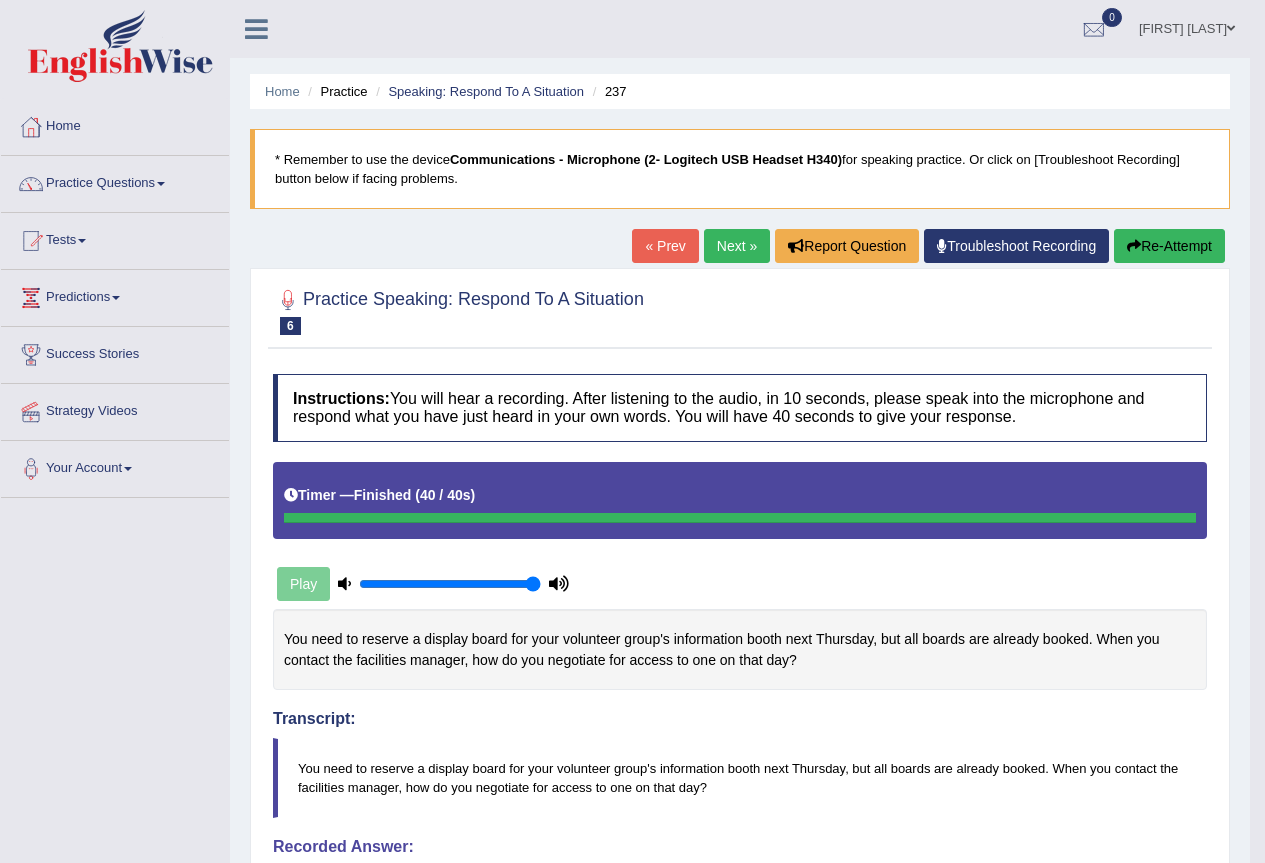 click on "[FIRST] [LAST]" at bounding box center (1187, 26) 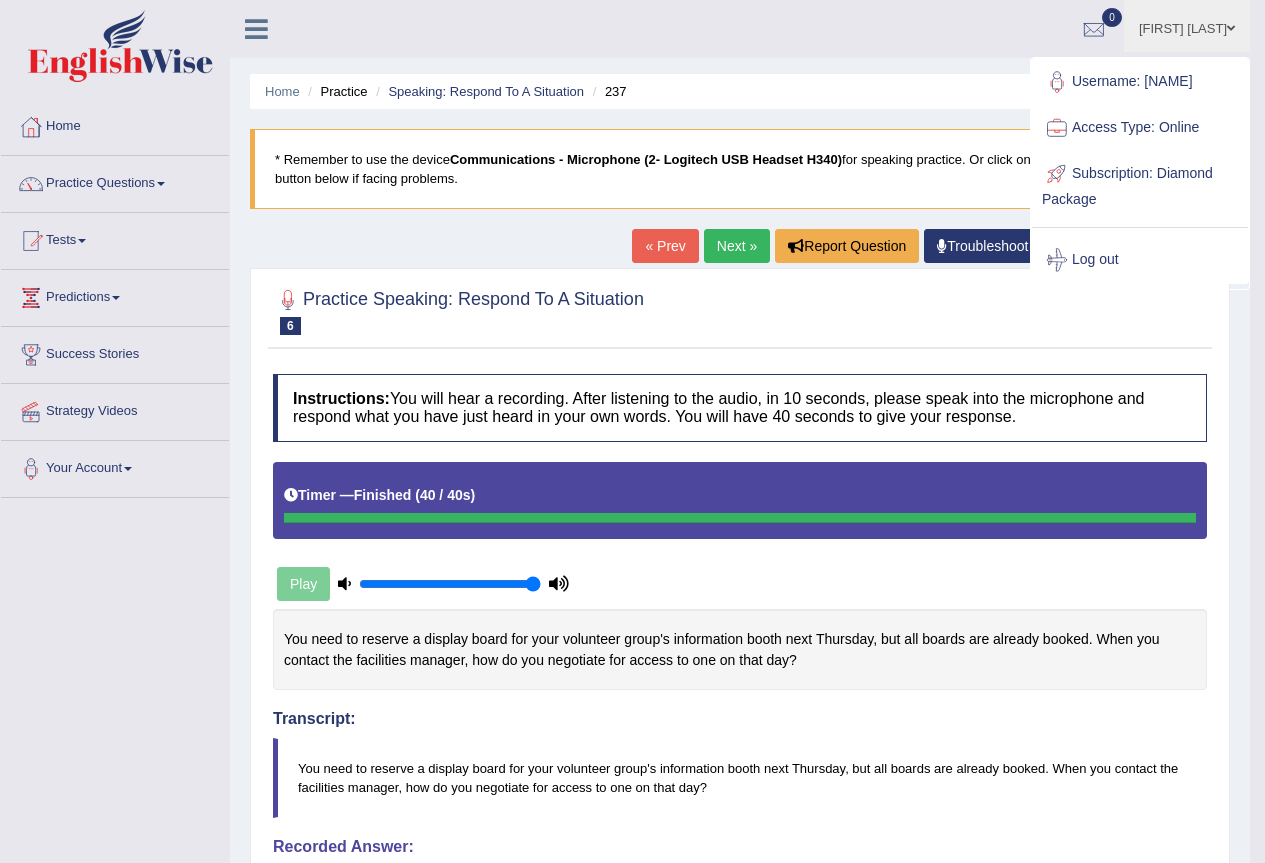 click on "Log out" at bounding box center [1140, 260] 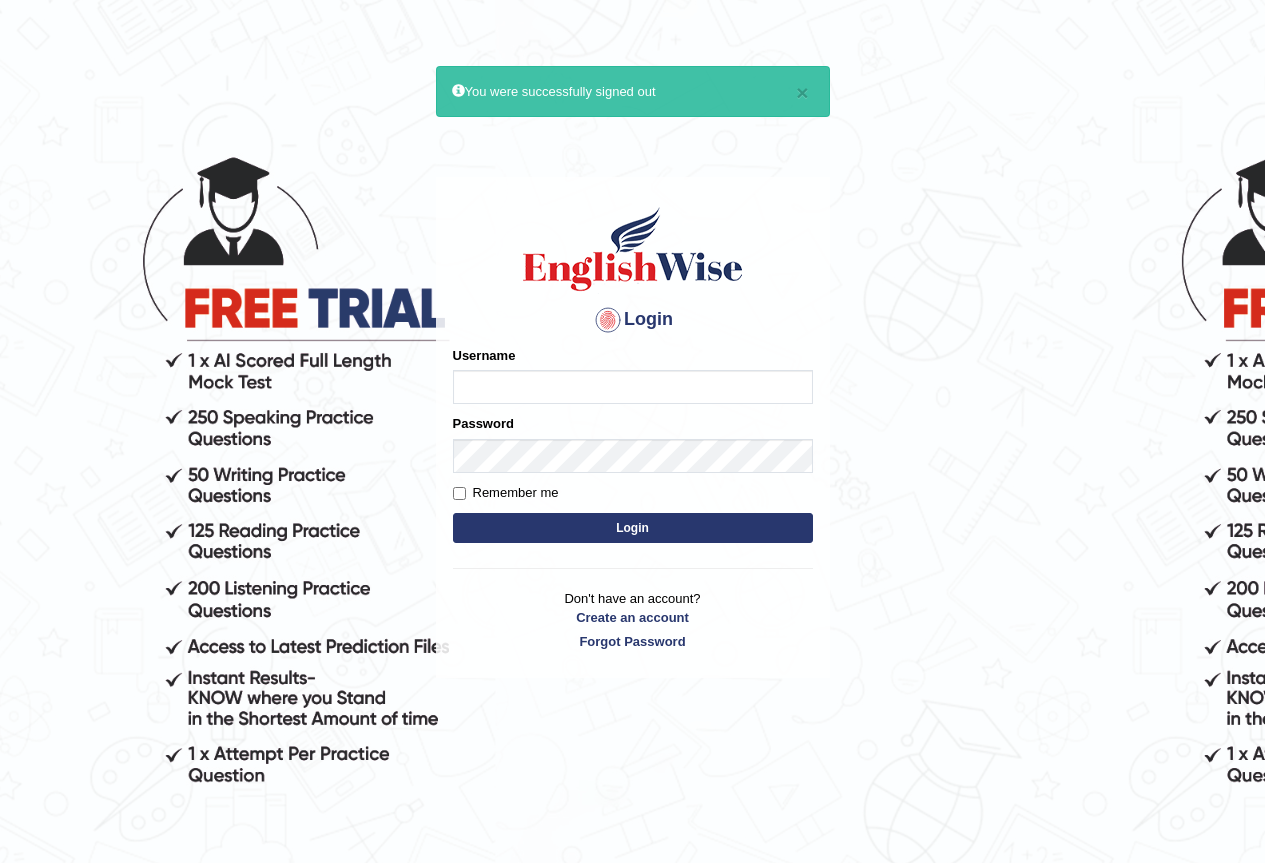 scroll, scrollTop: 0, scrollLeft: 0, axis: both 